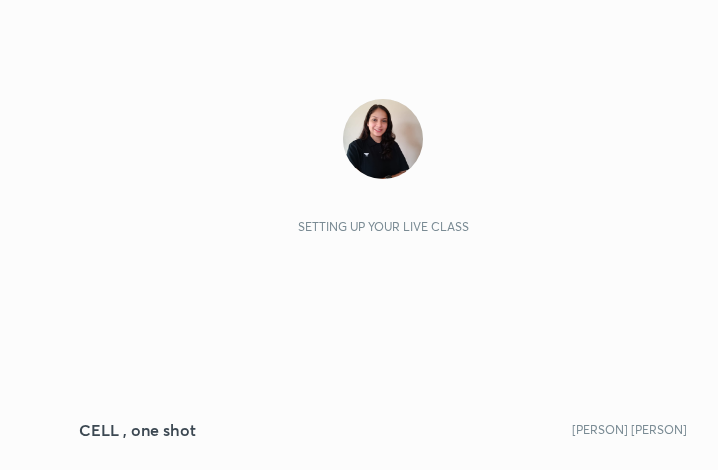 scroll, scrollTop: 0, scrollLeft: 0, axis: both 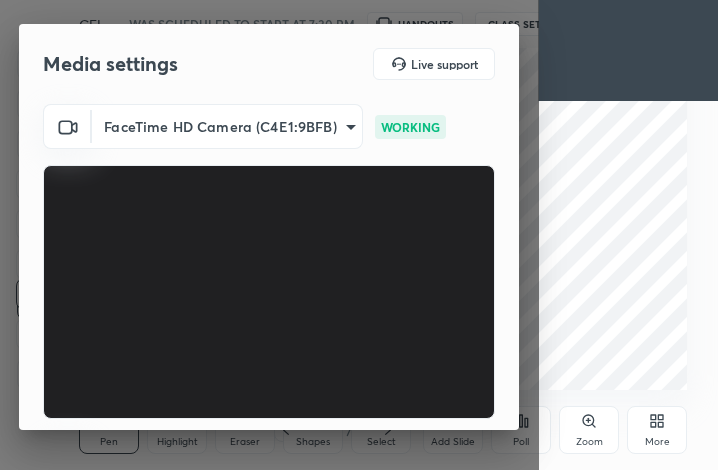 click on "Add Slide Poll Zoom More" at bounding box center (555, 430) 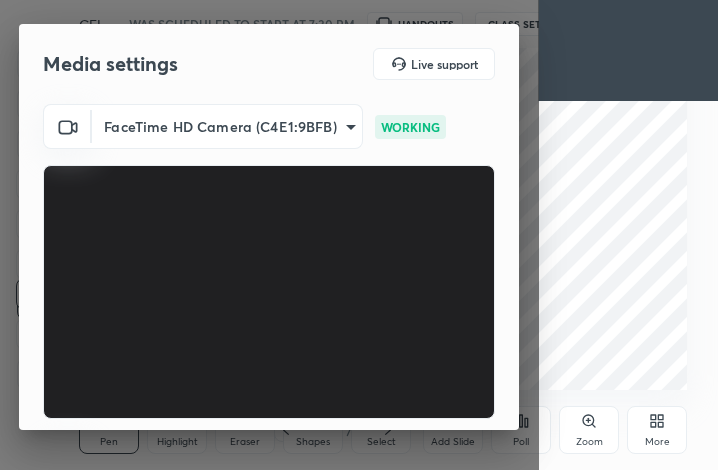 click on "More" at bounding box center (657, 430) 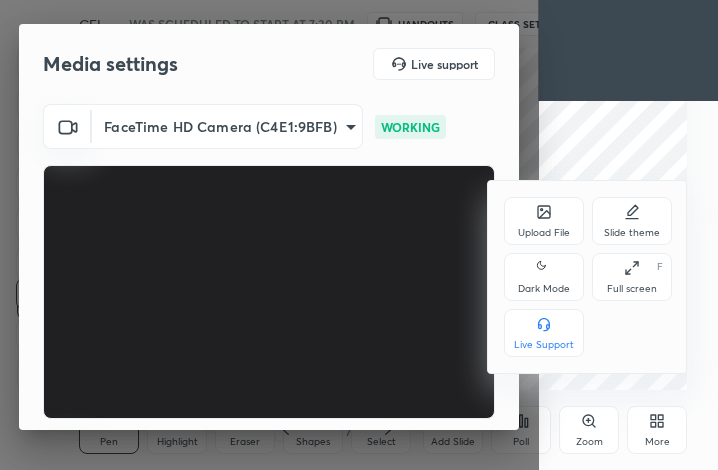 click on "Full screen F" at bounding box center (632, 277) 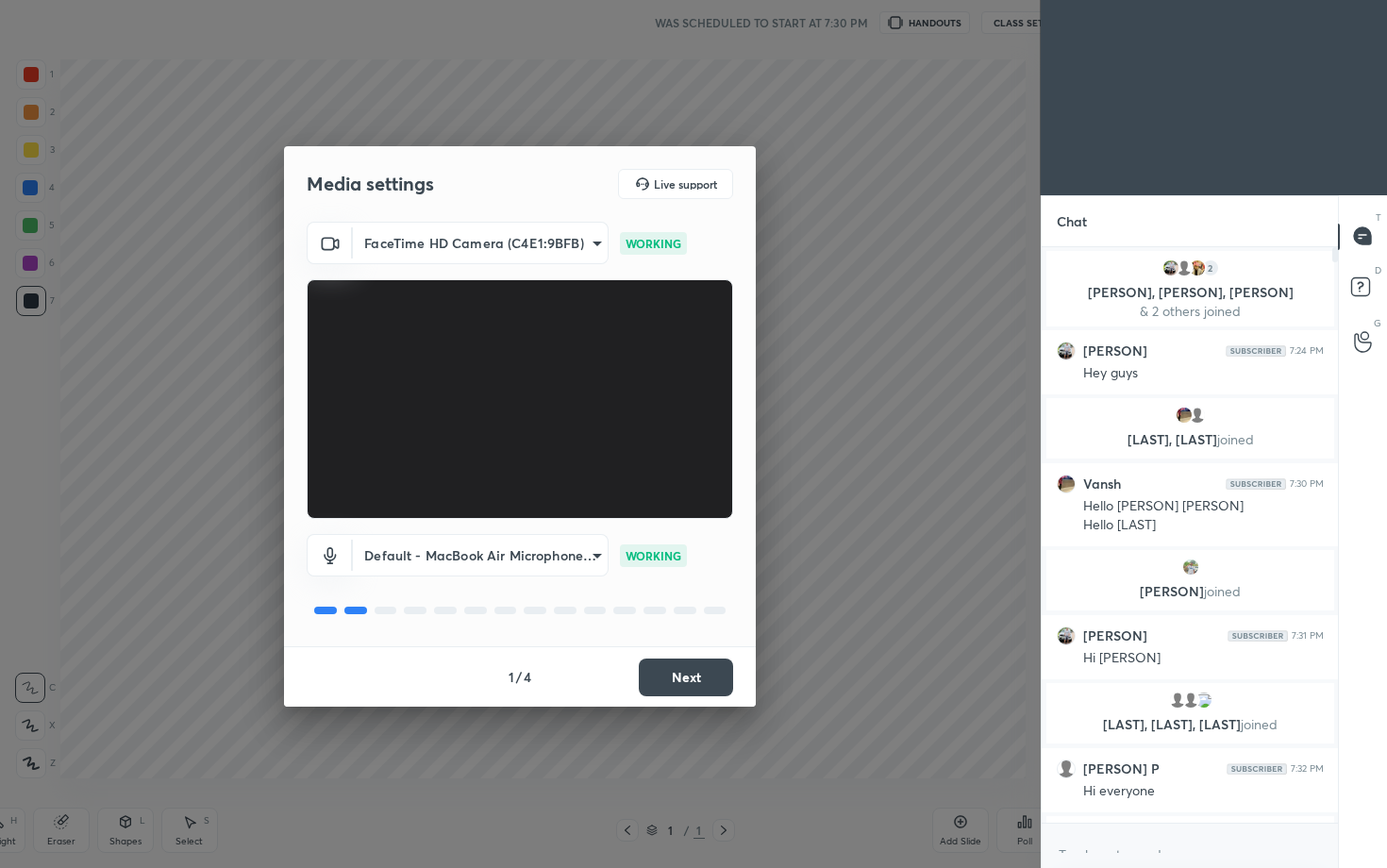 scroll, scrollTop: 93601, scrollLeft: 93081, axis: both 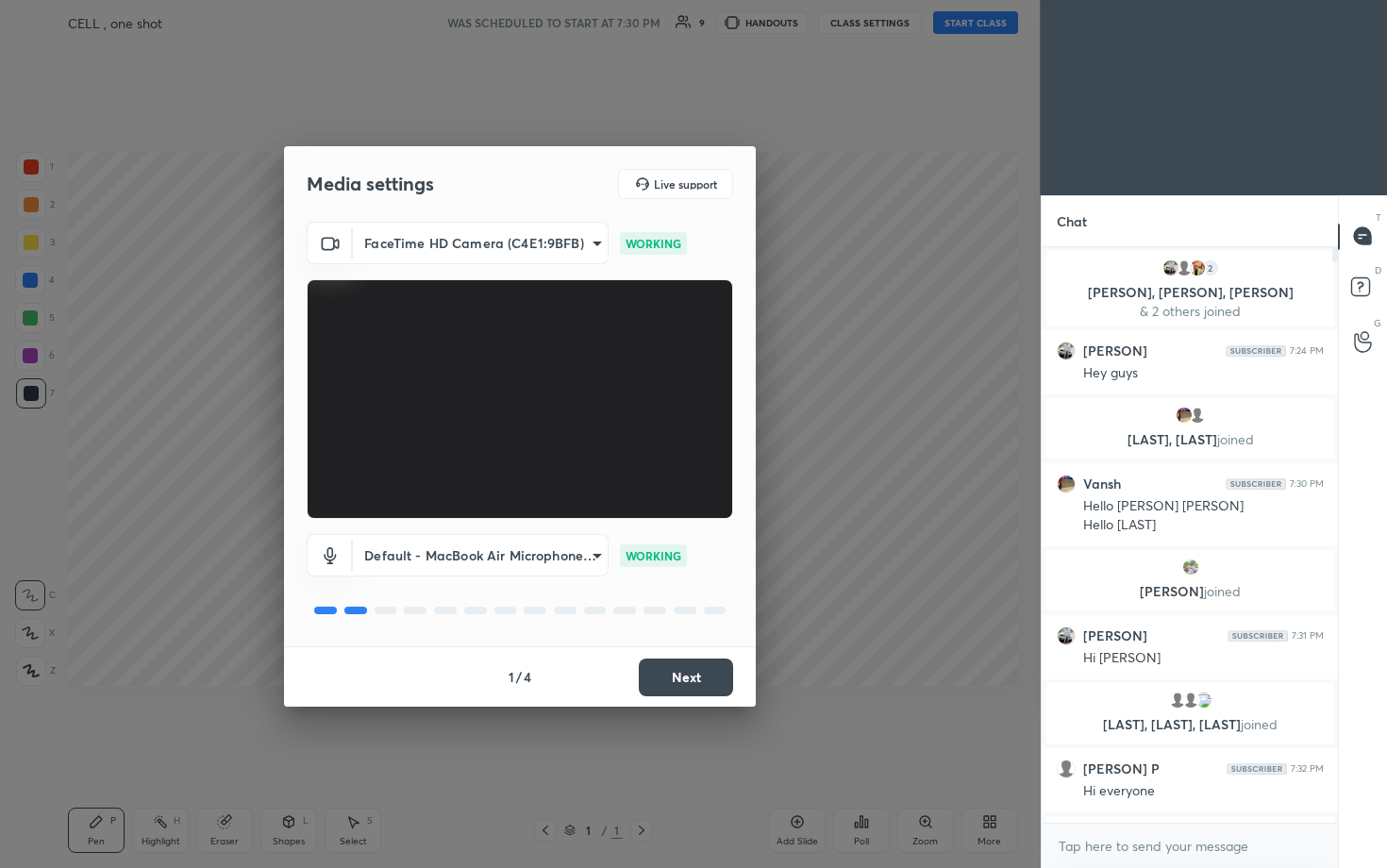 click on "Next" at bounding box center [686, 677] 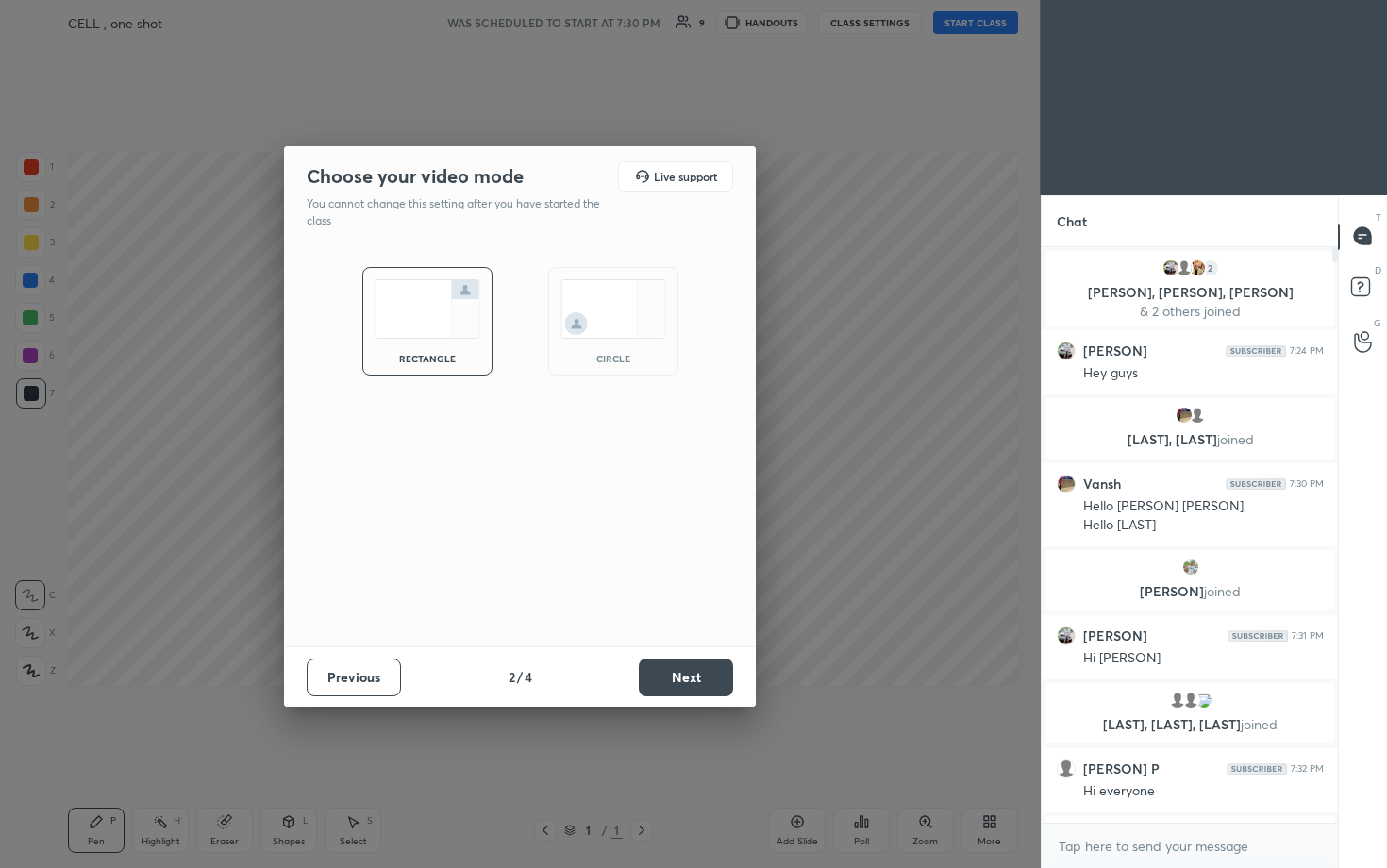 click on "Next" at bounding box center [686, 677] 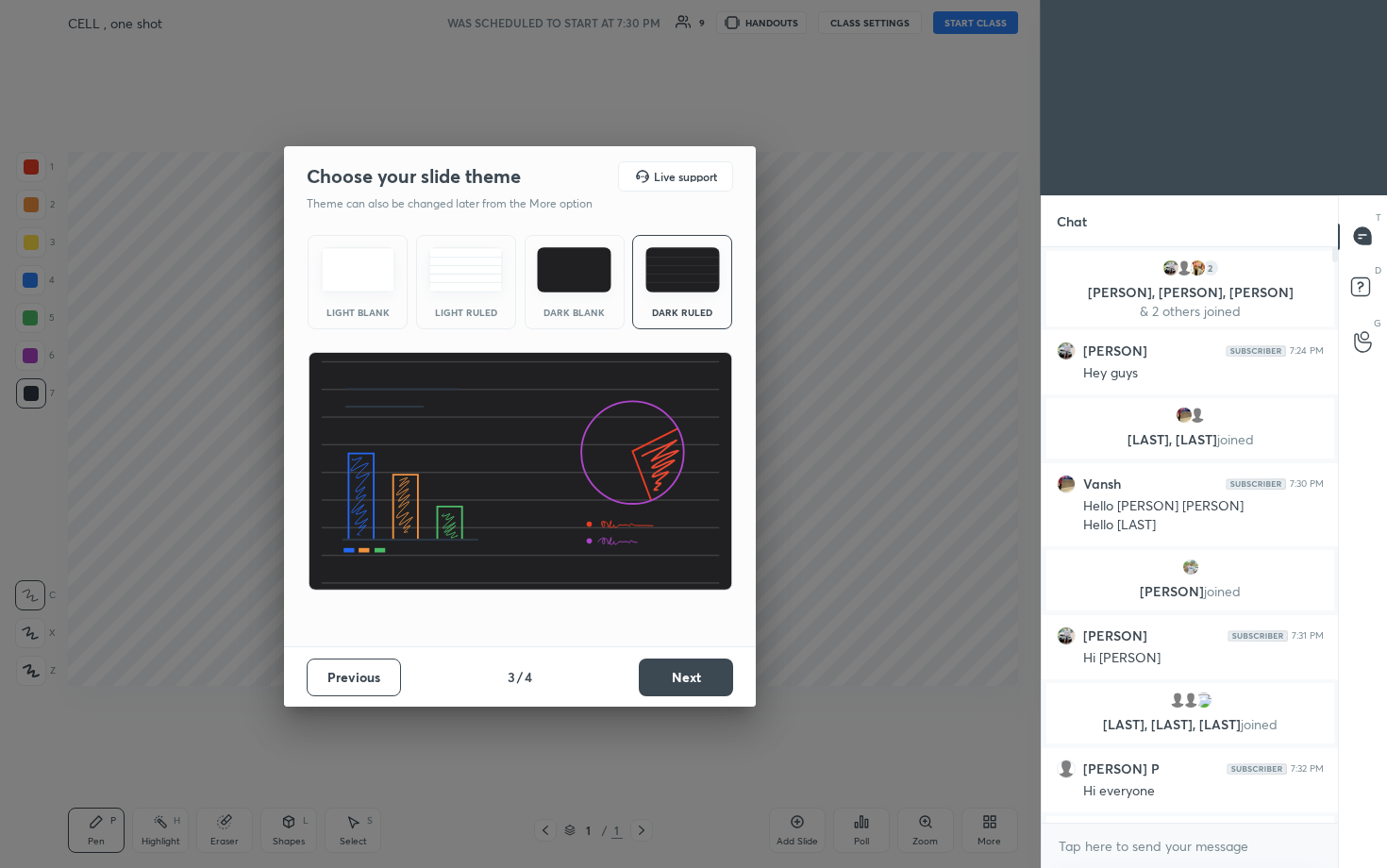 click on "Next" at bounding box center (686, 677) 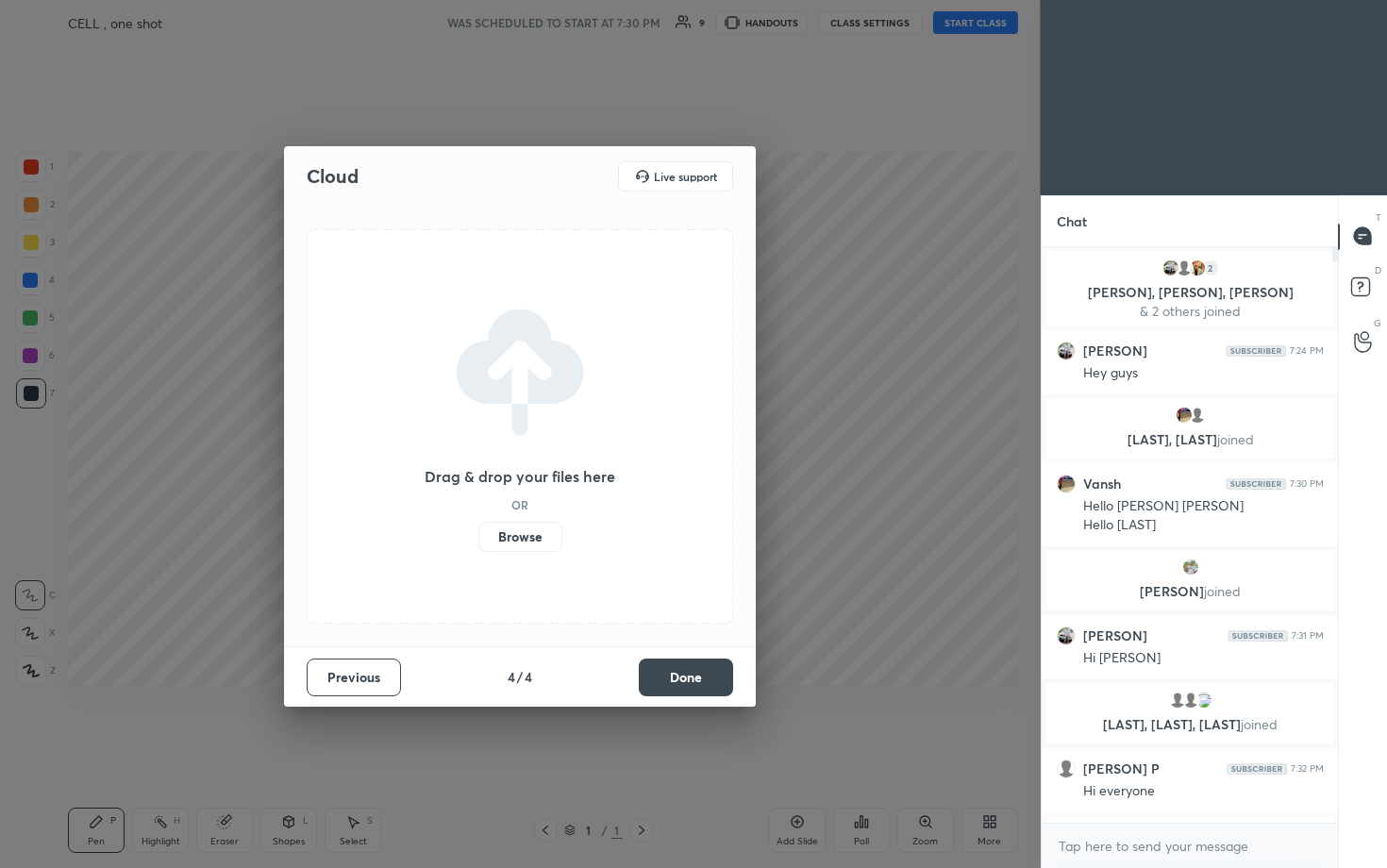 click on "Done" at bounding box center (686, 677) 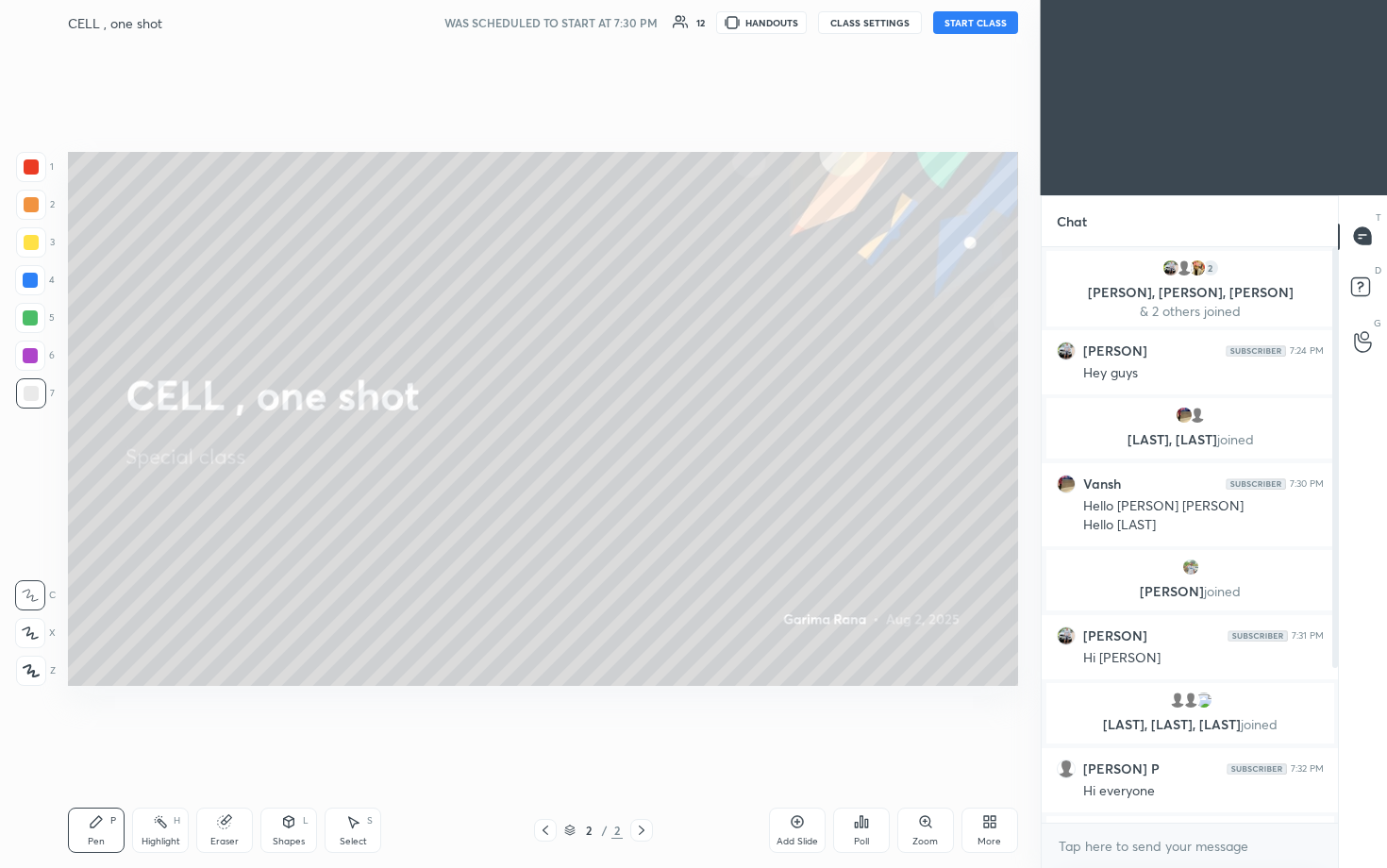 click on "START CLASS" at bounding box center (976, 23) 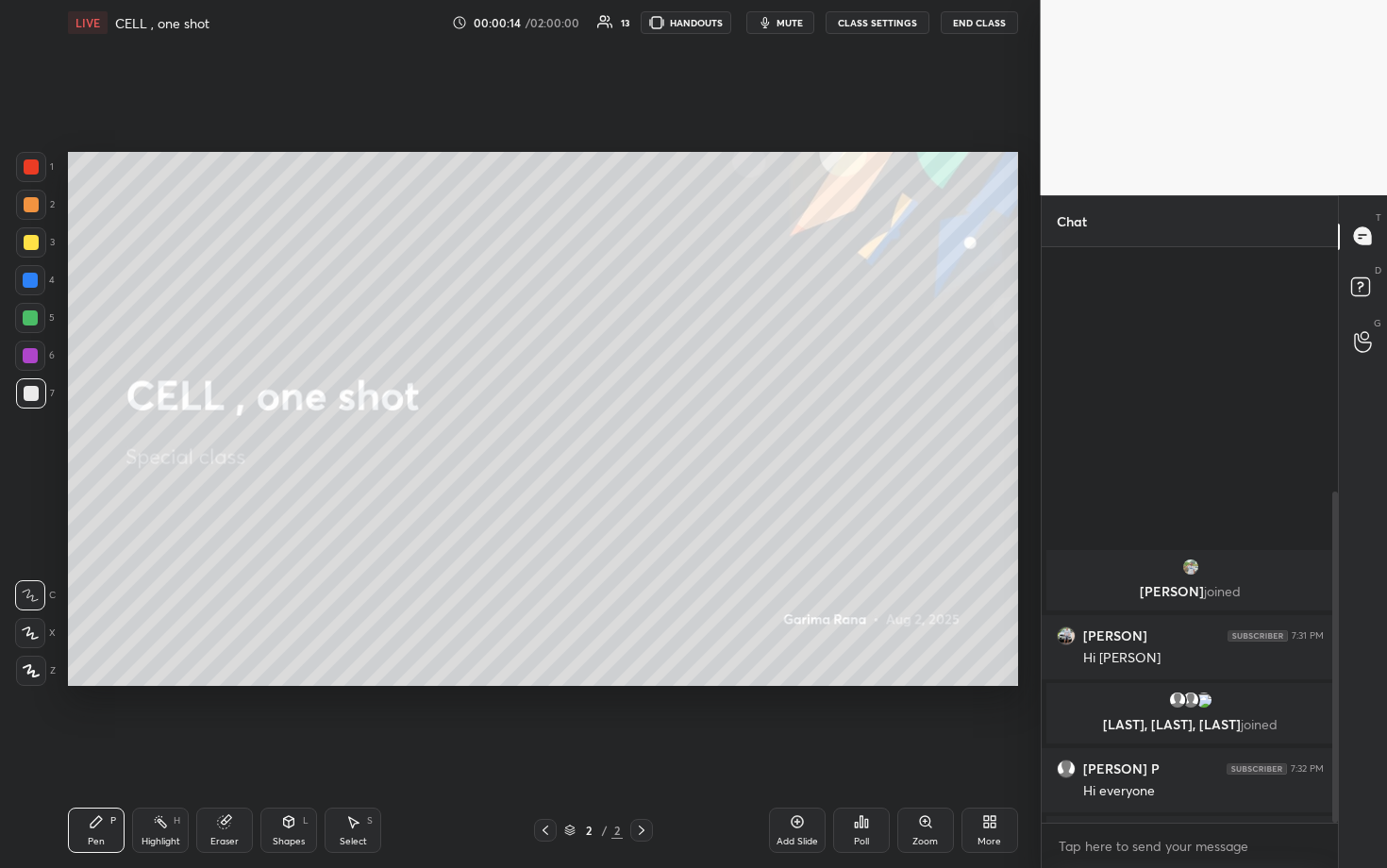 scroll, scrollTop: 426, scrollLeft: 0, axis: vertical 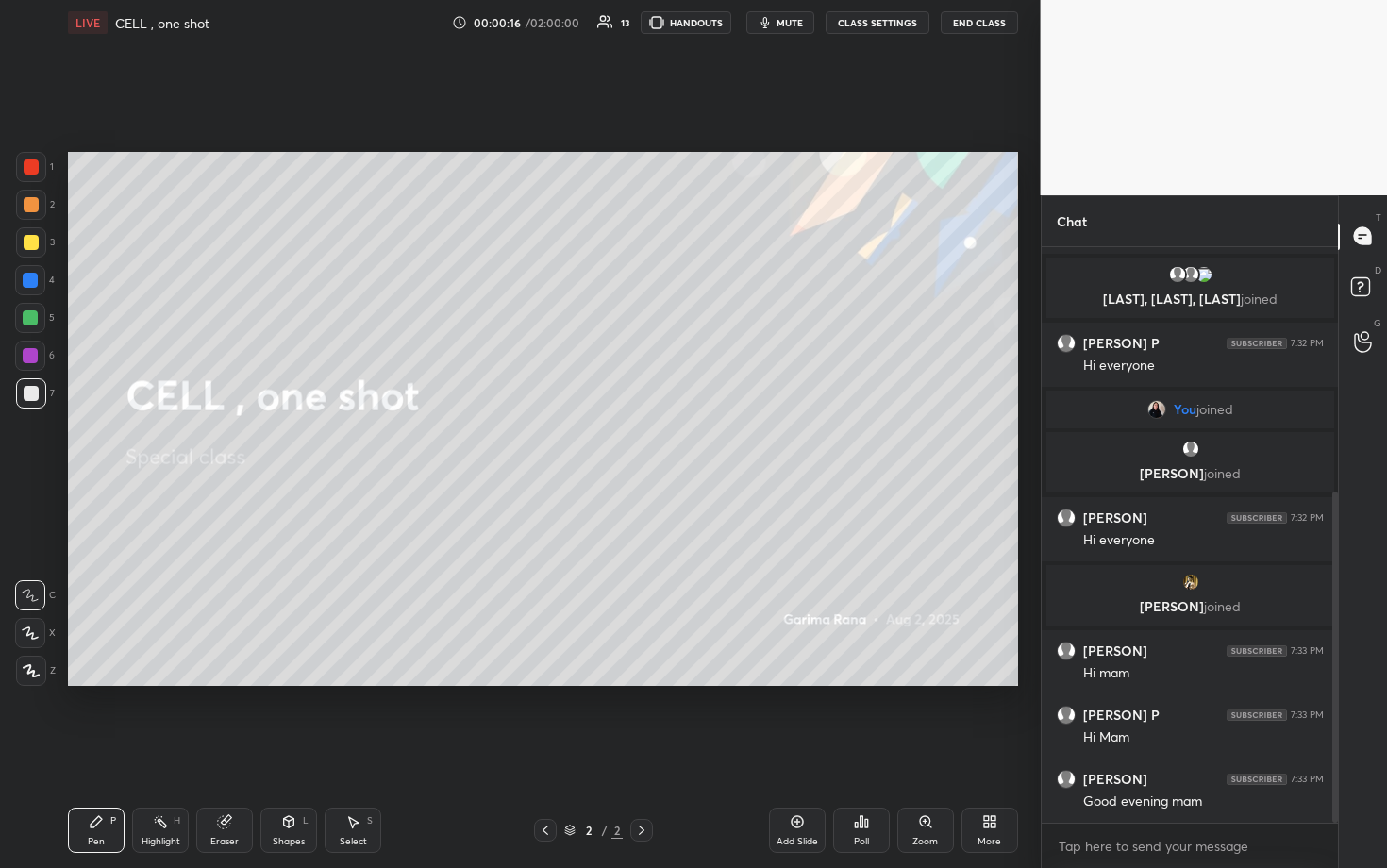 drag, startPoint x: 1336, startPoint y: 421, endPoint x: 1333, endPoint y: 476, distance: 55.081757 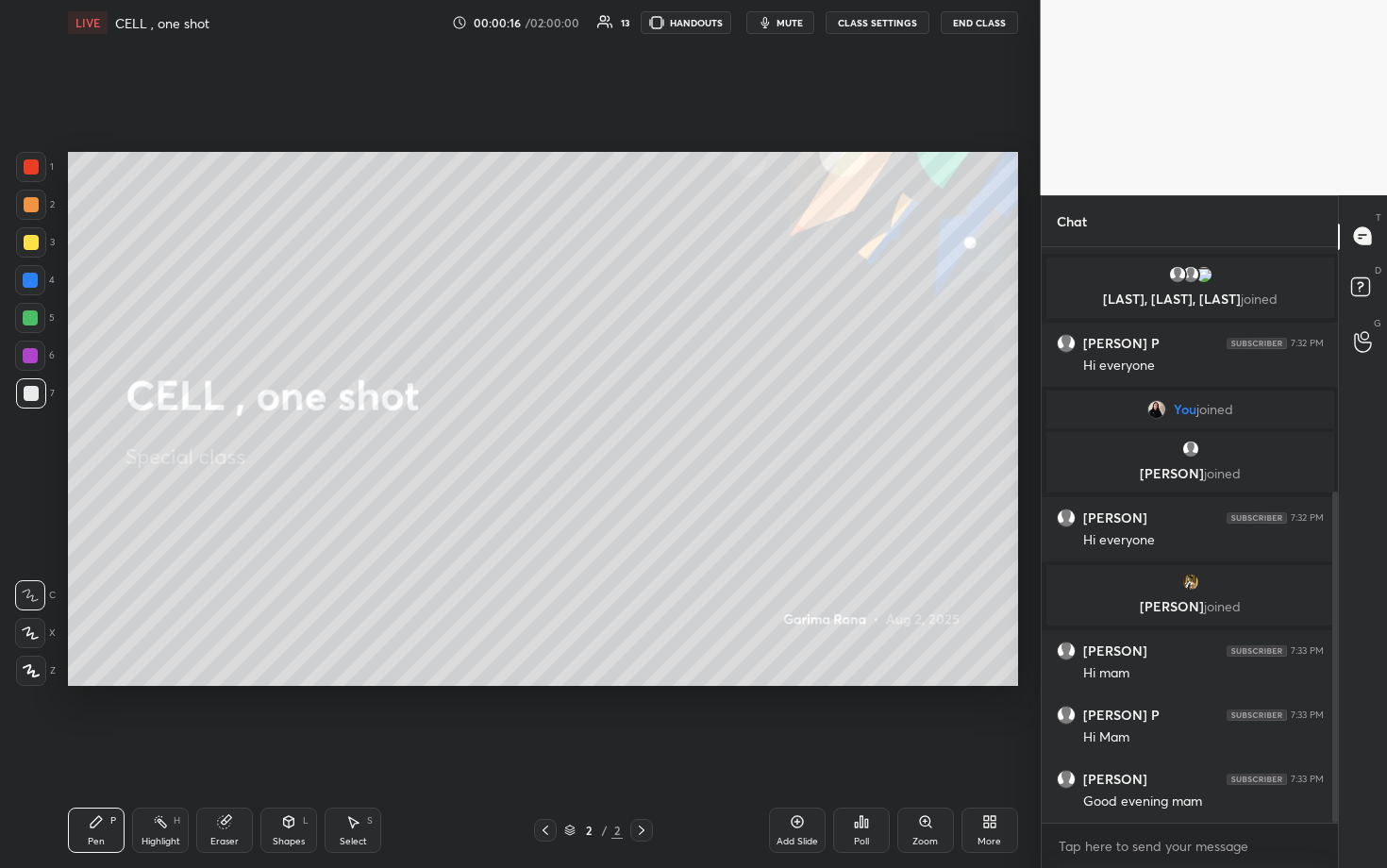 click at bounding box center (1332, 535) 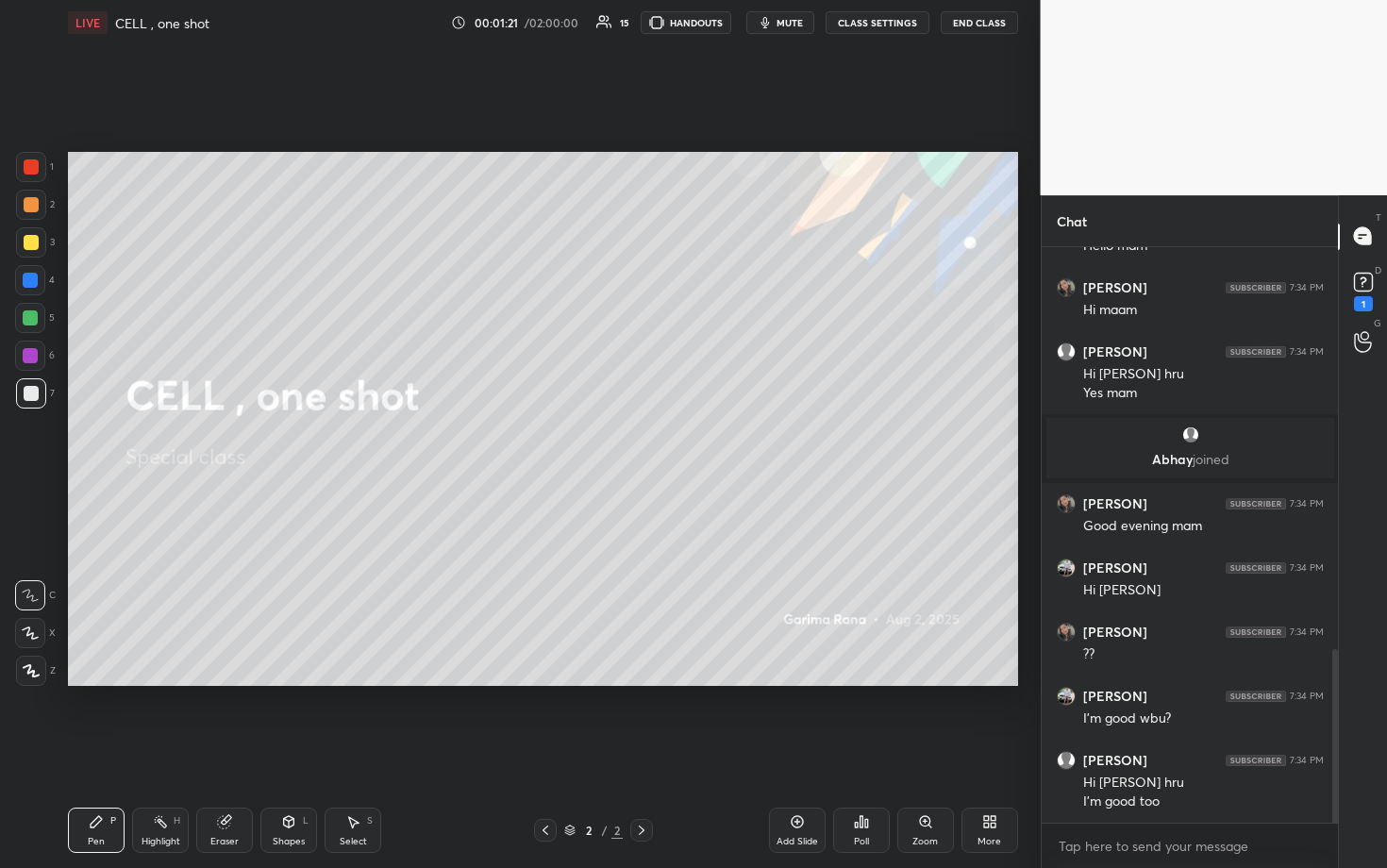 scroll, scrollTop: 1335, scrollLeft: 0, axis: vertical 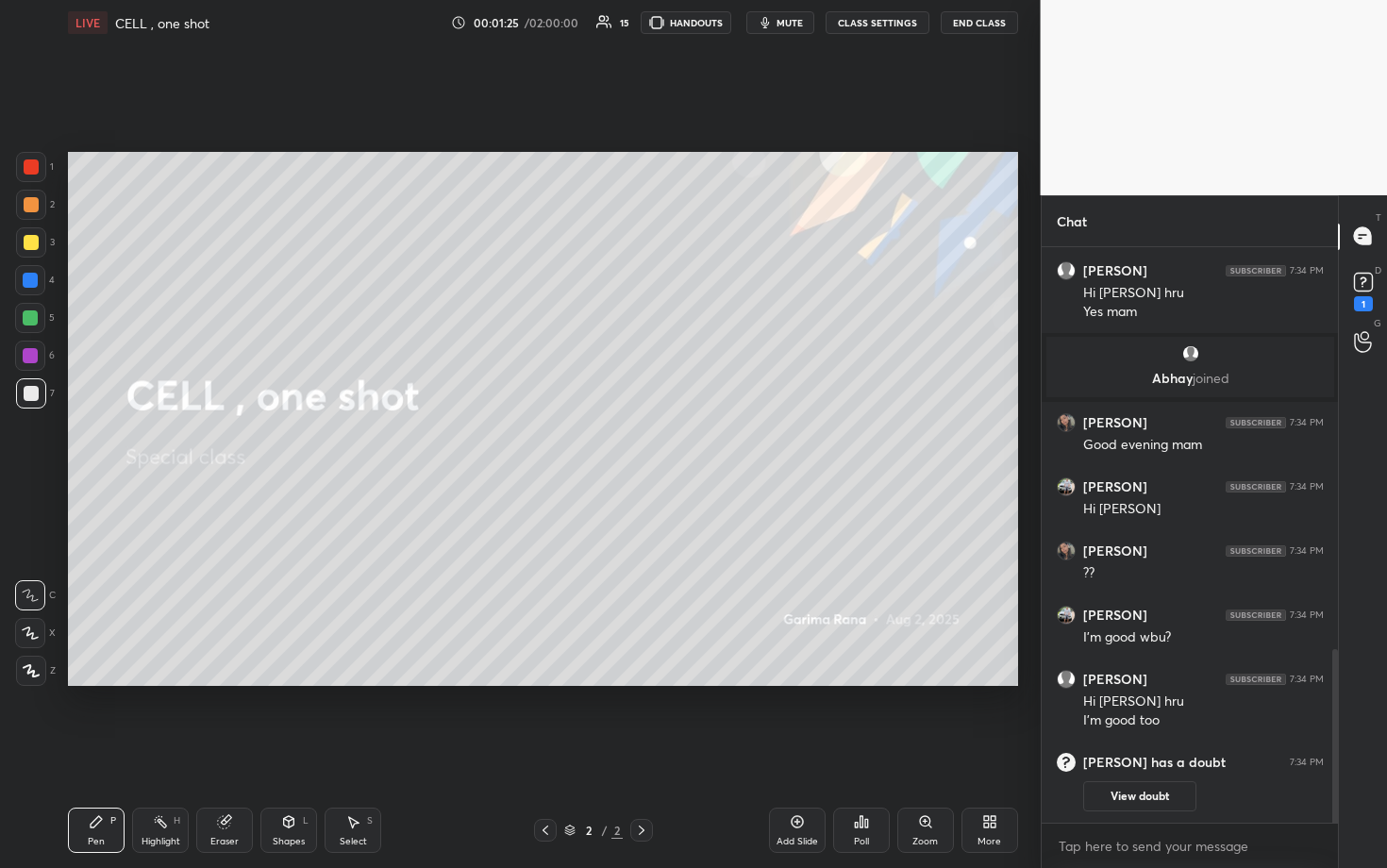 drag, startPoint x: 803, startPoint y: 821, endPoint x: 813, endPoint y: 808, distance: 16.401219 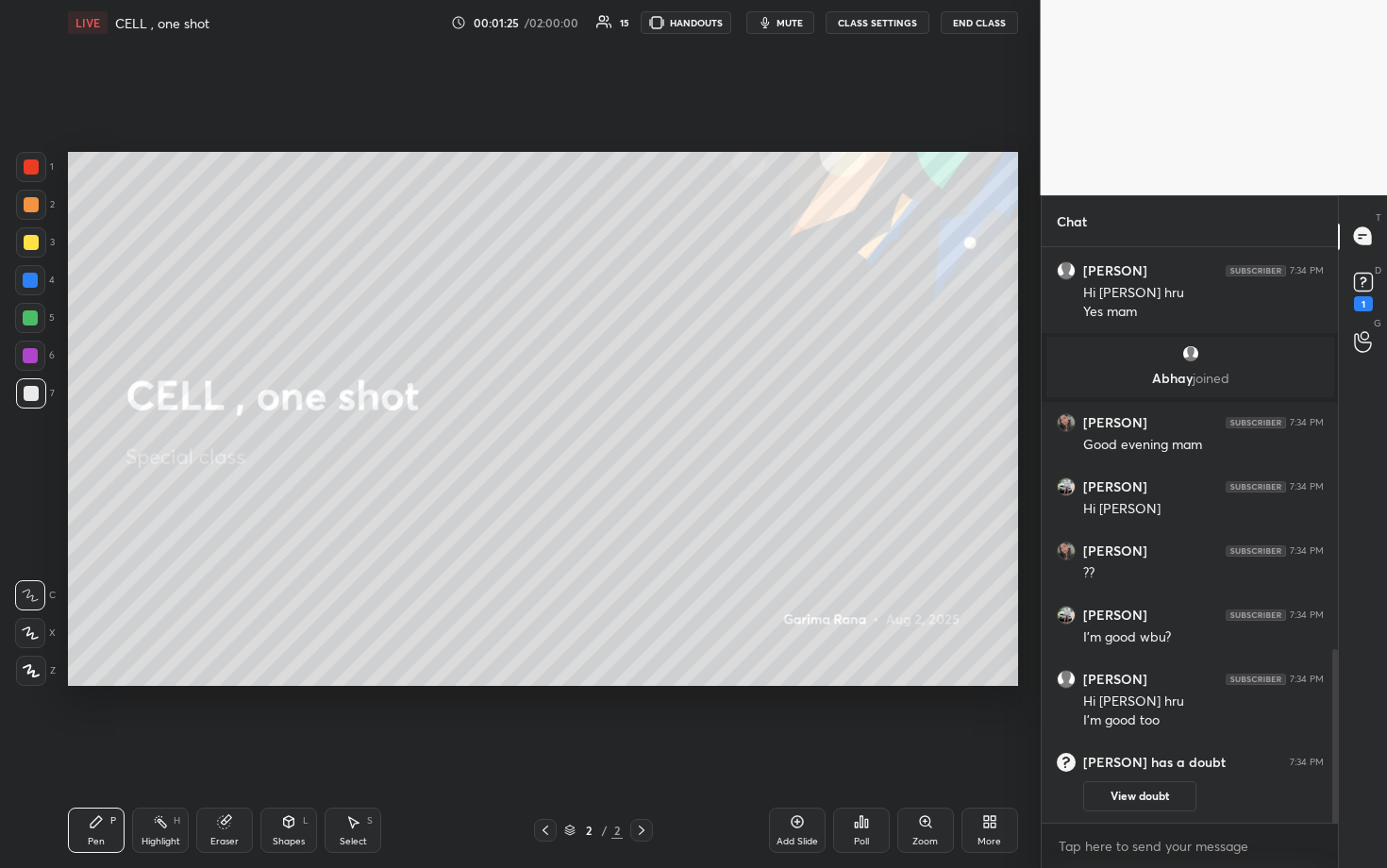 click on "Add Slide" at bounding box center (797, 830) 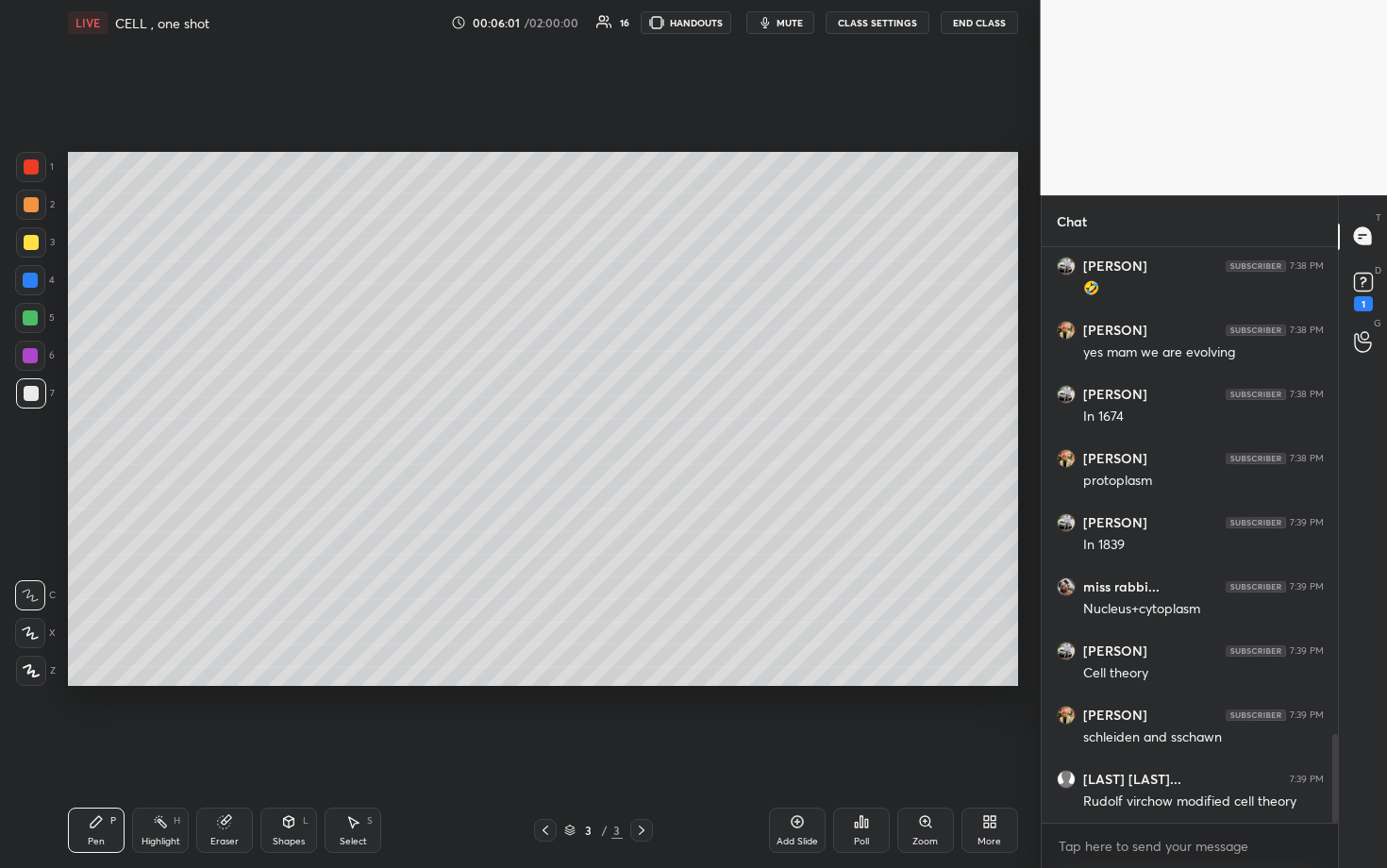 scroll, scrollTop: 3146, scrollLeft: 0, axis: vertical 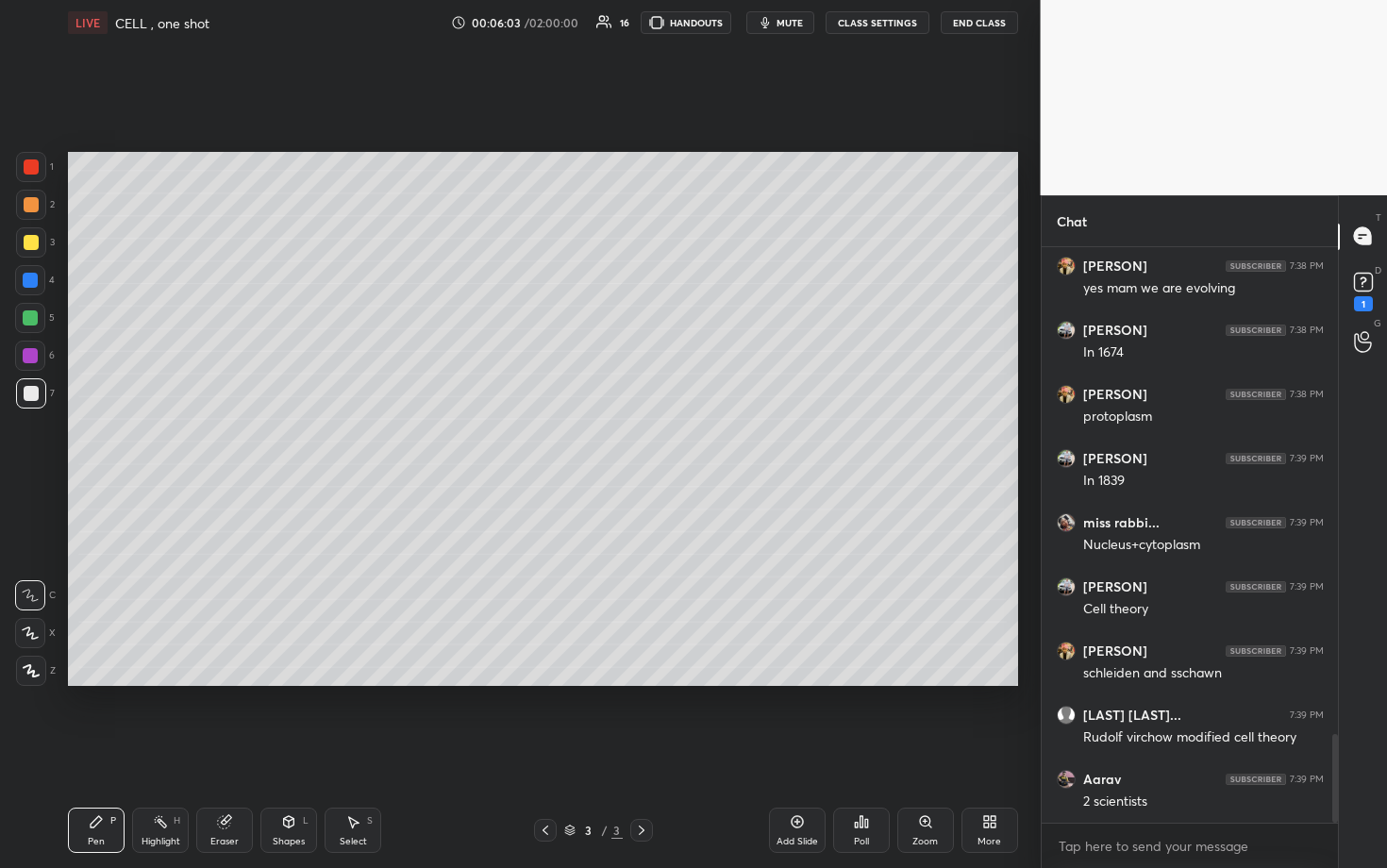 drag, startPoint x: 329, startPoint y: 852, endPoint x: 339, endPoint y: 849, distance: 10.440307 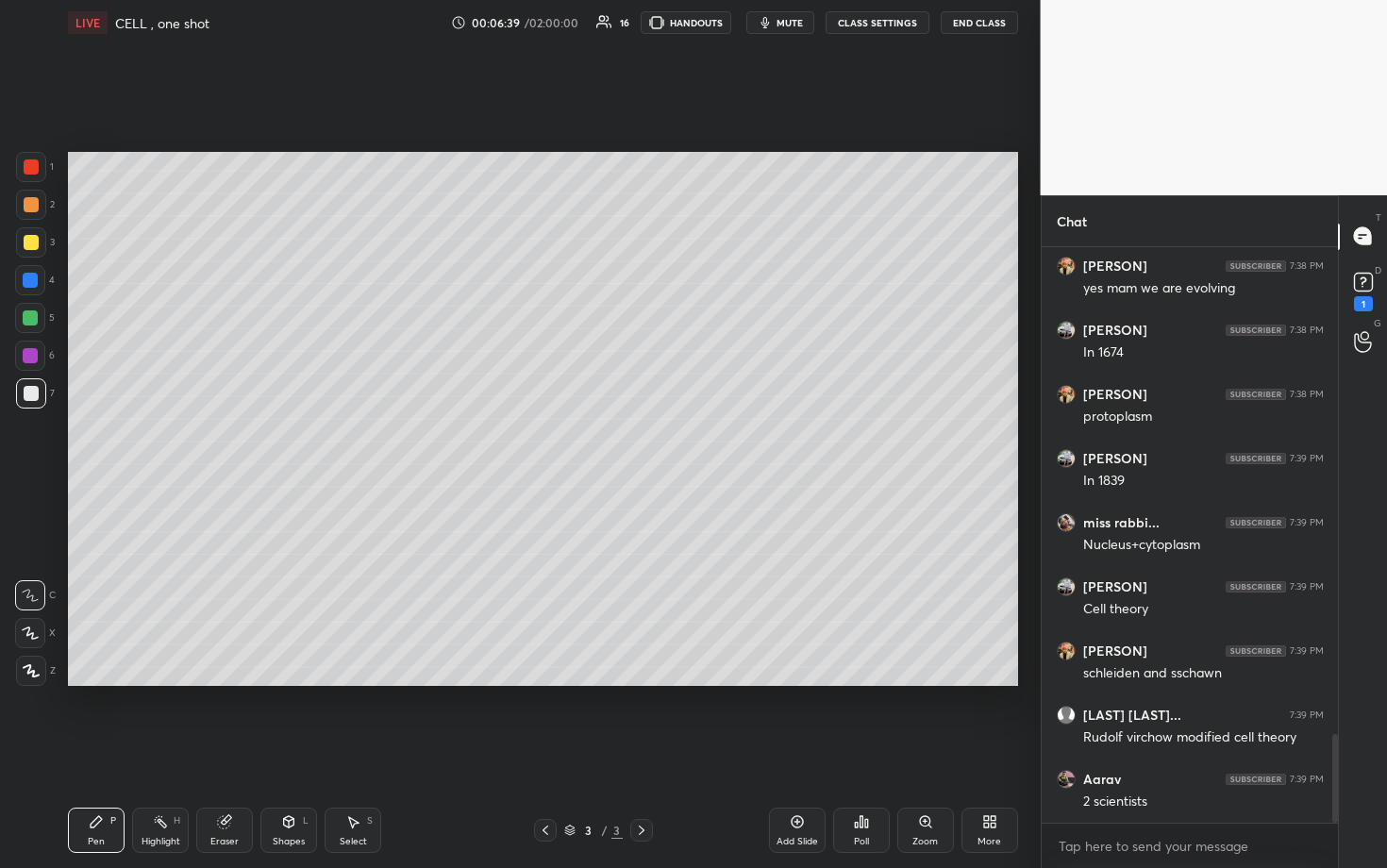 click on "Add Slide" at bounding box center (797, 830) 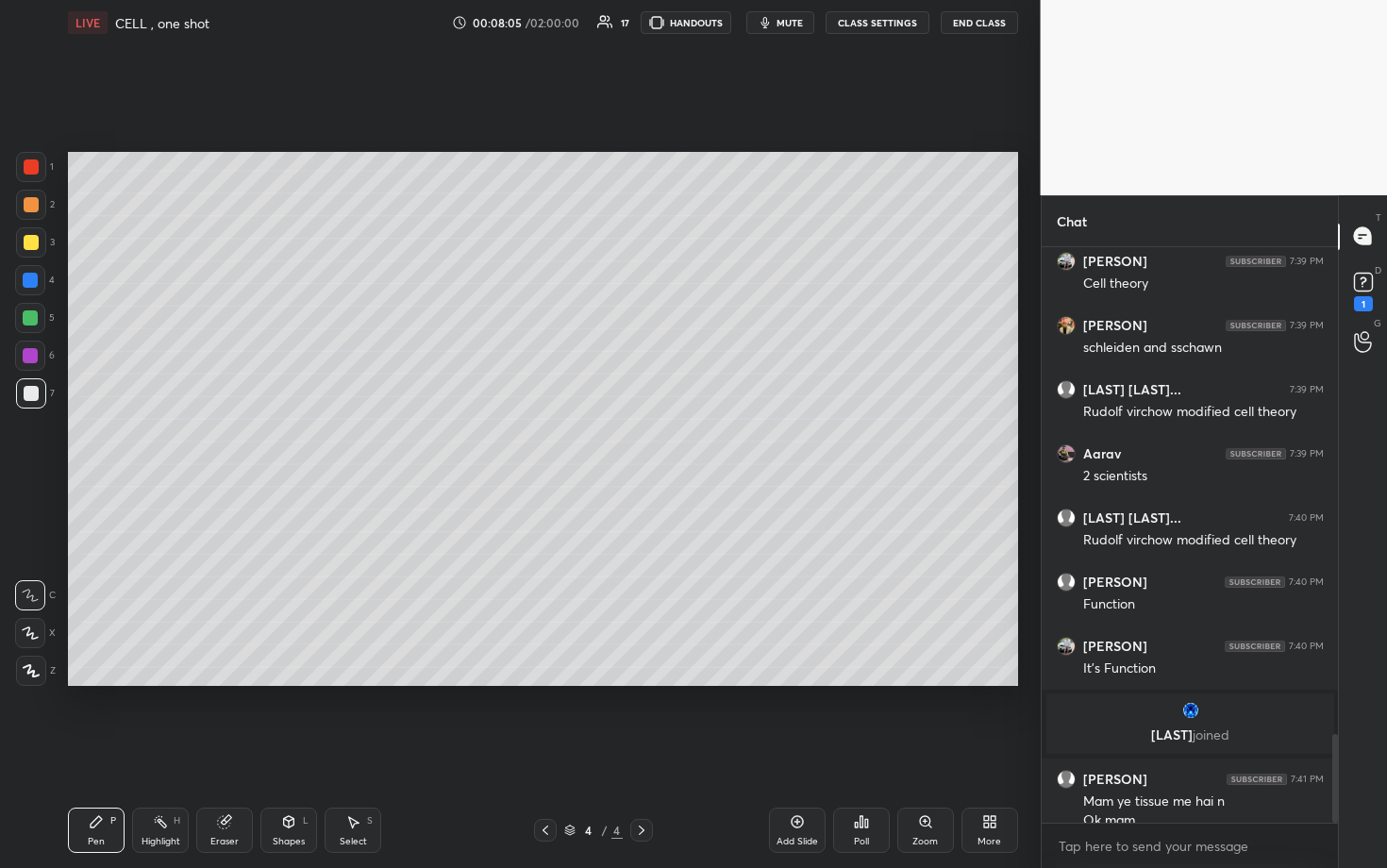 scroll, scrollTop: 3180, scrollLeft: 0, axis: vertical 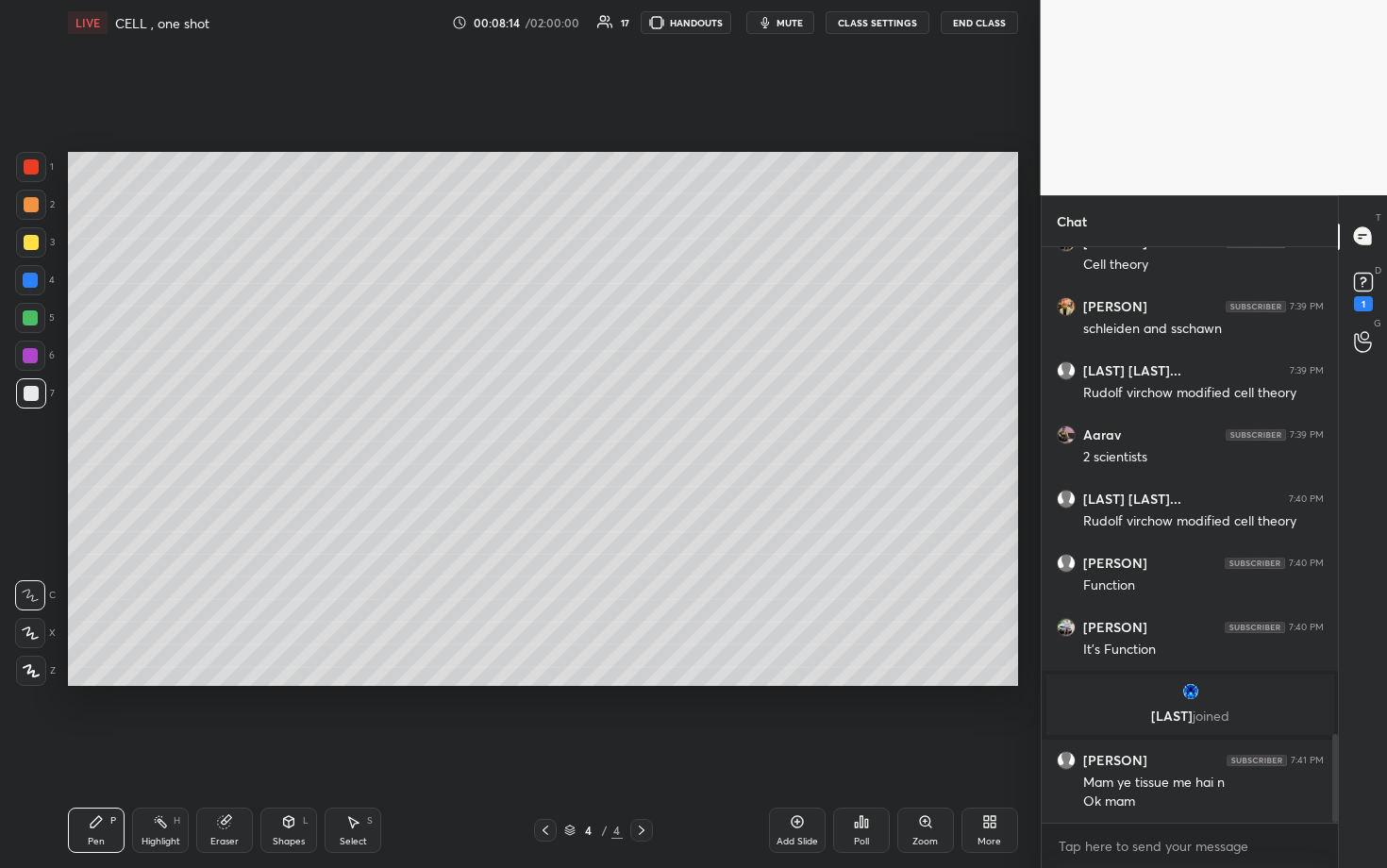 click on "1 2 3 4 5 6 7 C X Z C X Z E E Erase all H H LIVE CELL , one shot 00:08:14 / 02:00:00 17 HANDOUTS mute CLASS SETTINGS End Class Setting up your live class Poll for secs No correct answer Start poll Back CELL , one shot [PERSON] [PERSON] Pen P Highlight H Eraser Shapes L Select S 4 / 4 Add Slide Poll Zoom More Chat miss rabbi... 7:39 PM Nucleus+cytoplasm [PERSON] 7:39 PM Cell theory [PERSON] 7:39 PM schleiden and sschawn [PERSON] De... 7:39 PM Rudolf virchow modified cell theory [PERSON] 7:39 PM 2 scientists [PERSON] De... 7:40 PM Rudolf virchow modified cell theory [PERSON] 7:40 PM Function [PERSON] 7:40 PM It's Function [PERSON] joined [PERSON] 7:41 PM Mam ye tissue me hai n Ok mam JUMP TO LATEST Enable hand raising Enable raise hand to speak to learners. Once enabled, chat will be turned off temporarily. Enable x introducing Raise a hand with a doubt Now learners can raise their hand along with a doubt How it works? [PERSON] Asked a doubt 1 maam aj weekly test-1 tha unacademy me i am 1/60 1st in the whole session Got it T D" at bounding box center [694, 434] 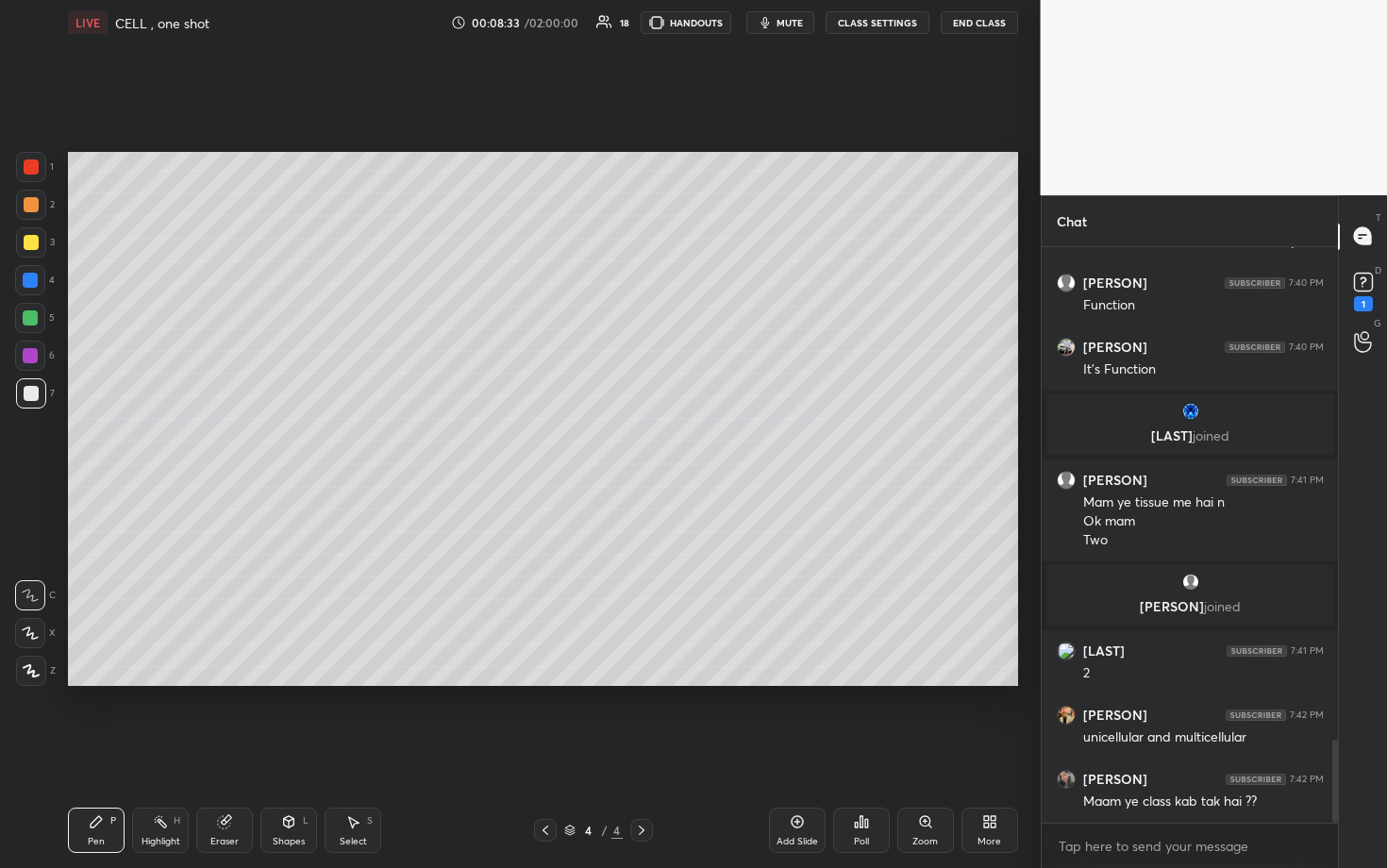 scroll, scrollTop: 3417, scrollLeft: 0, axis: vertical 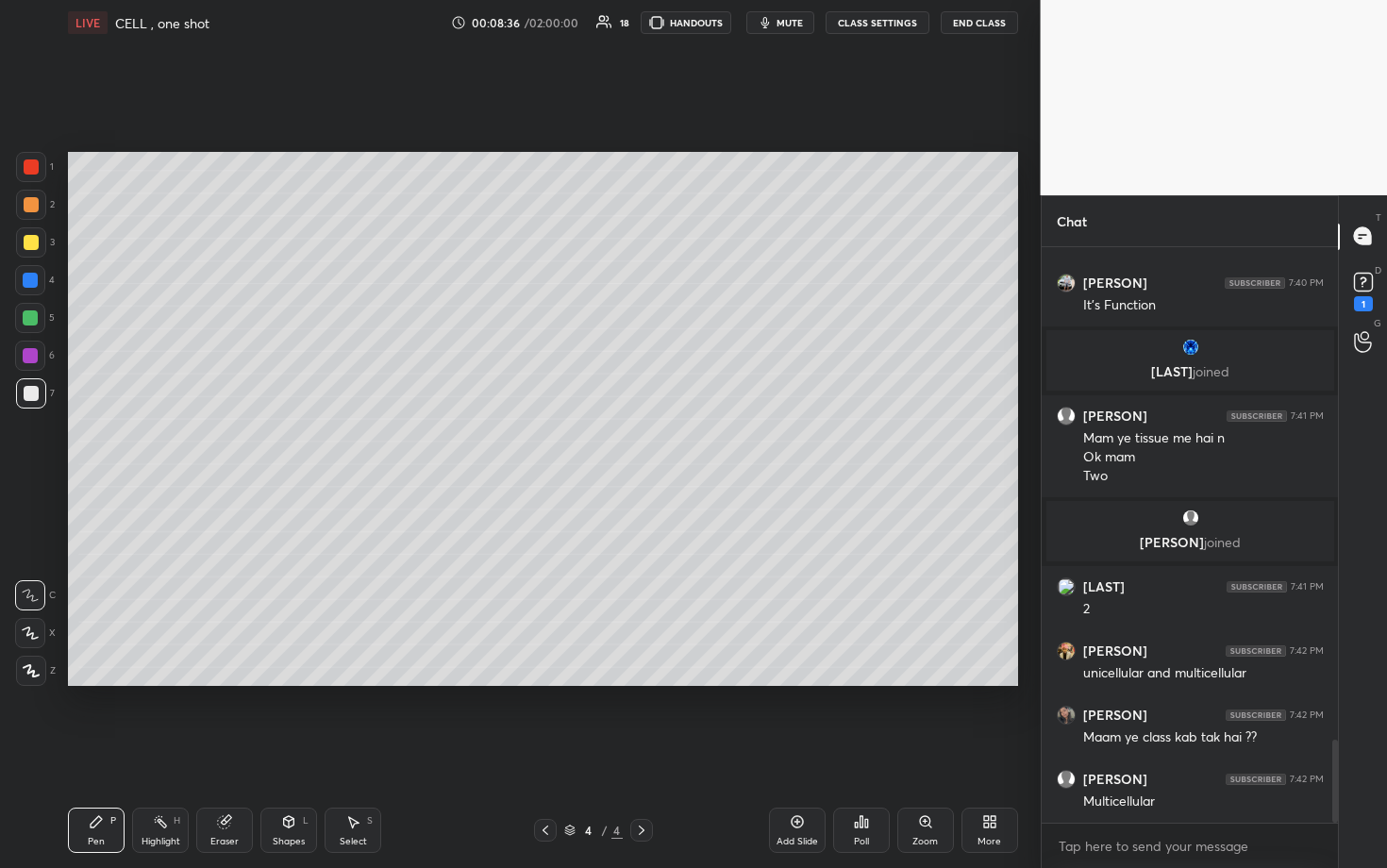 click at bounding box center (31, 242) 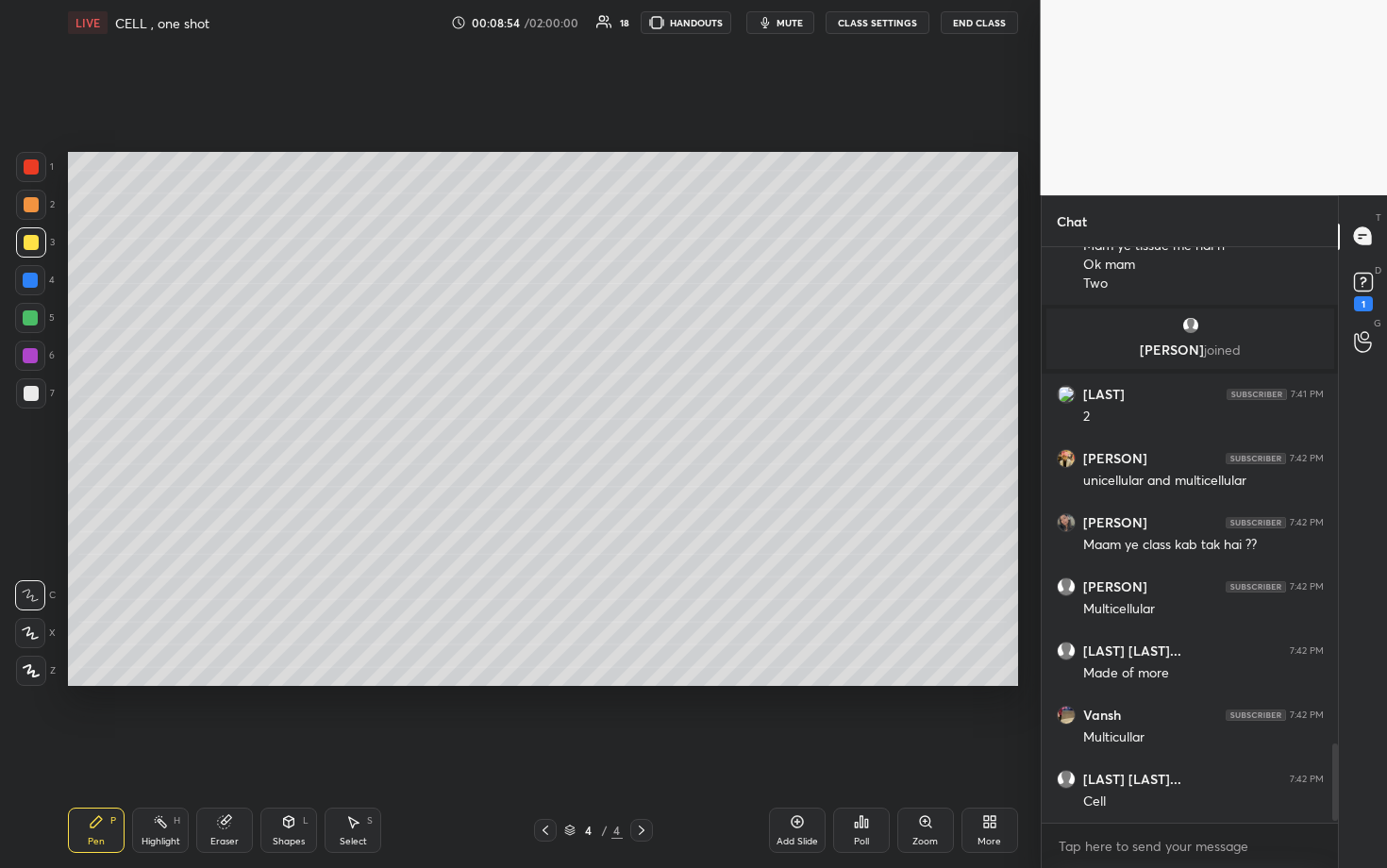 scroll, scrollTop: 3738, scrollLeft: 0, axis: vertical 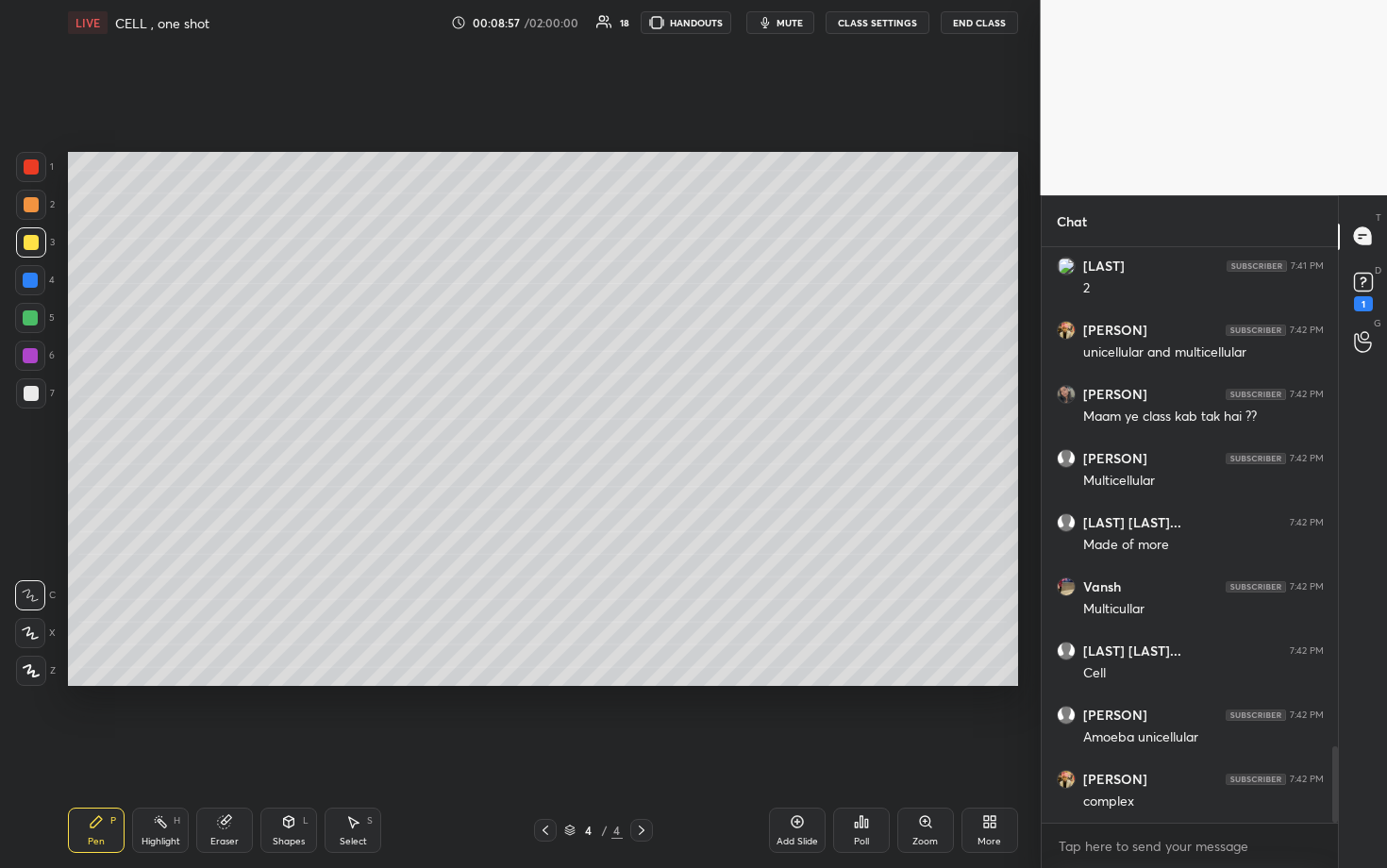click on "Add Slide" at bounding box center (797, 830) 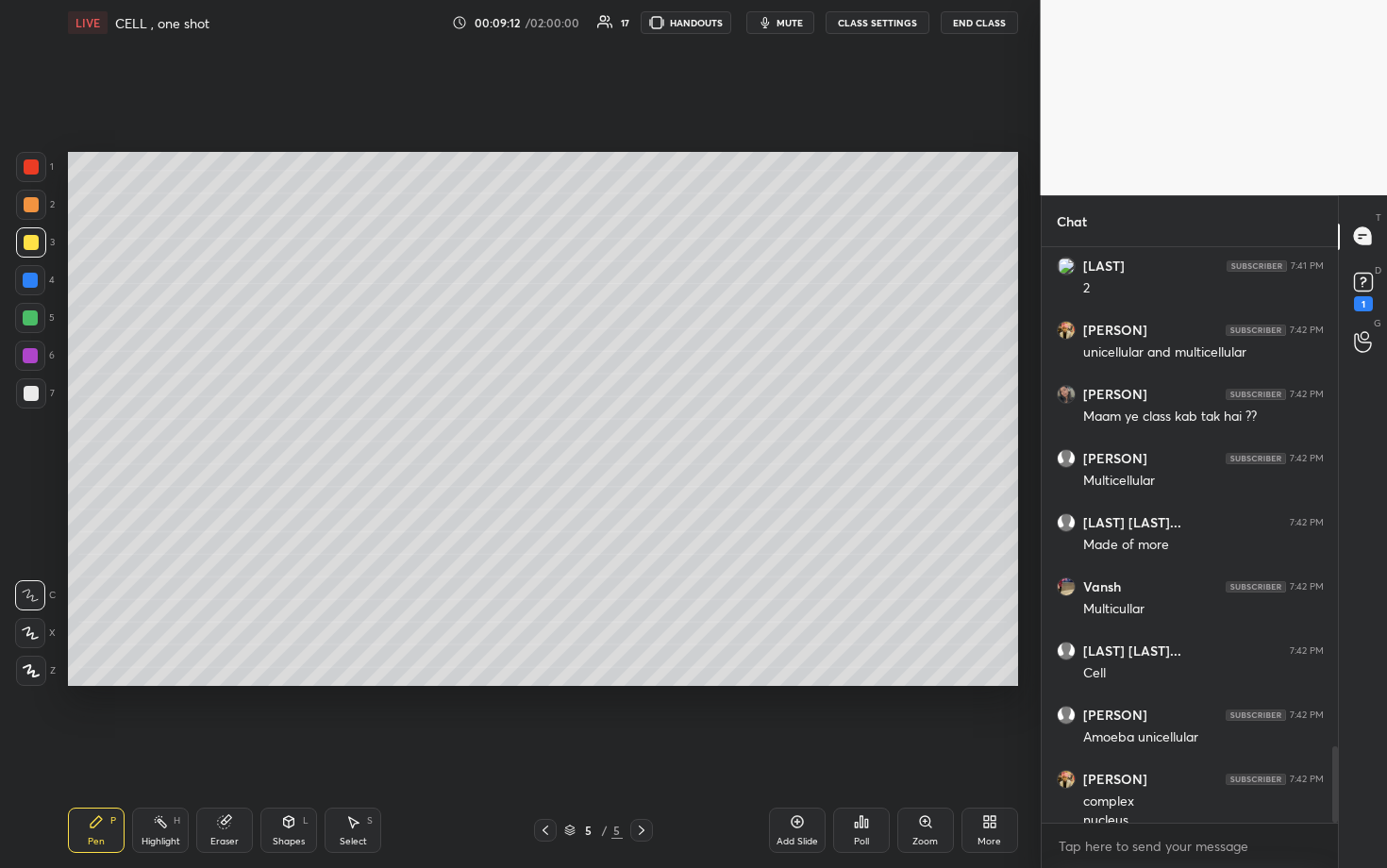 scroll, scrollTop: 3757, scrollLeft: 0, axis: vertical 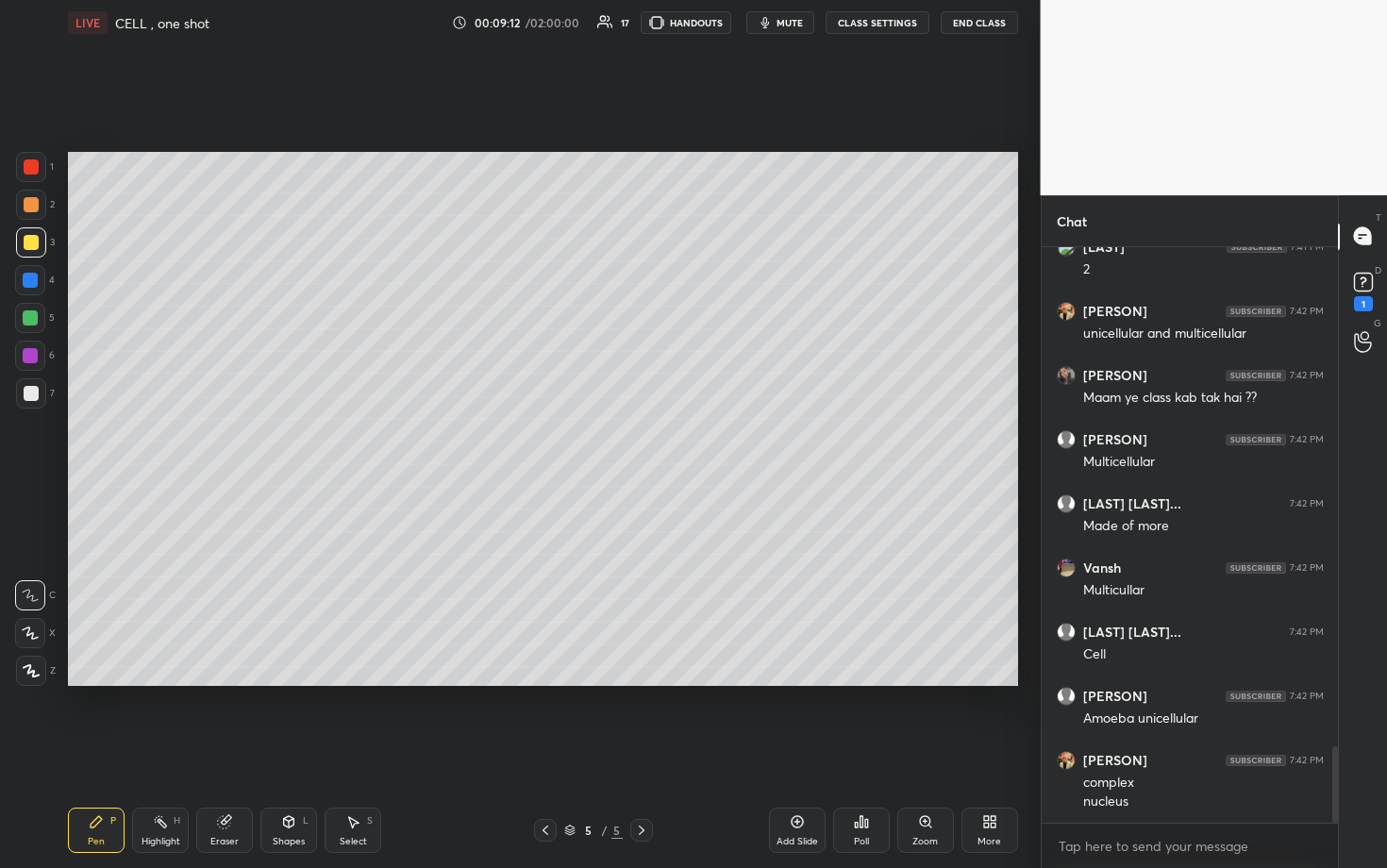 drag, startPoint x: 32, startPoint y: 322, endPoint x: 48, endPoint y: 314, distance: 17.888544 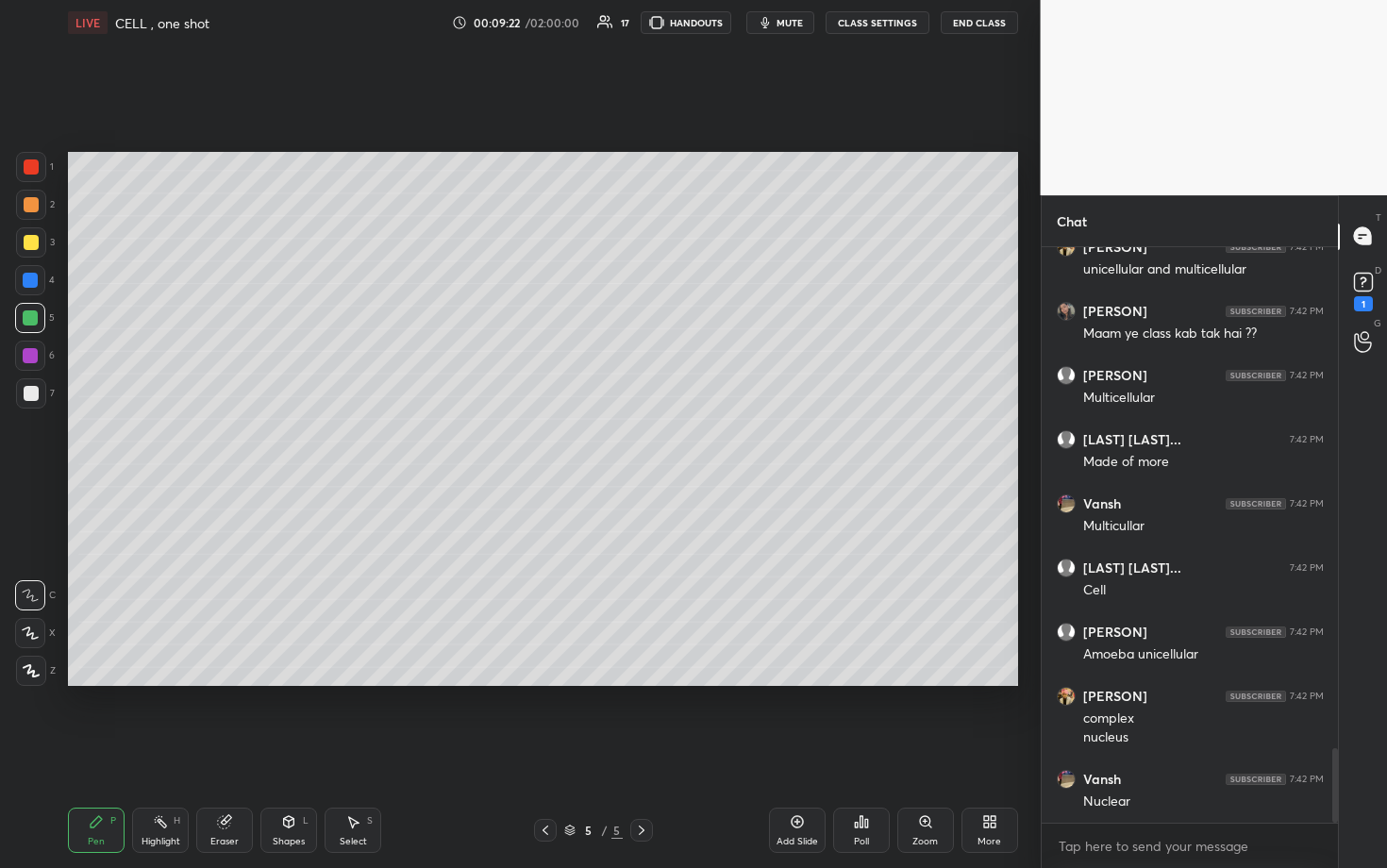 scroll, scrollTop: 3890, scrollLeft: 0, axis: vertical 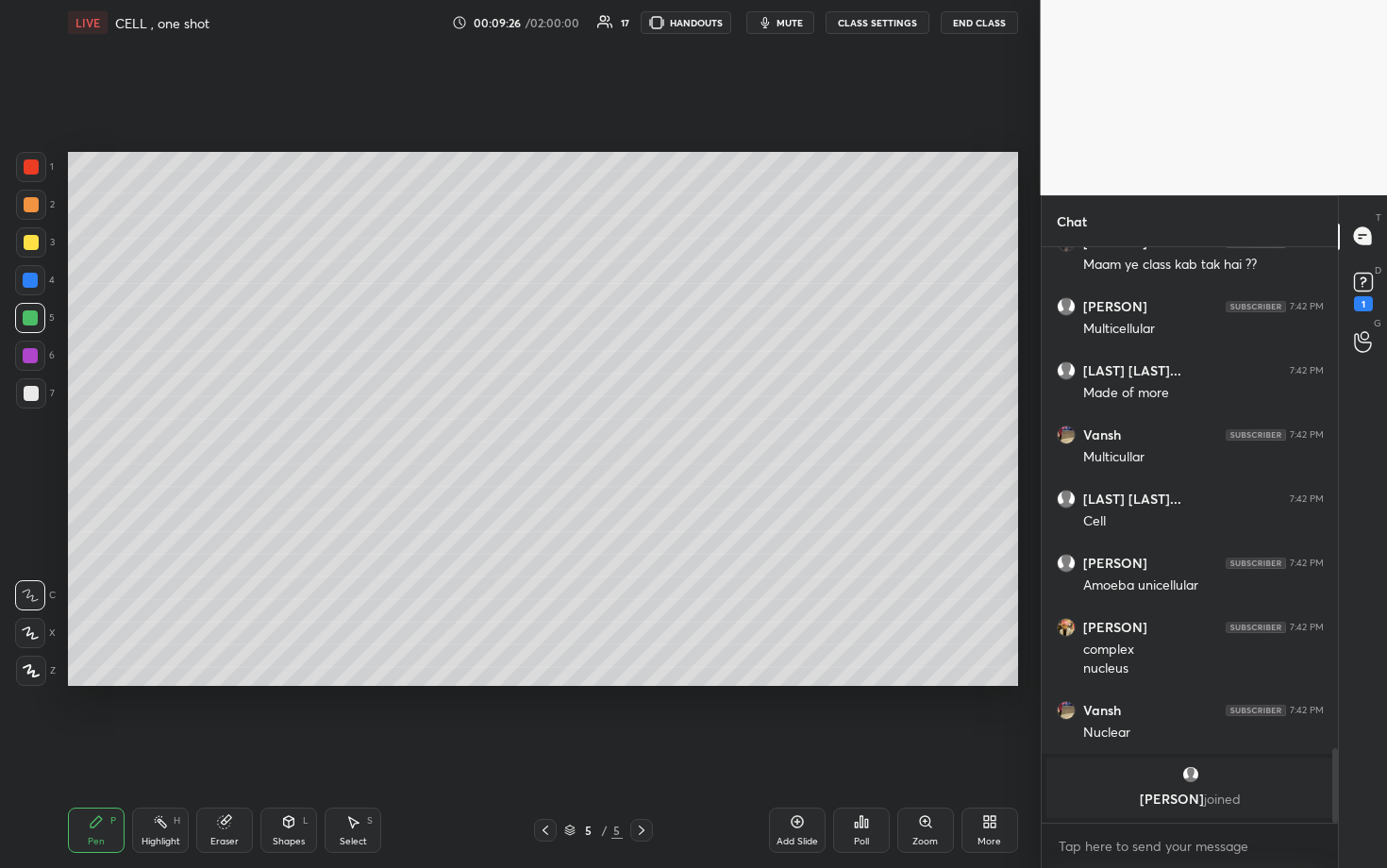 click on "Report an issue Reason for reporting Buffering Chat not working Audio - Video sync issue Educator video quality low ​ Attach an image Report" at bounding box center (1561, 434) 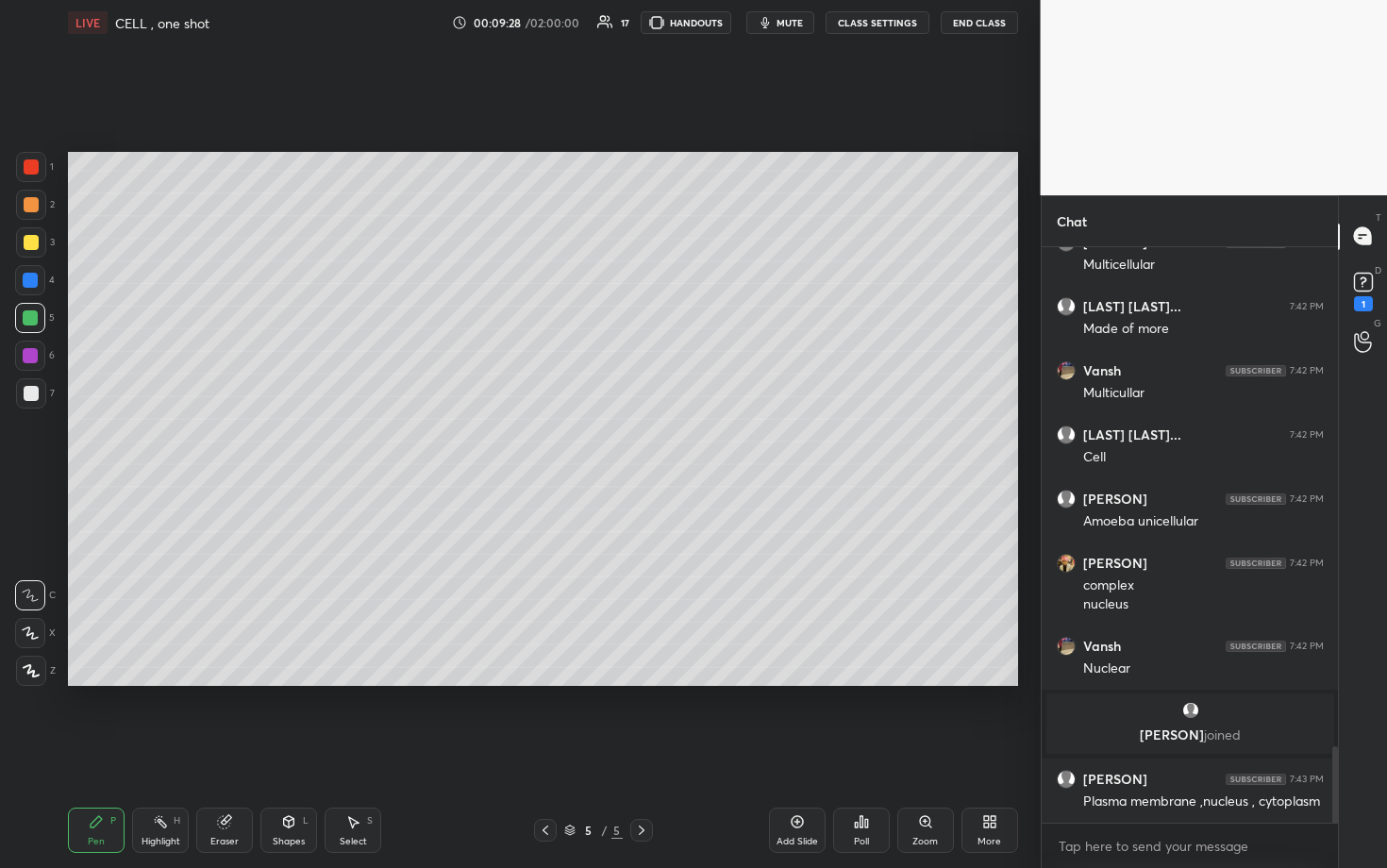 scroll, scrollTop: 3848, scrollLeft: 0, axis: vertical 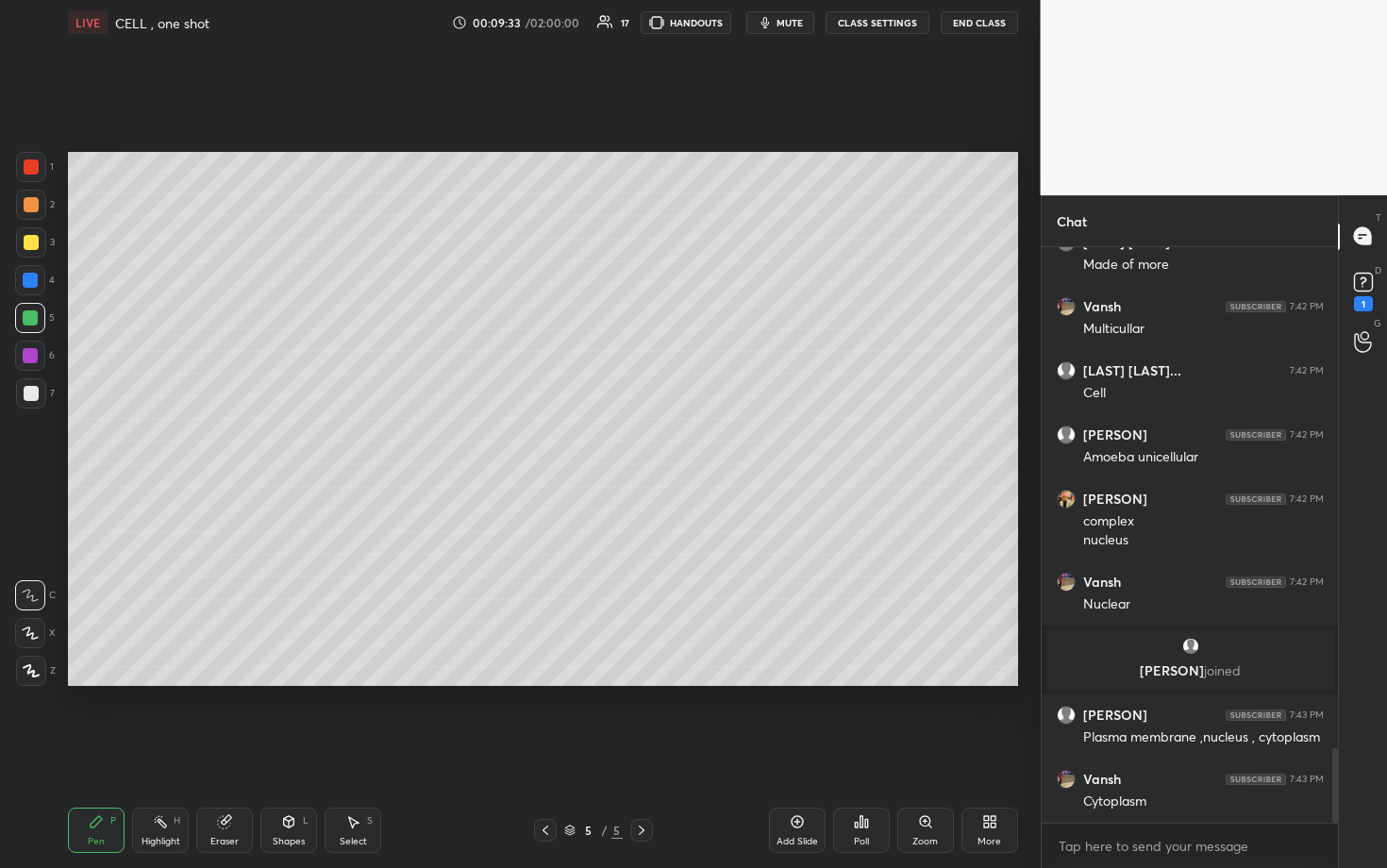 drag, startPoint x: 37, startPoint y: 357, endPoint x: 51, endPoint y: 352, distance: 14.866069 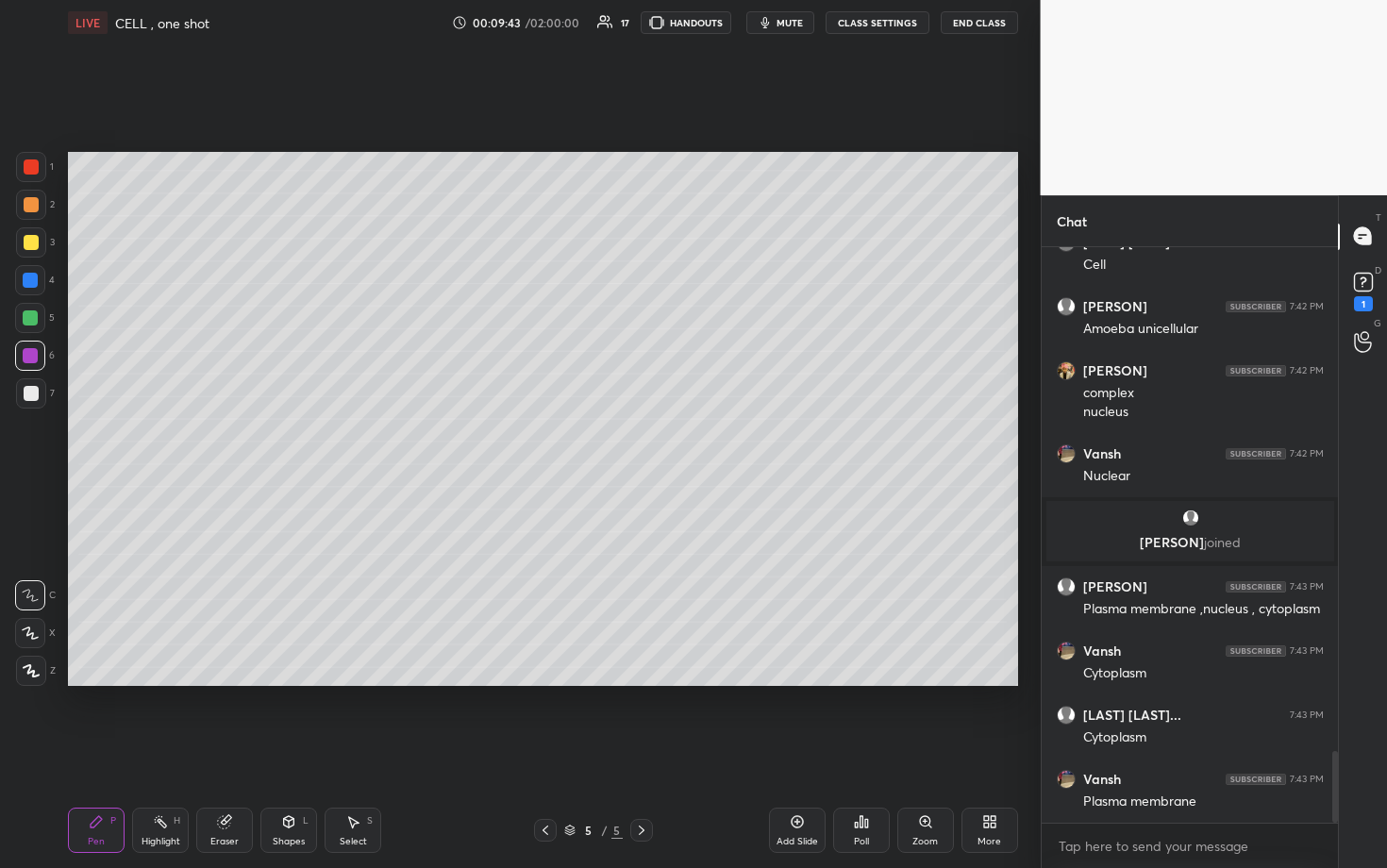 scroll, scrollTop: 4041, scrollLeft: 0, axis: vertical 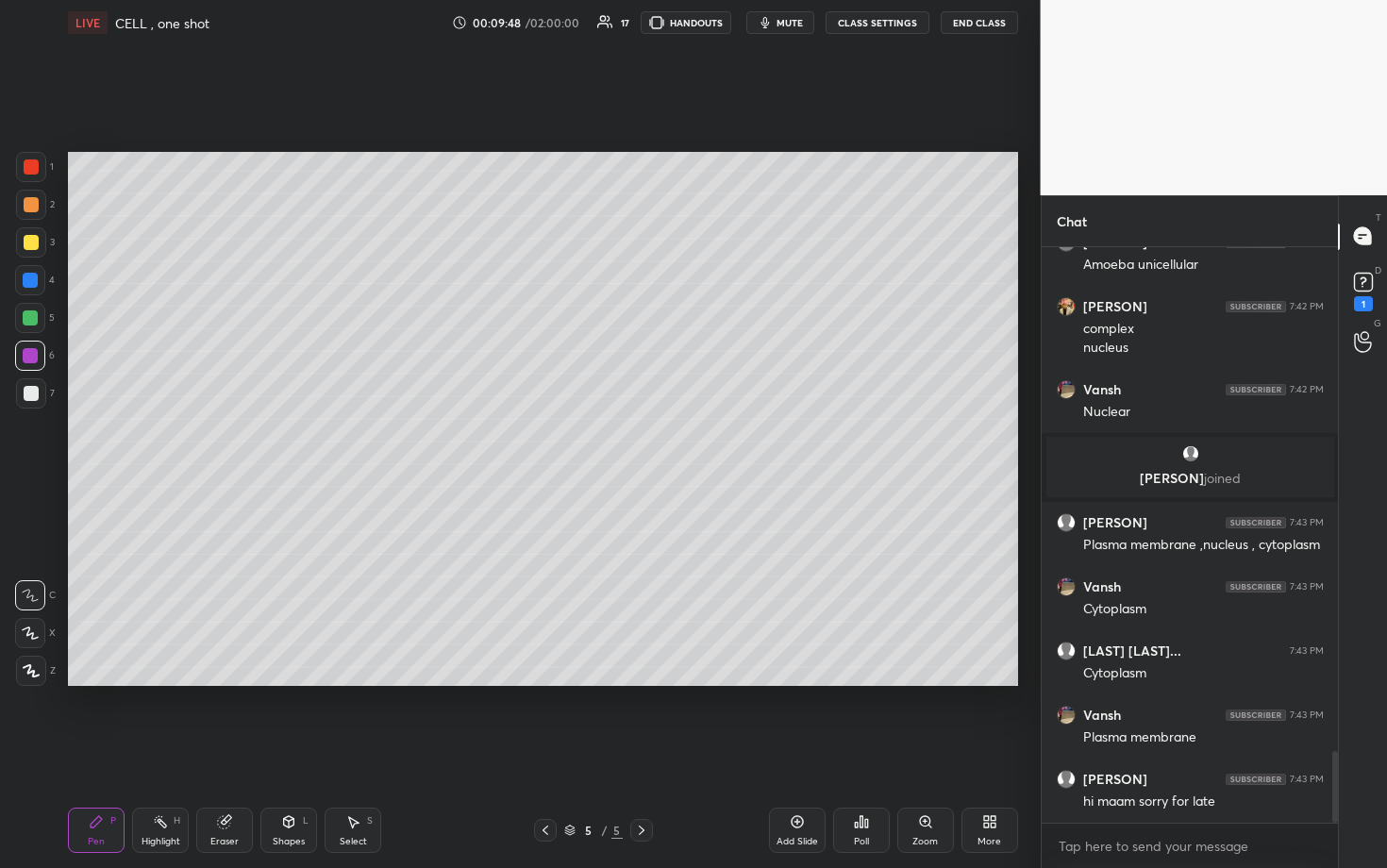 drag, startPoint x: 29, startPoint y: 236, endPoint x: 38, endPoint y: 191, distance: 45.89118 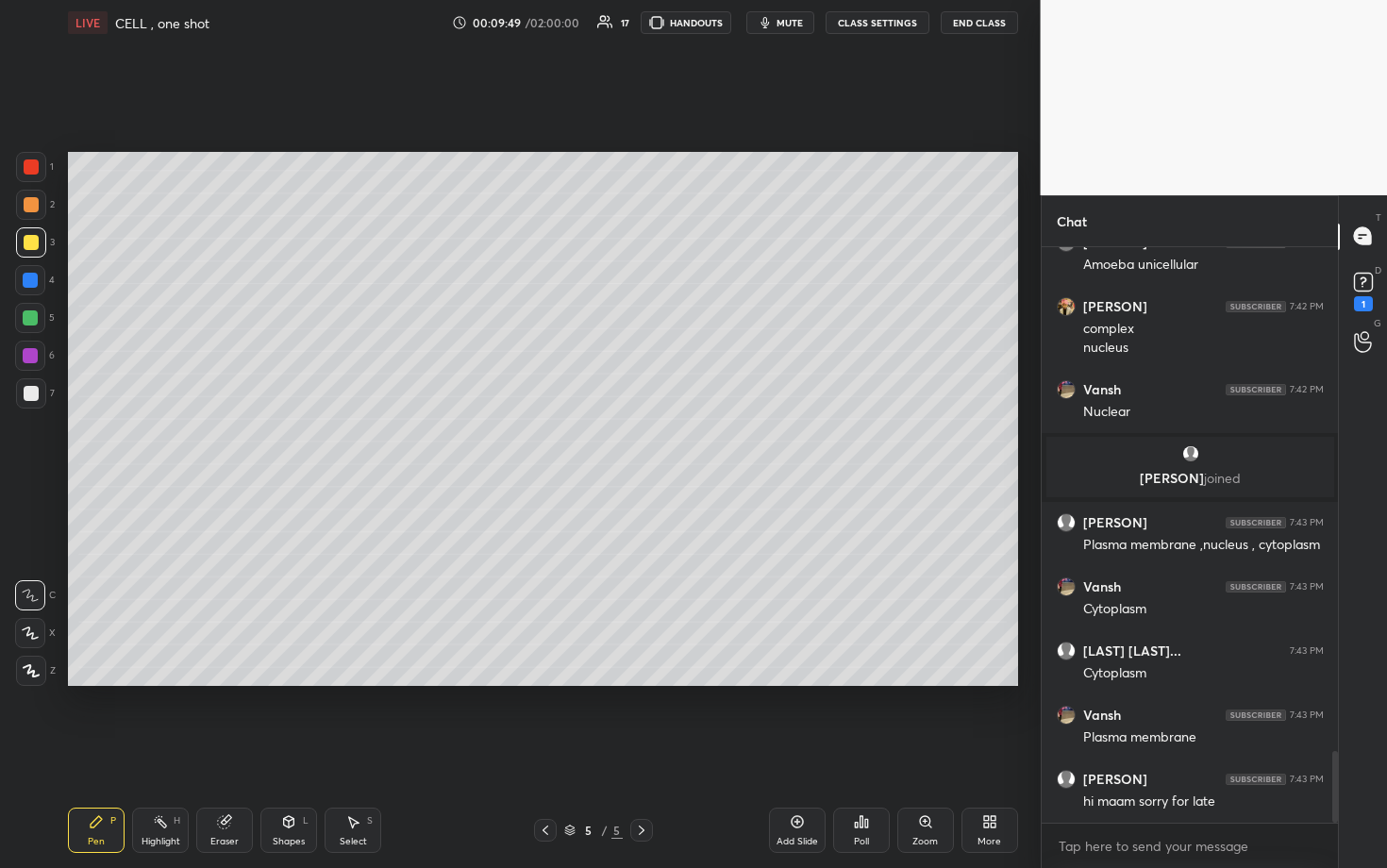 drag, startPoint x: 35, startPoint y: 180, endPoint x: 35, endPoint y: 166, distance: 14 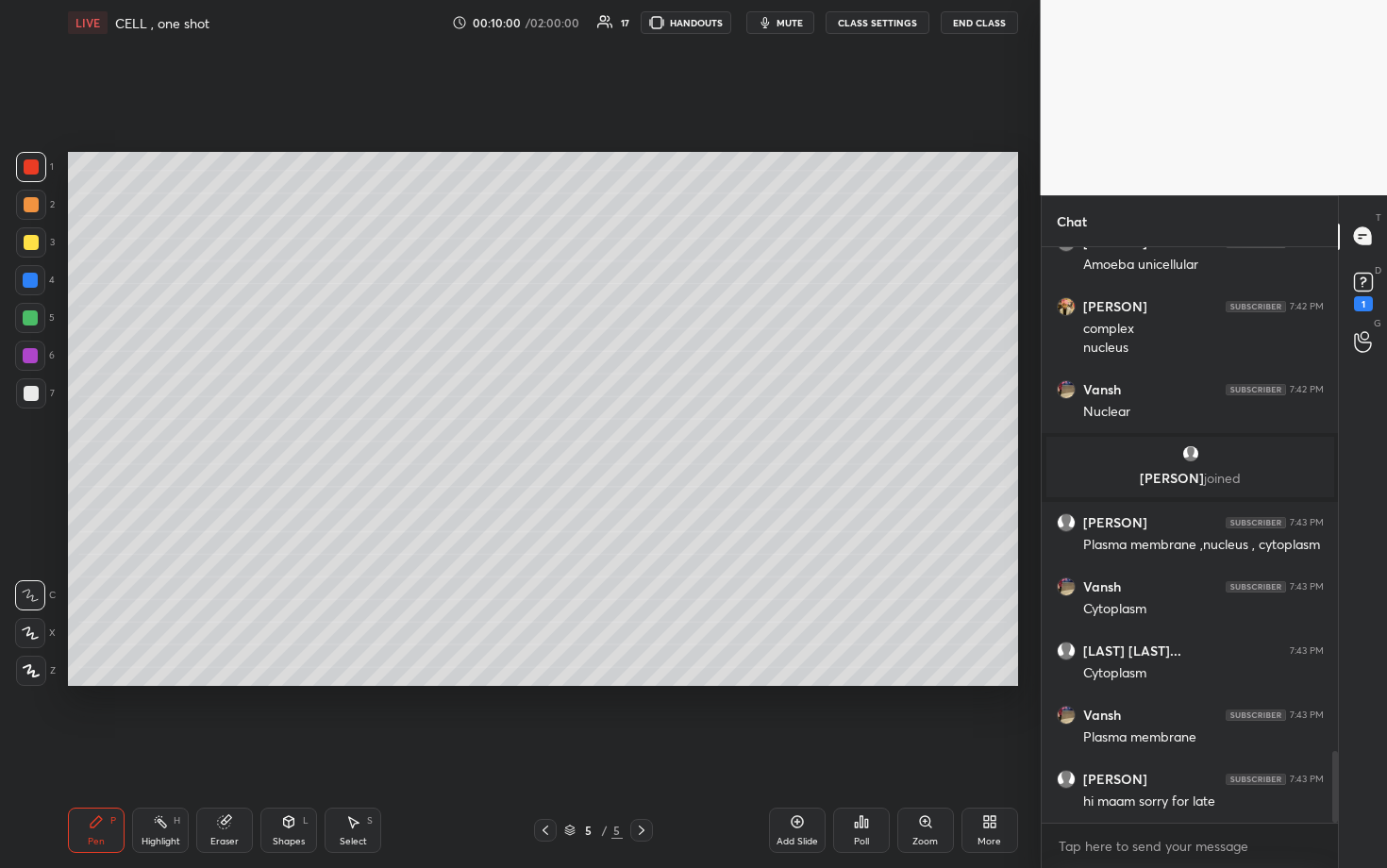 drag, startPoint x: 165, startPoint y: 821, endPoint x: 206, endPoint y: 750, distance: 81.9878 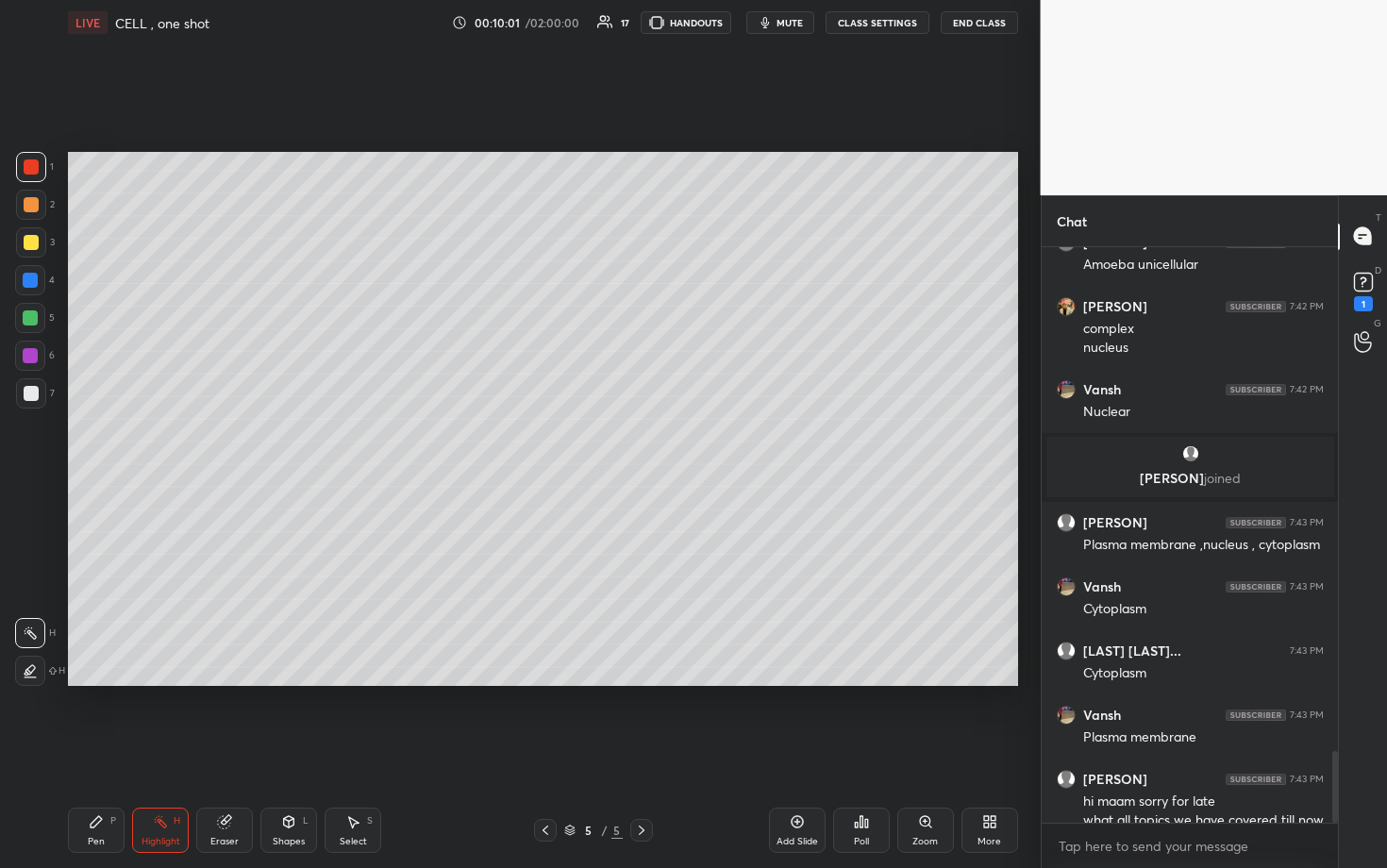 scroll, scrollTop: 4060, scrollLeft: 0, axis: vertical 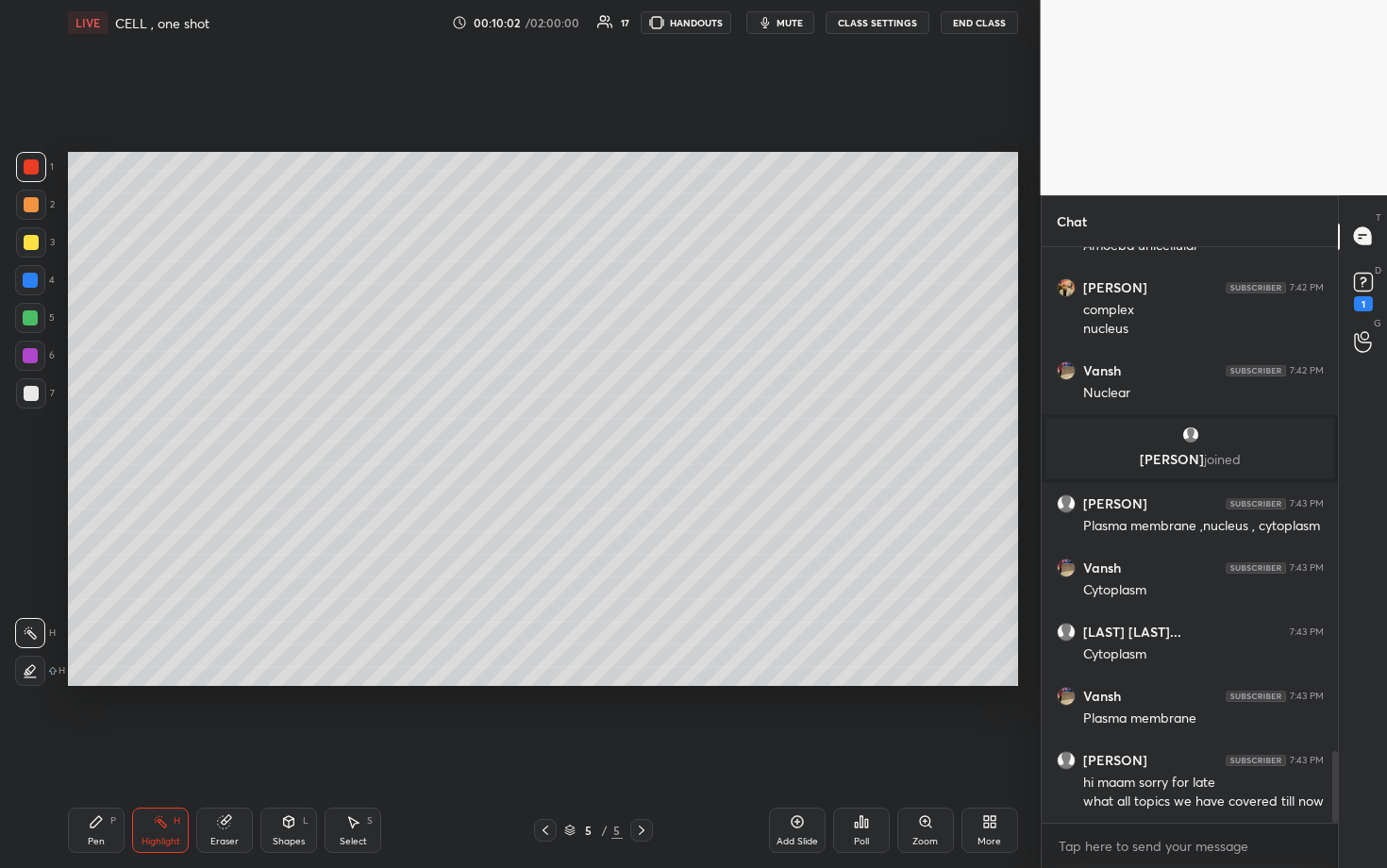drag, startPoint x: 219, startPoint y: 825, endPoint x: 230, endPoint y: 803, distance: 24.596748 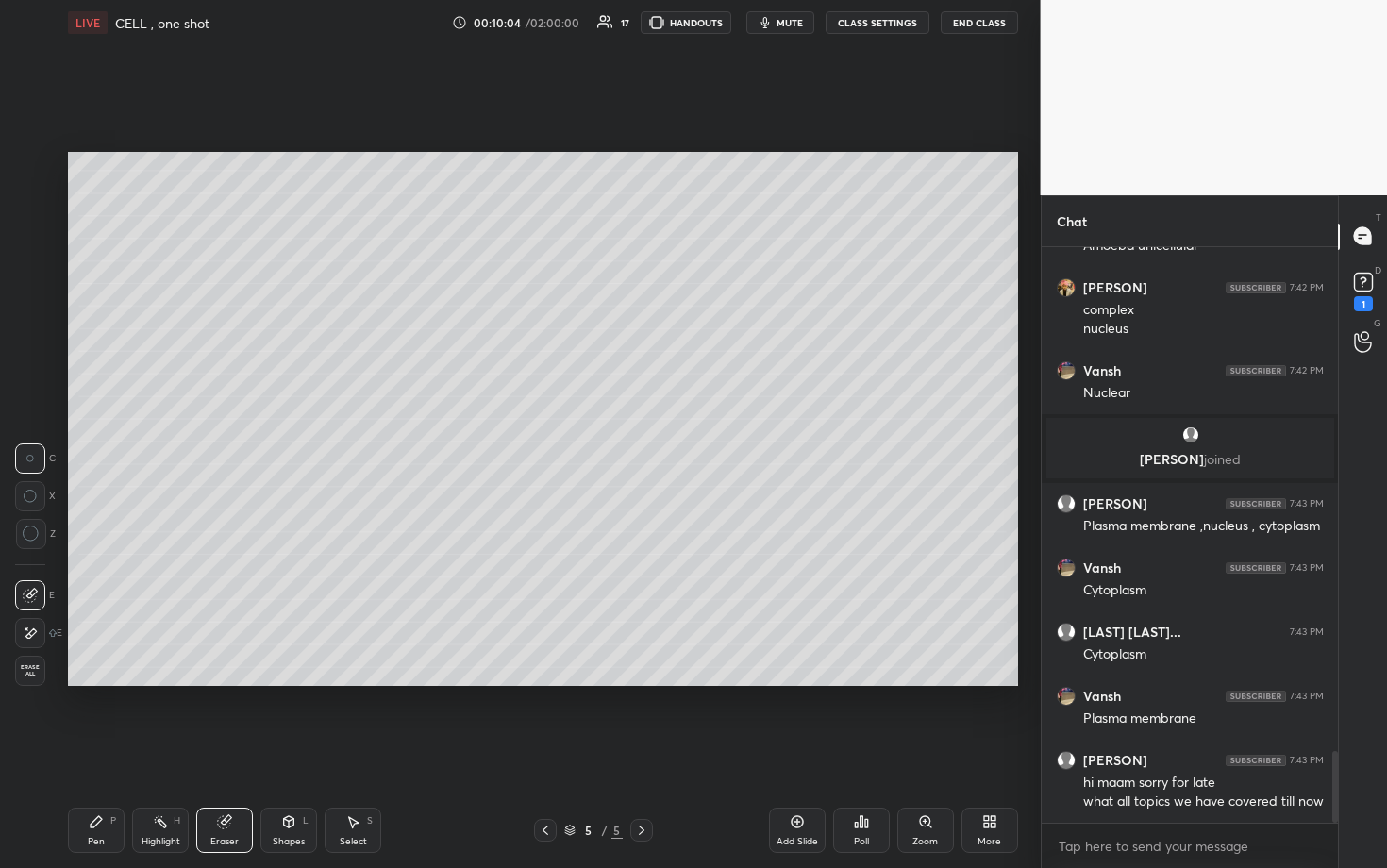 drag, startPoint x: 30, startPoint y: 625, endPoint x: 62, endPoint y: 609, distance: 35.777088 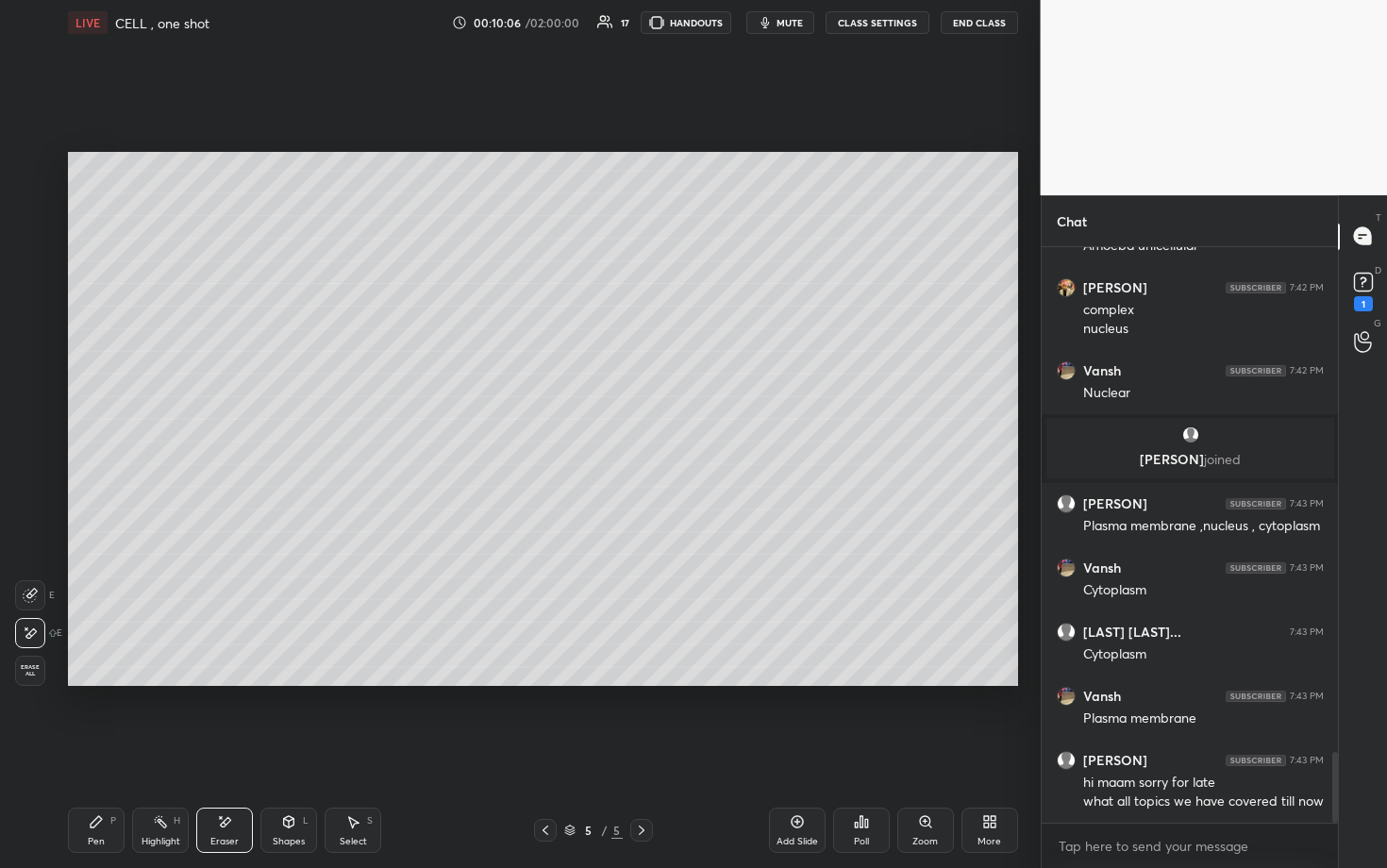 scroll, scrollTop: 4124, scrollLeft: 0, axis: vertical 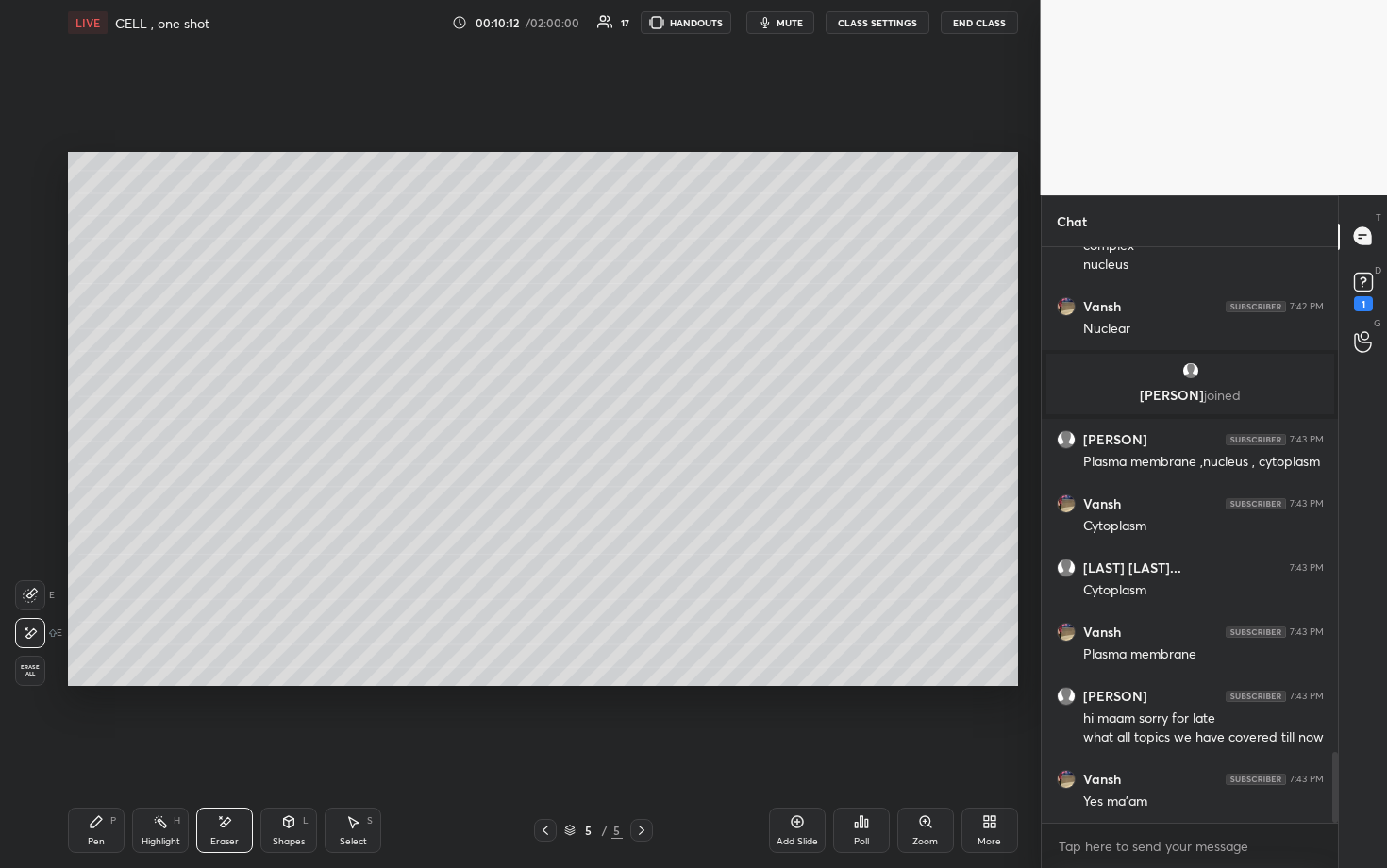 drag, startPoint x: 29, startPoint y: 599, endPoint x: 39, endPoint y: 605, distance: 11.661904 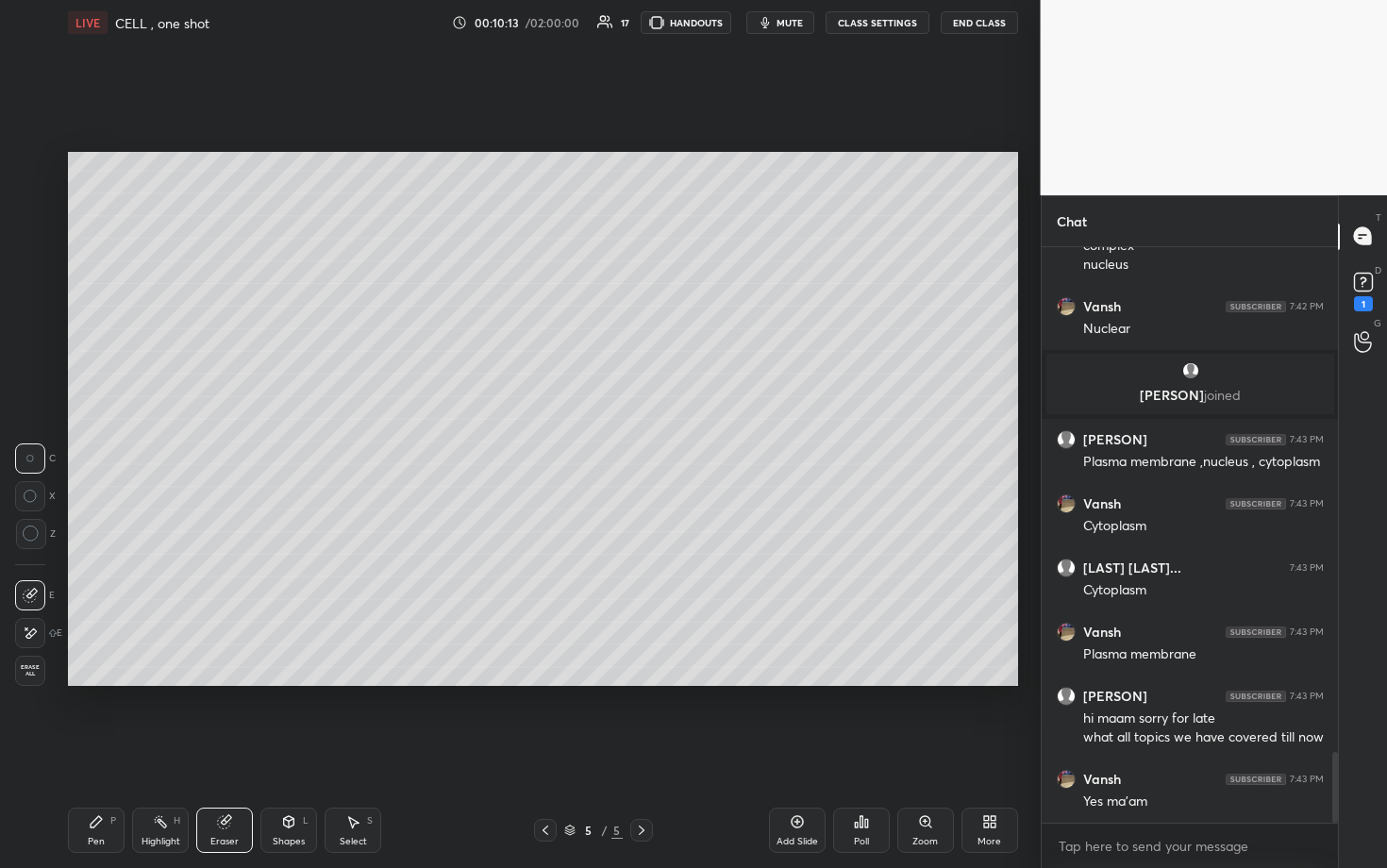 scroll, scrollTop: 4188, scrollLeft: 0, axis: vertical 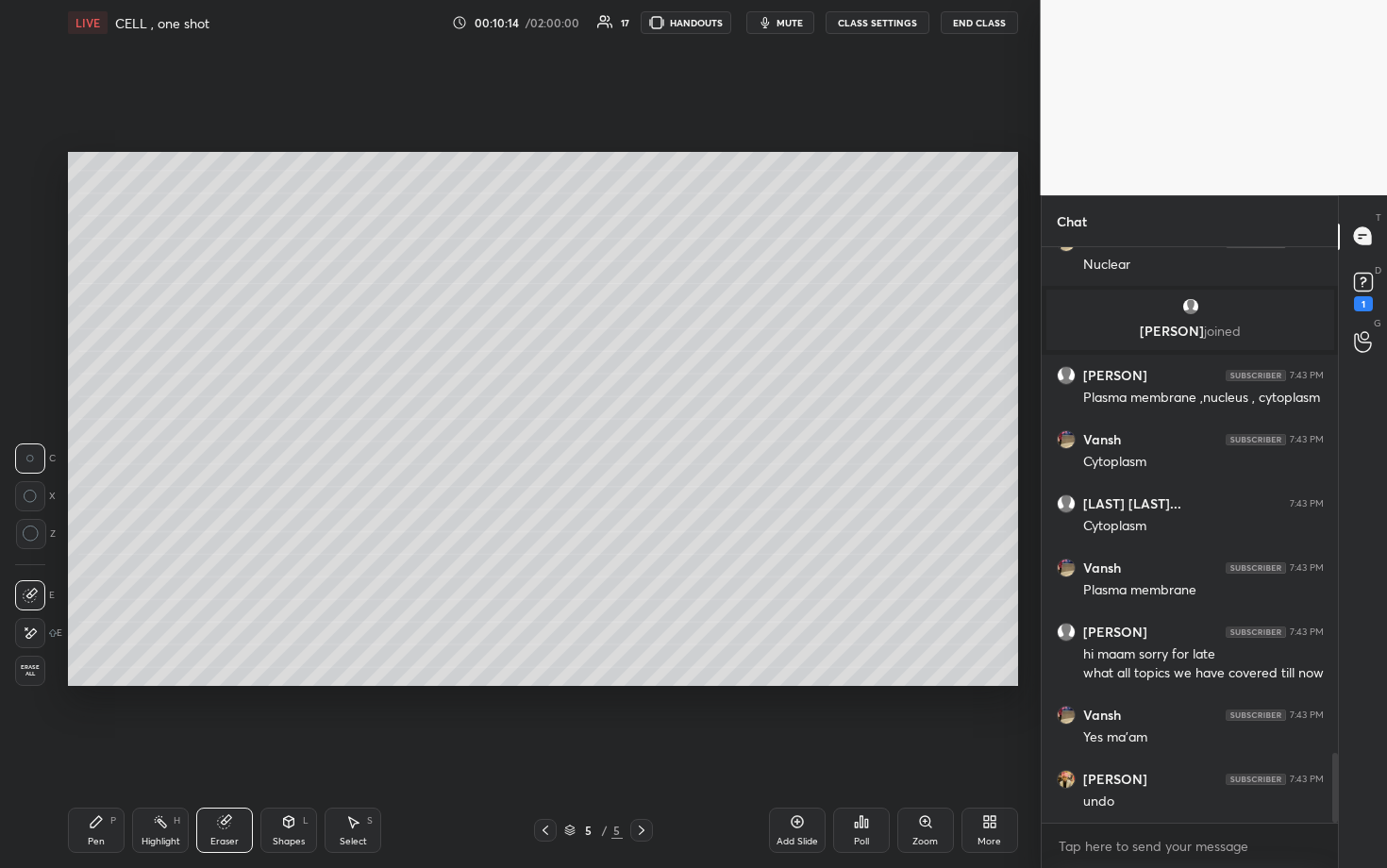click on "Pen P" at bounding box center [96, 830] 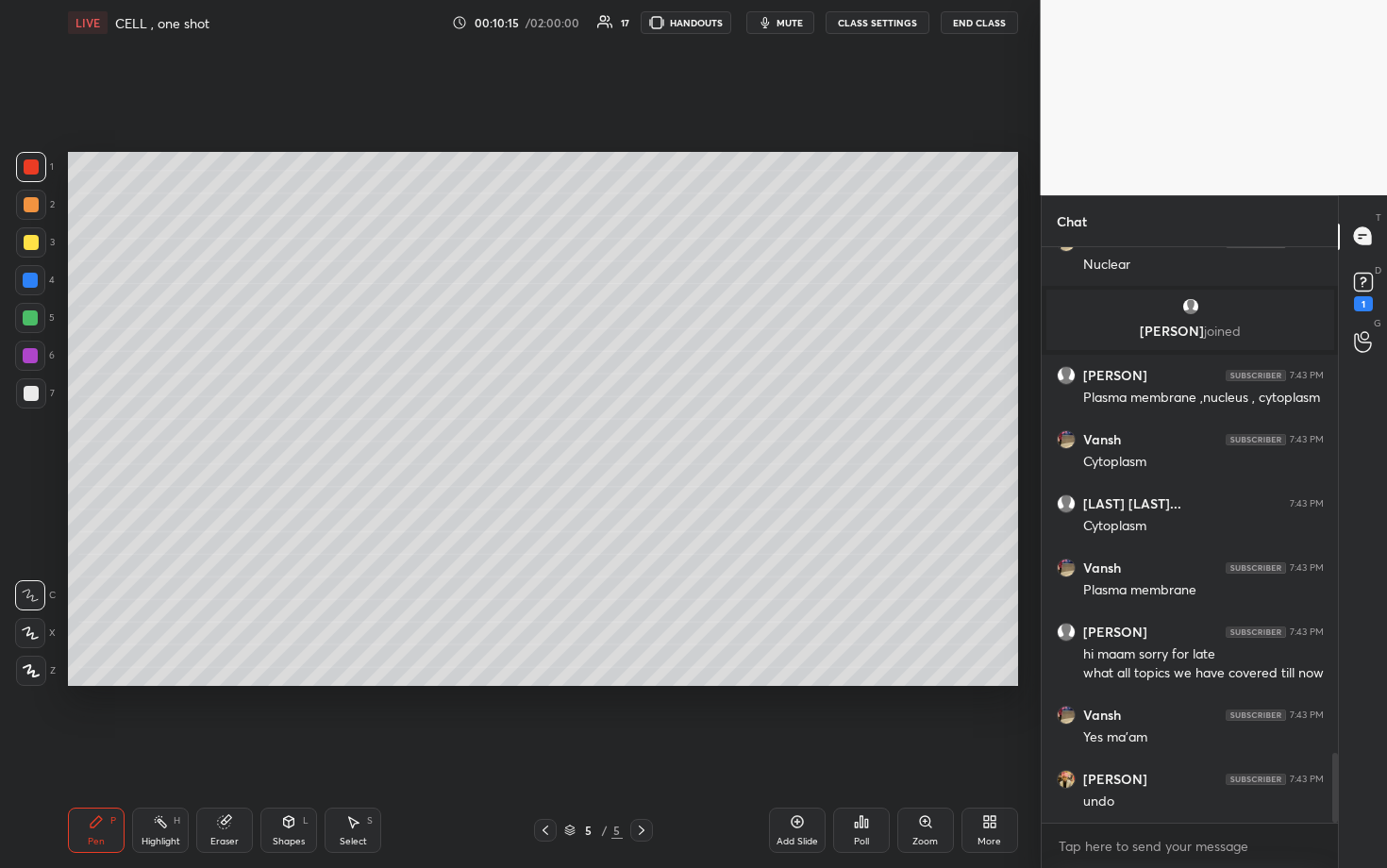 drag, startPoint x: 37, startPoint y: 211, endPoint x: 46, endPoint y: 196, distance: 17.492856 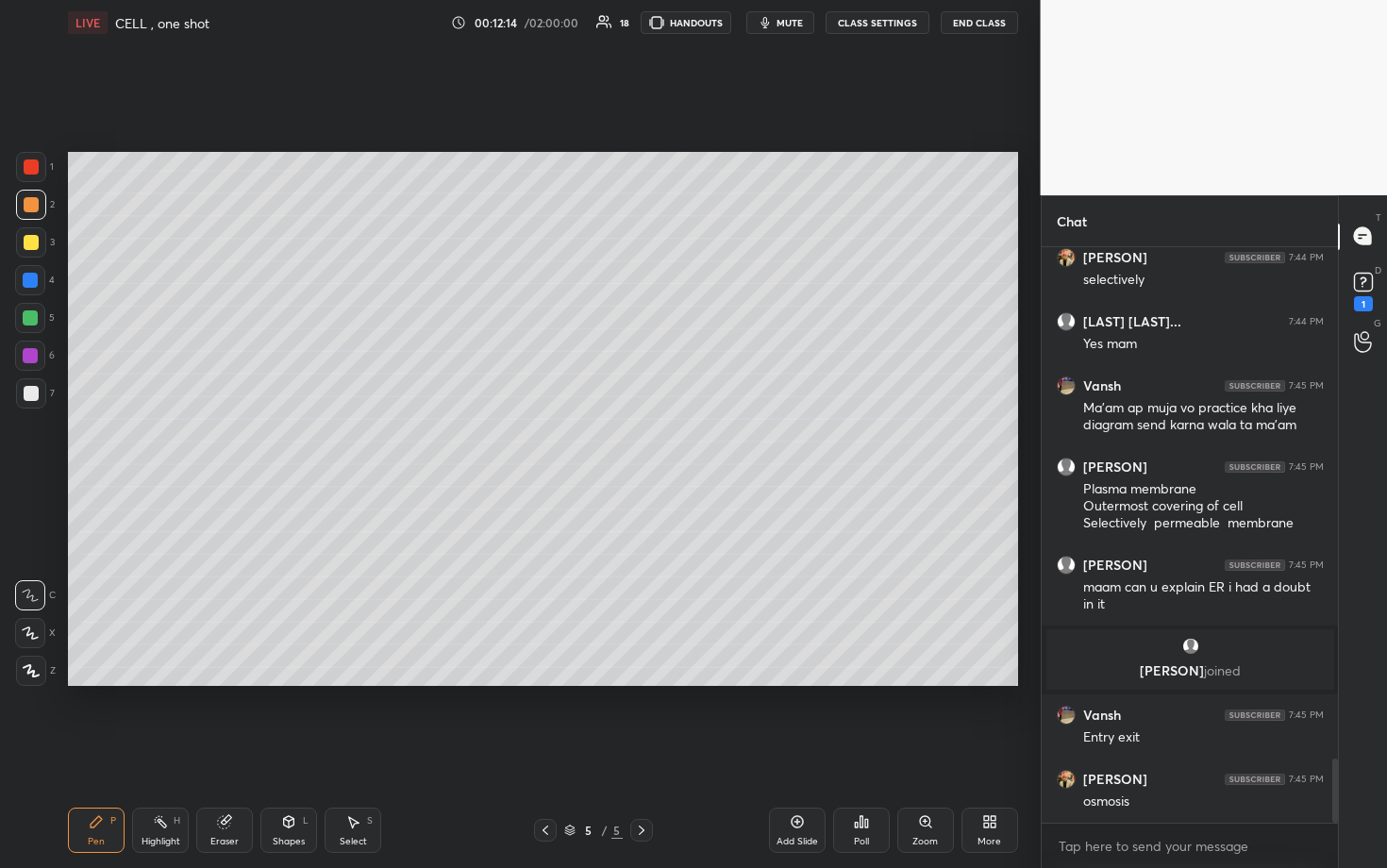 scroll, scrollTop: 4669, scrollLeft: 0, axis: vertical 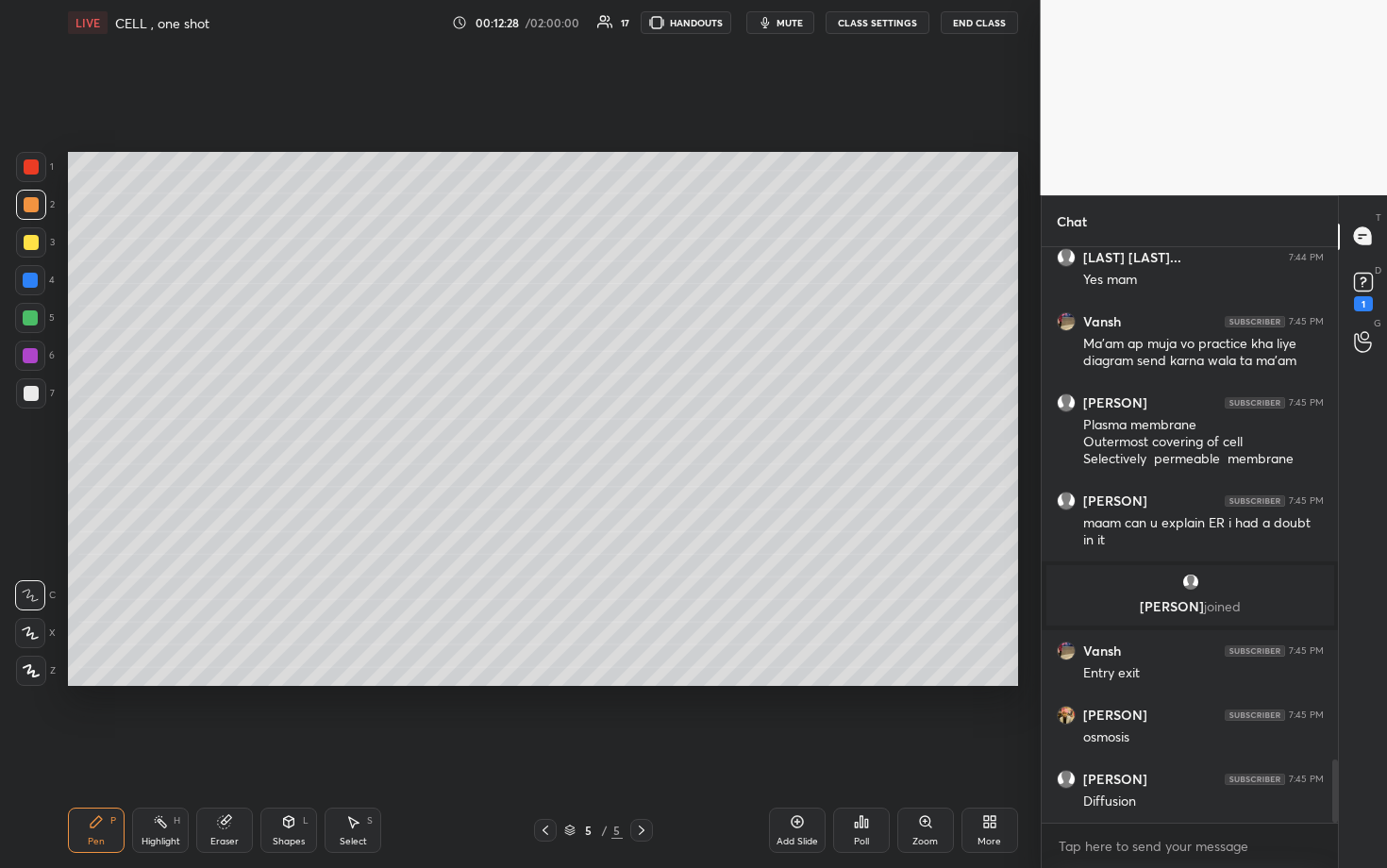 click 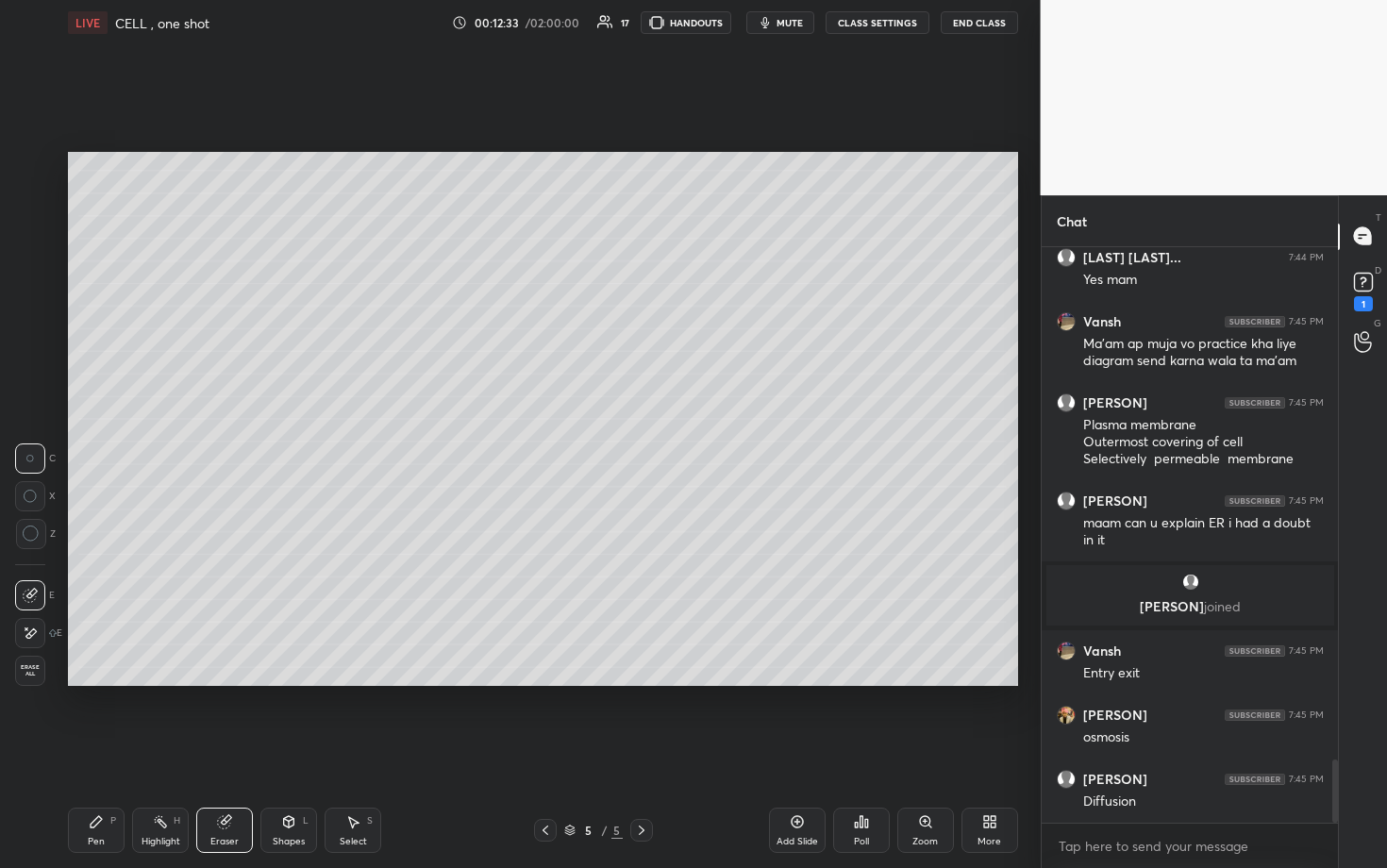 click on "Pen P Highlight H Eraser Shapes L Select S" at bounding box center (242, 830) 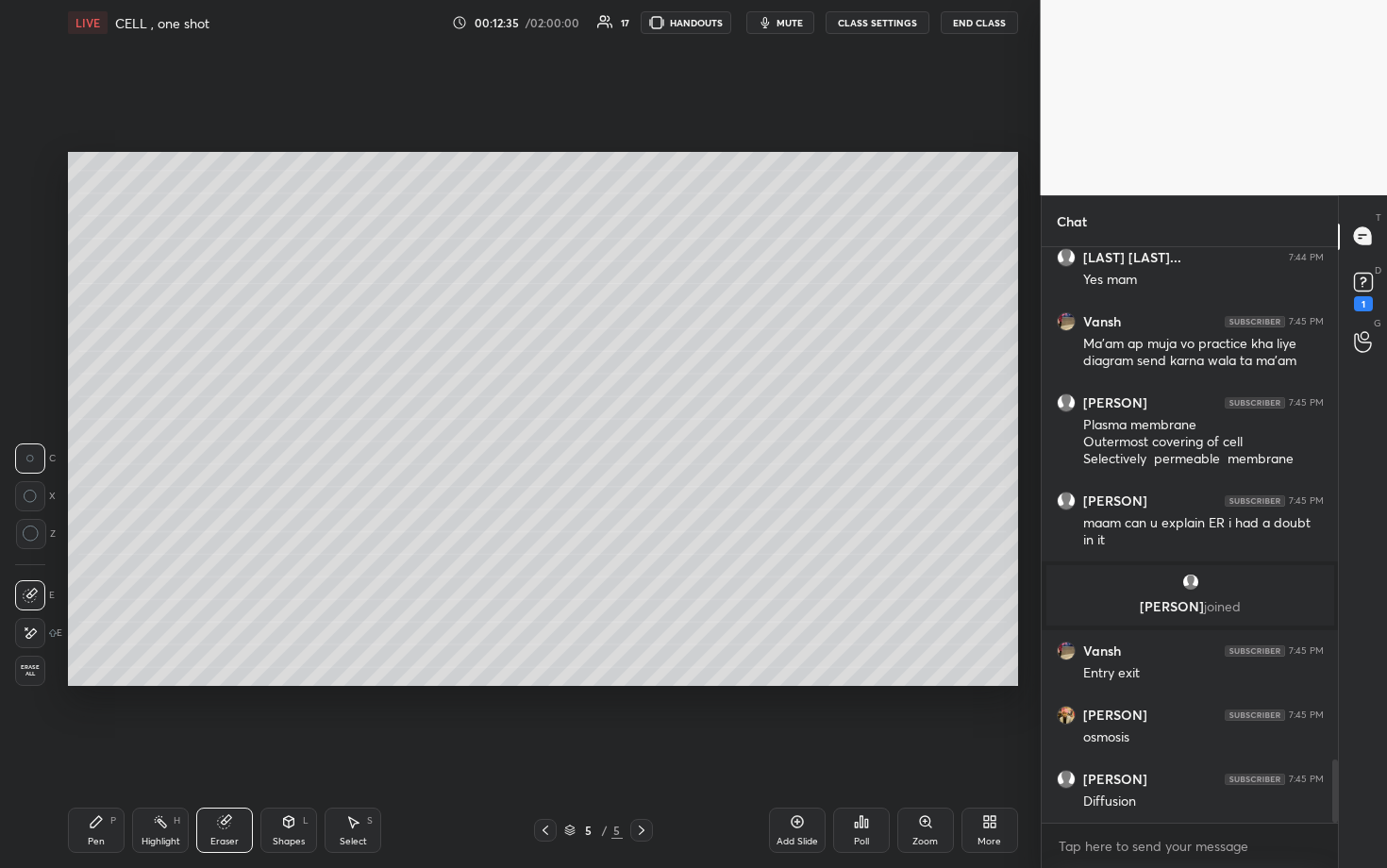 drag, startPoint x: 110, startPoint y: 826, endPoint x: 231, endPoint y: 753, distance: 141.3153 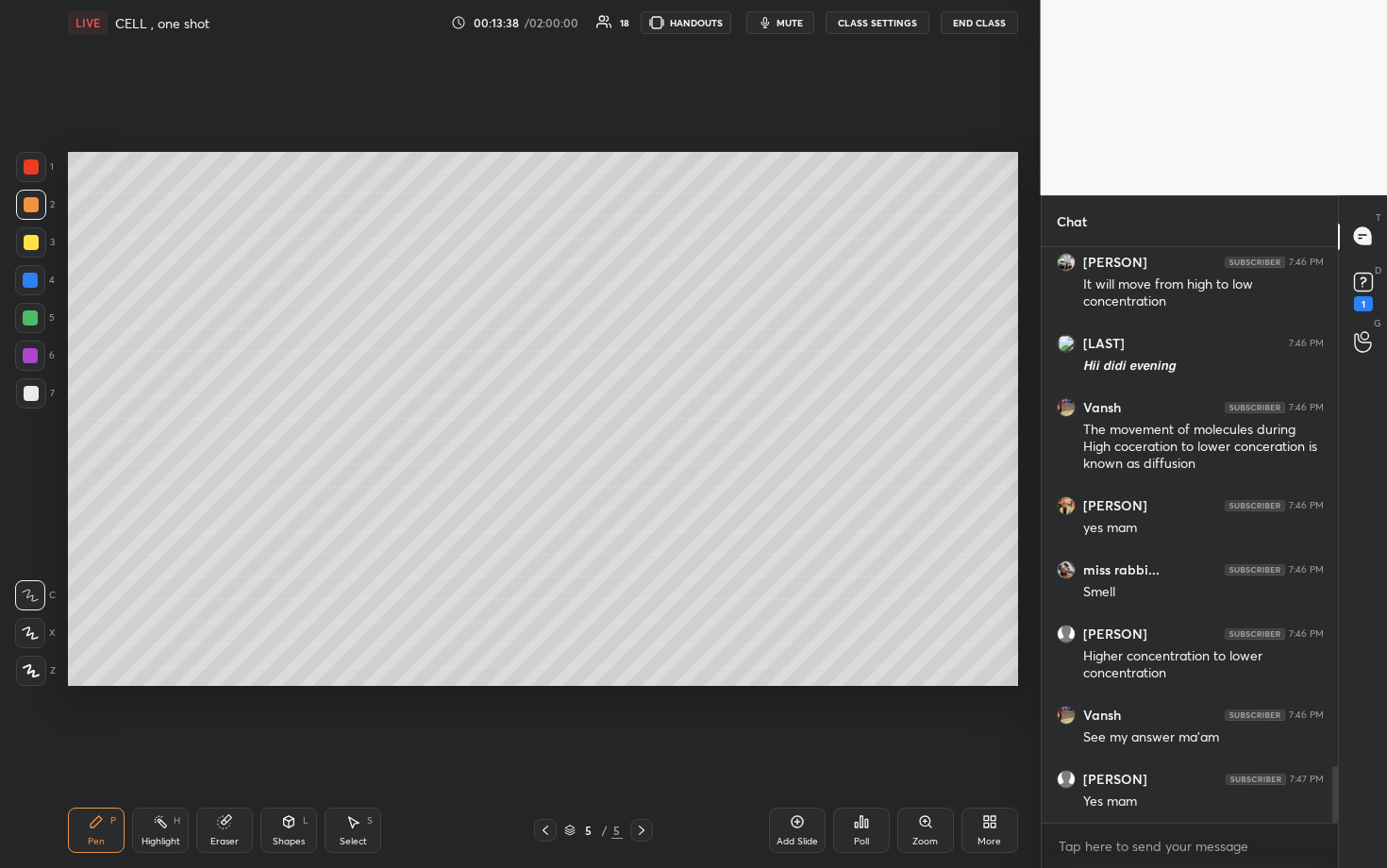 scroll, scrollTop: 5284, scrollLeft: 0, axis: vertical 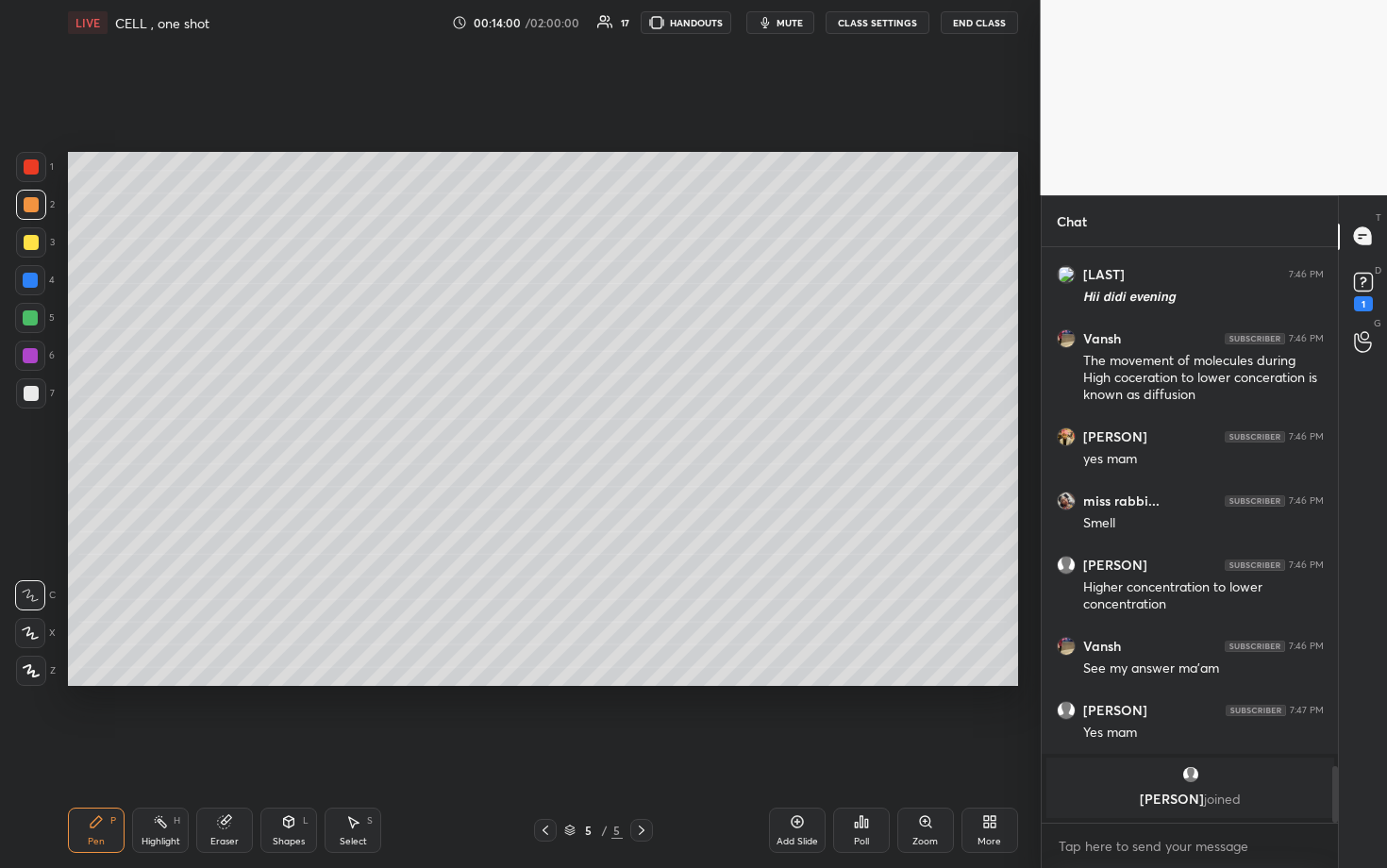 click at bounding box center [31, 393] 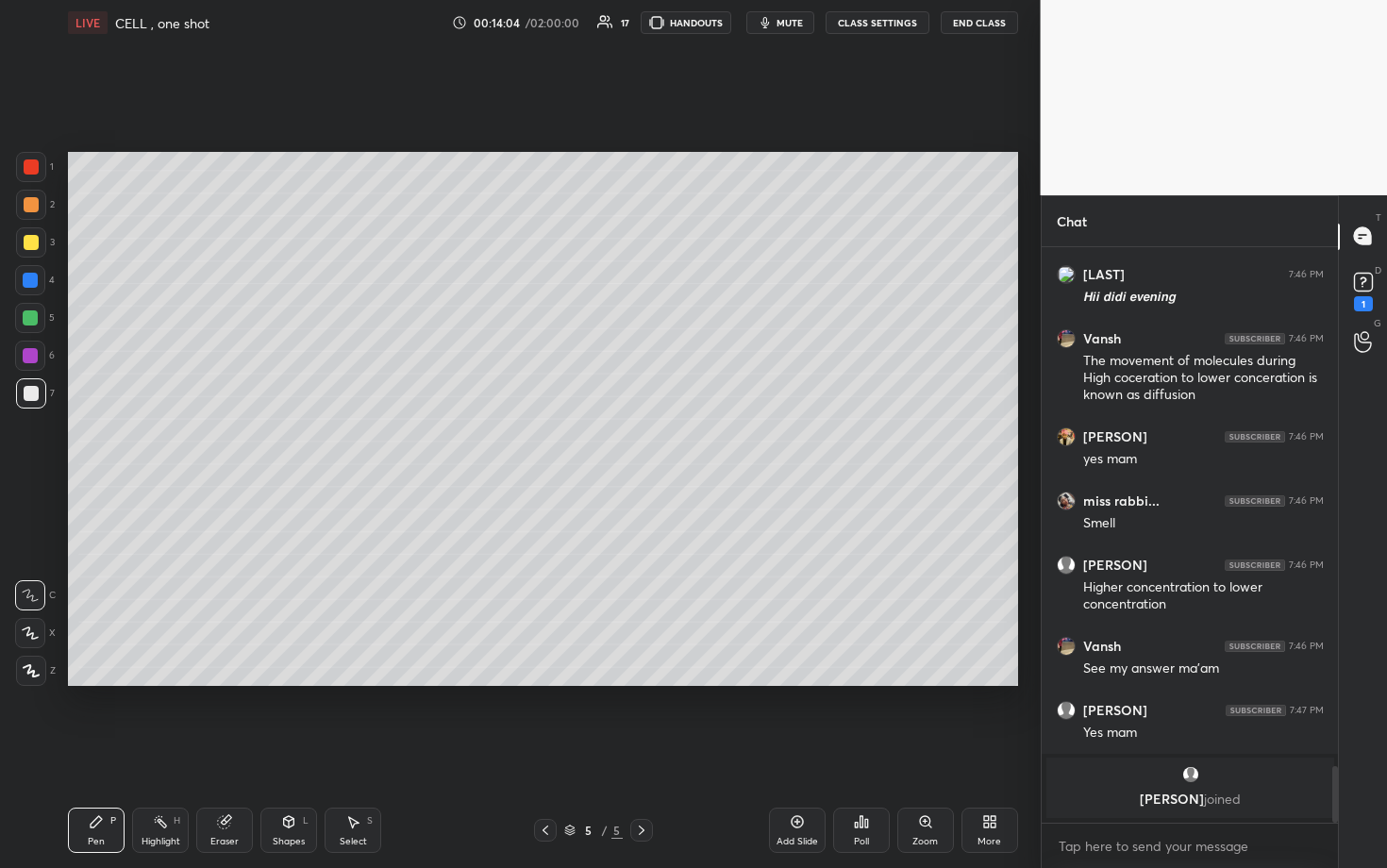 scroll, scrollTop: 5304, scrollLeft: 0, axis: vertical 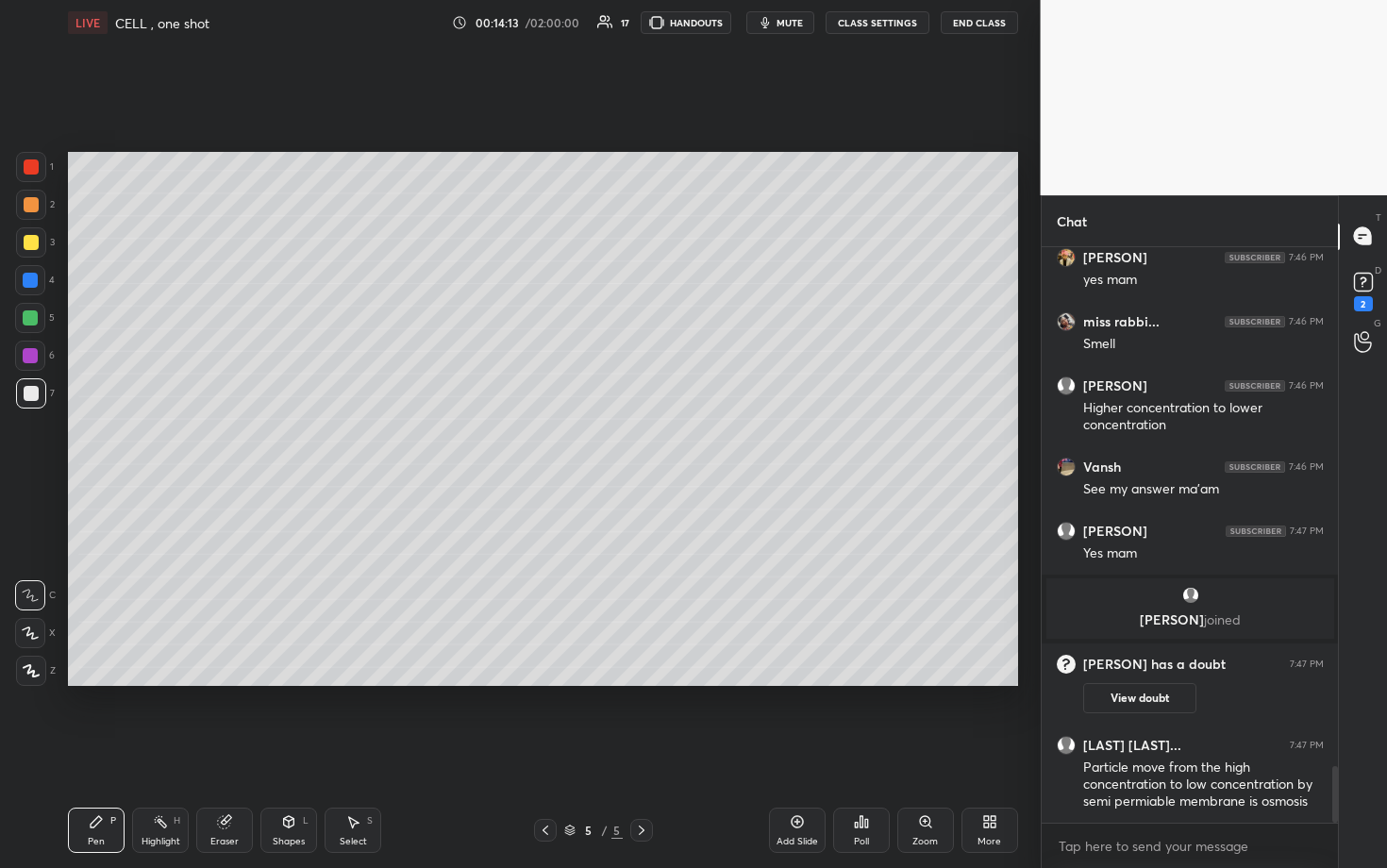 click at bounding box center (30, 318) 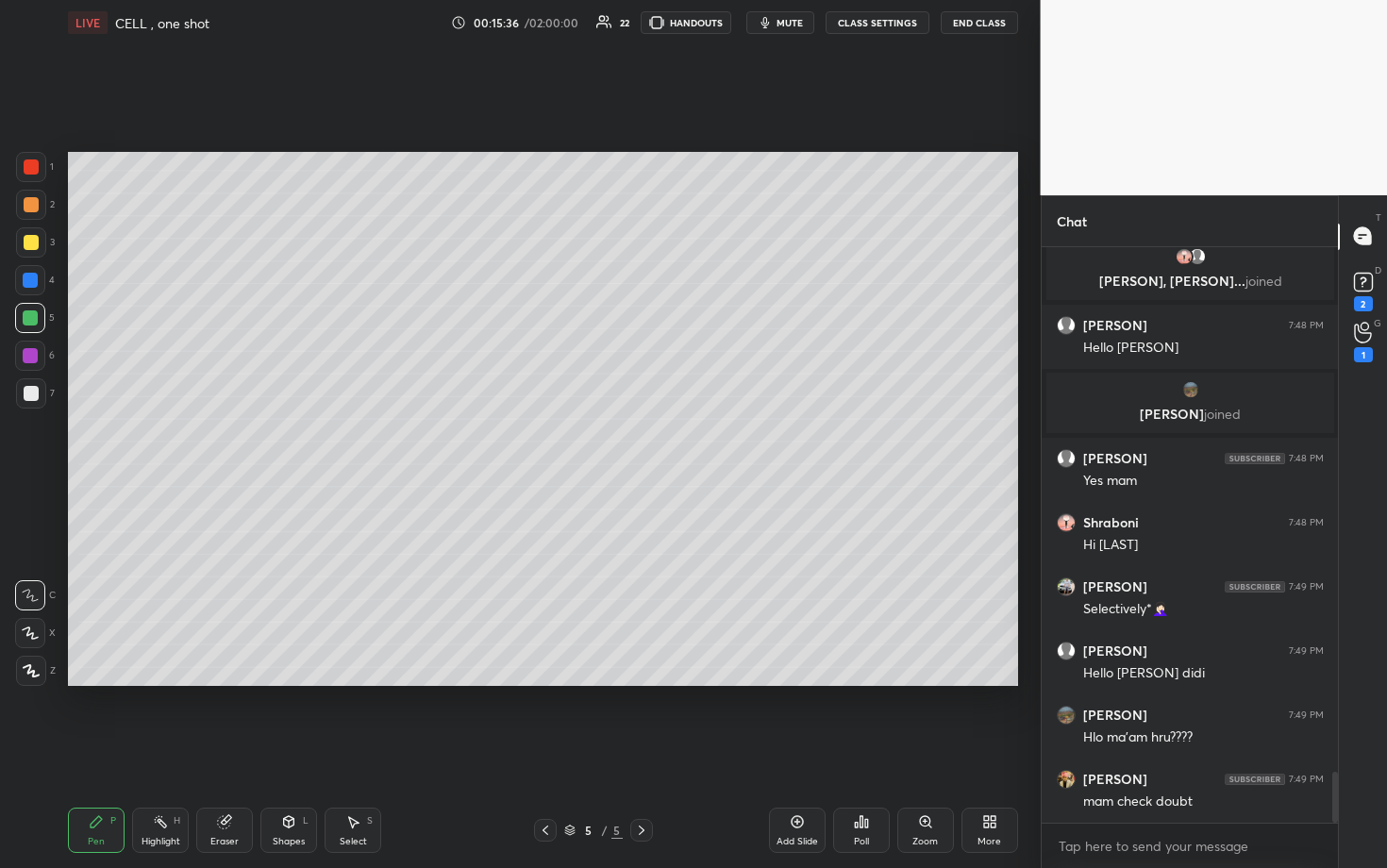 scroll, scrollTop: 6056, scrollLeft: 0, axis: vertical 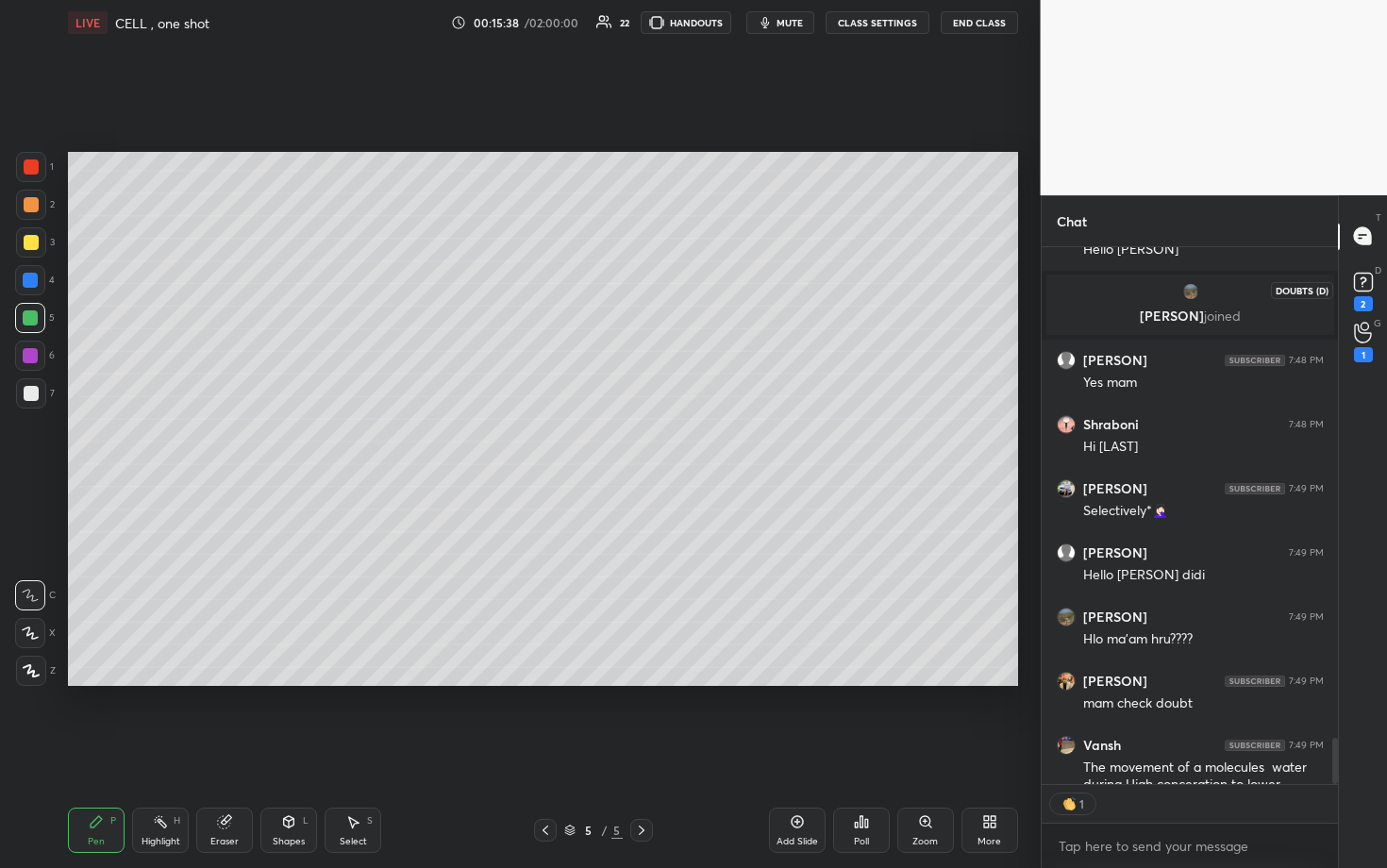 click 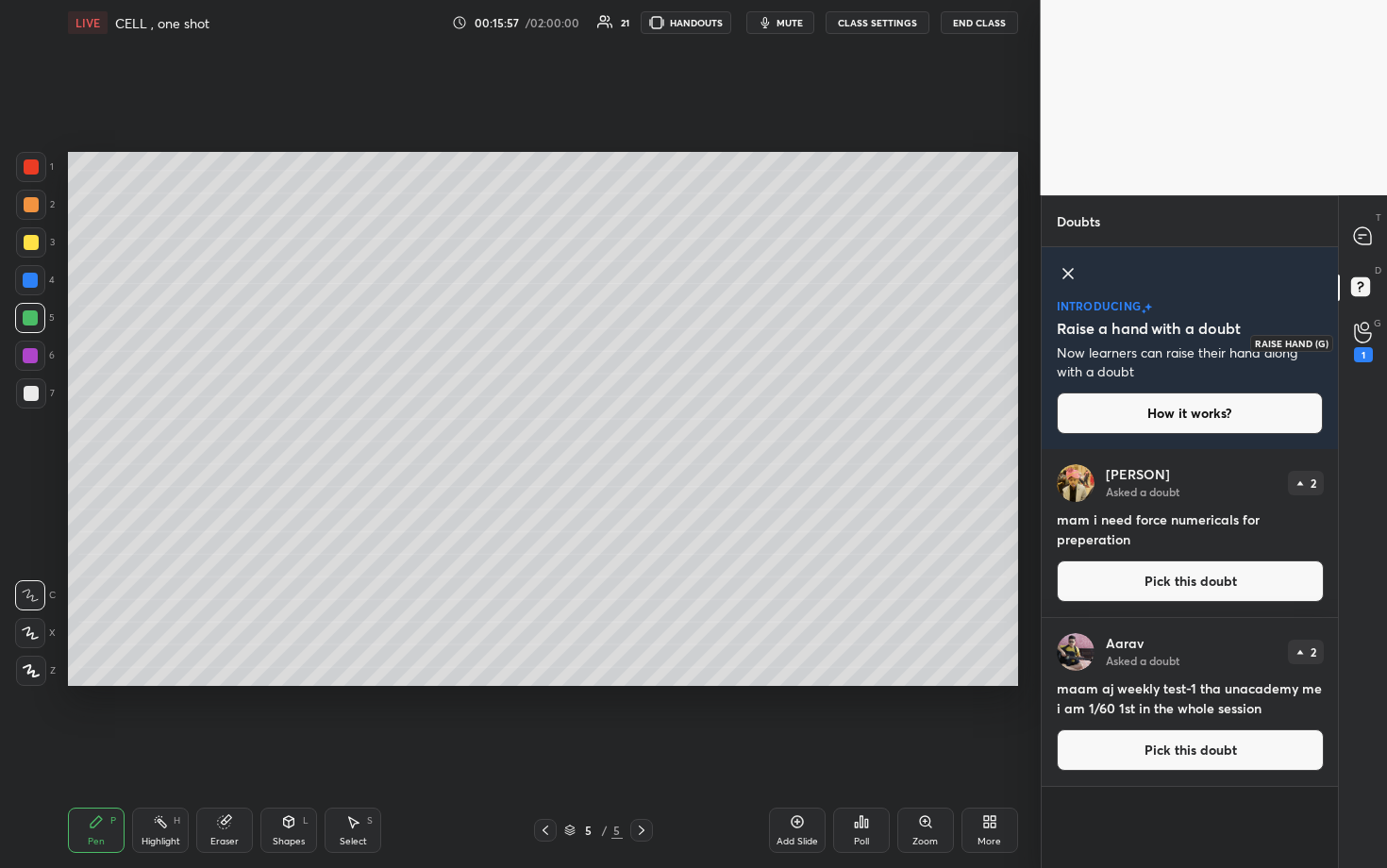 click 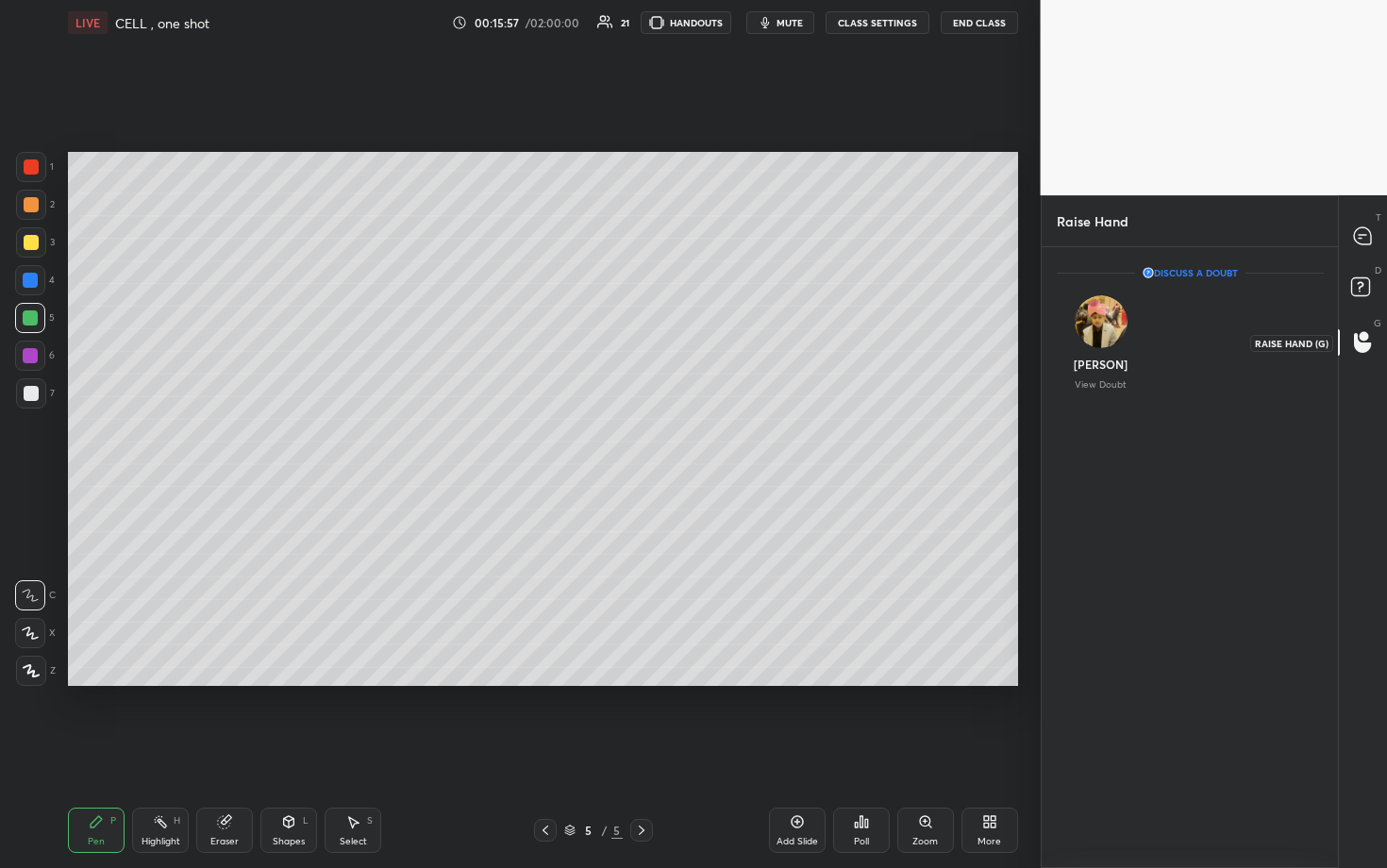 scroll, scrollTop: 609, scrollLeft: 291, axis: both 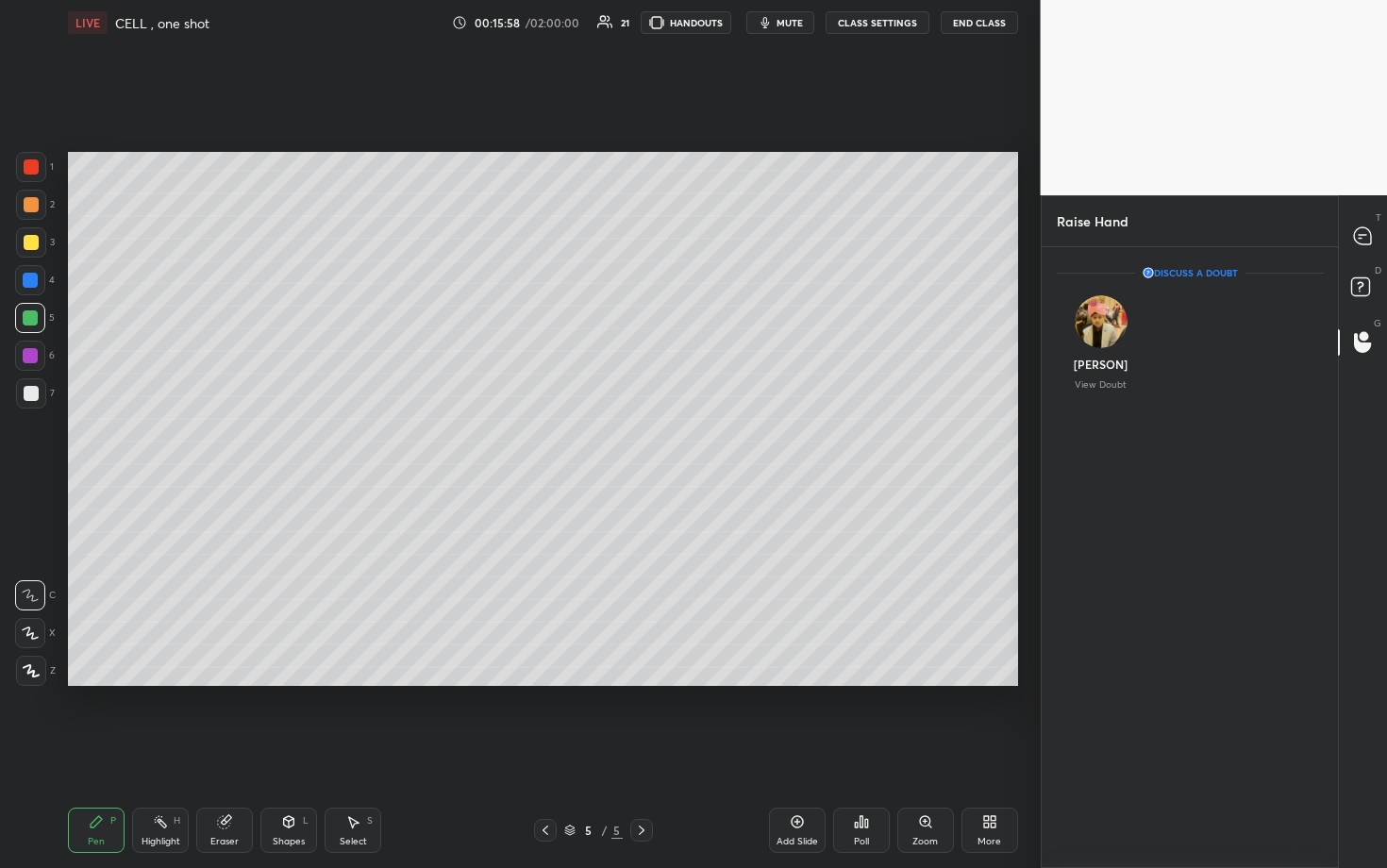click on "D Doubts (D)" at bounding box center (1362, 290) 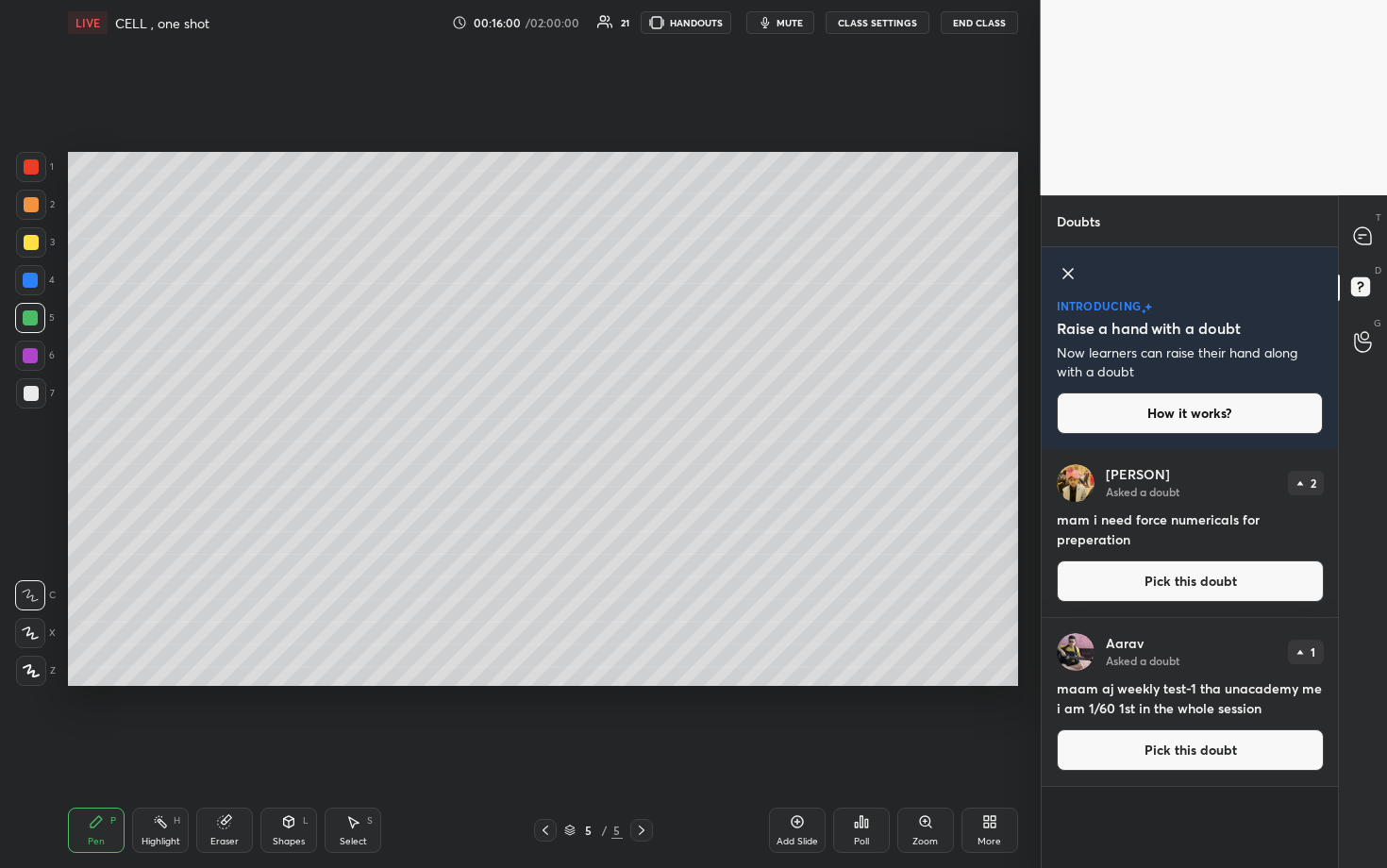 click 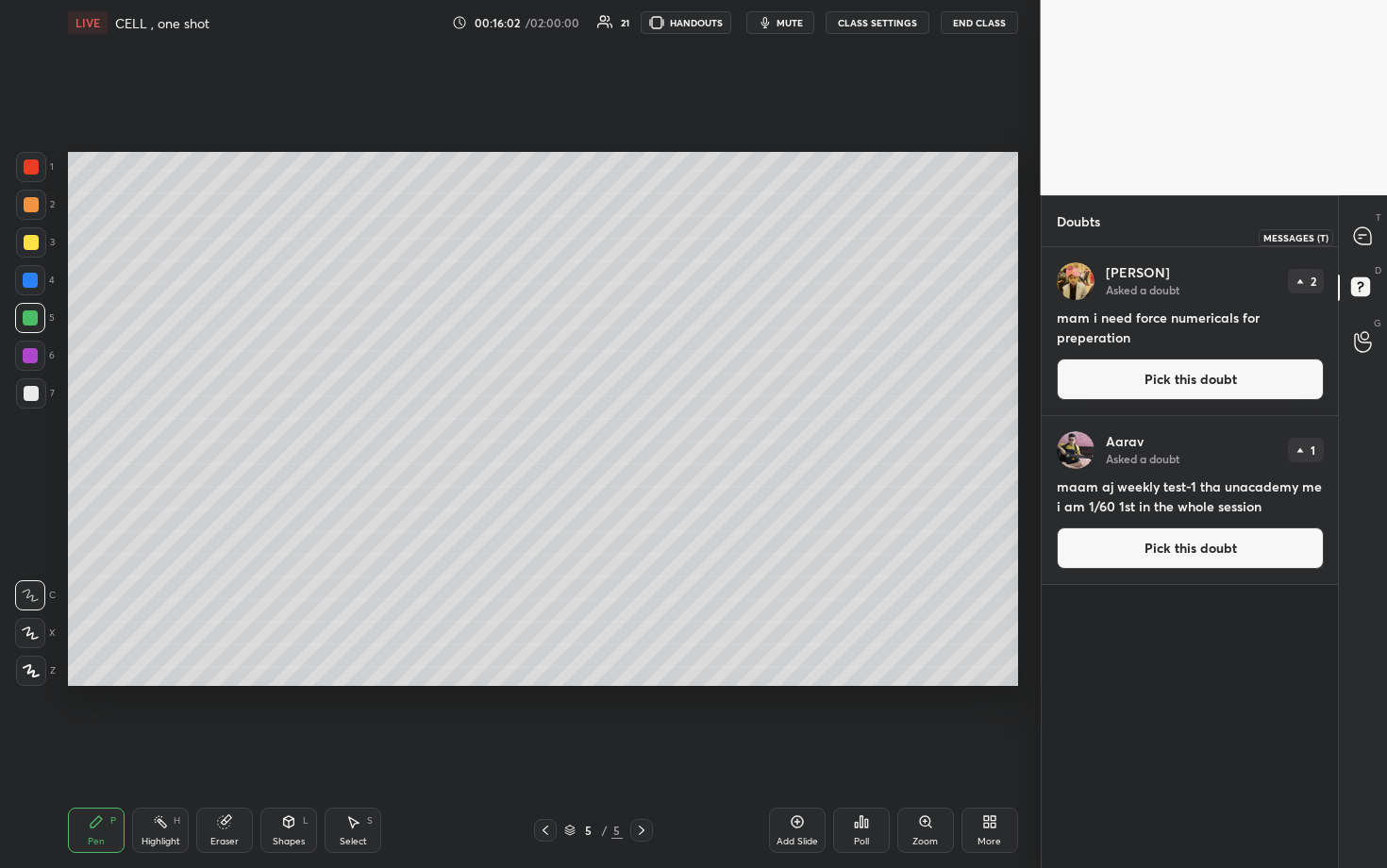click 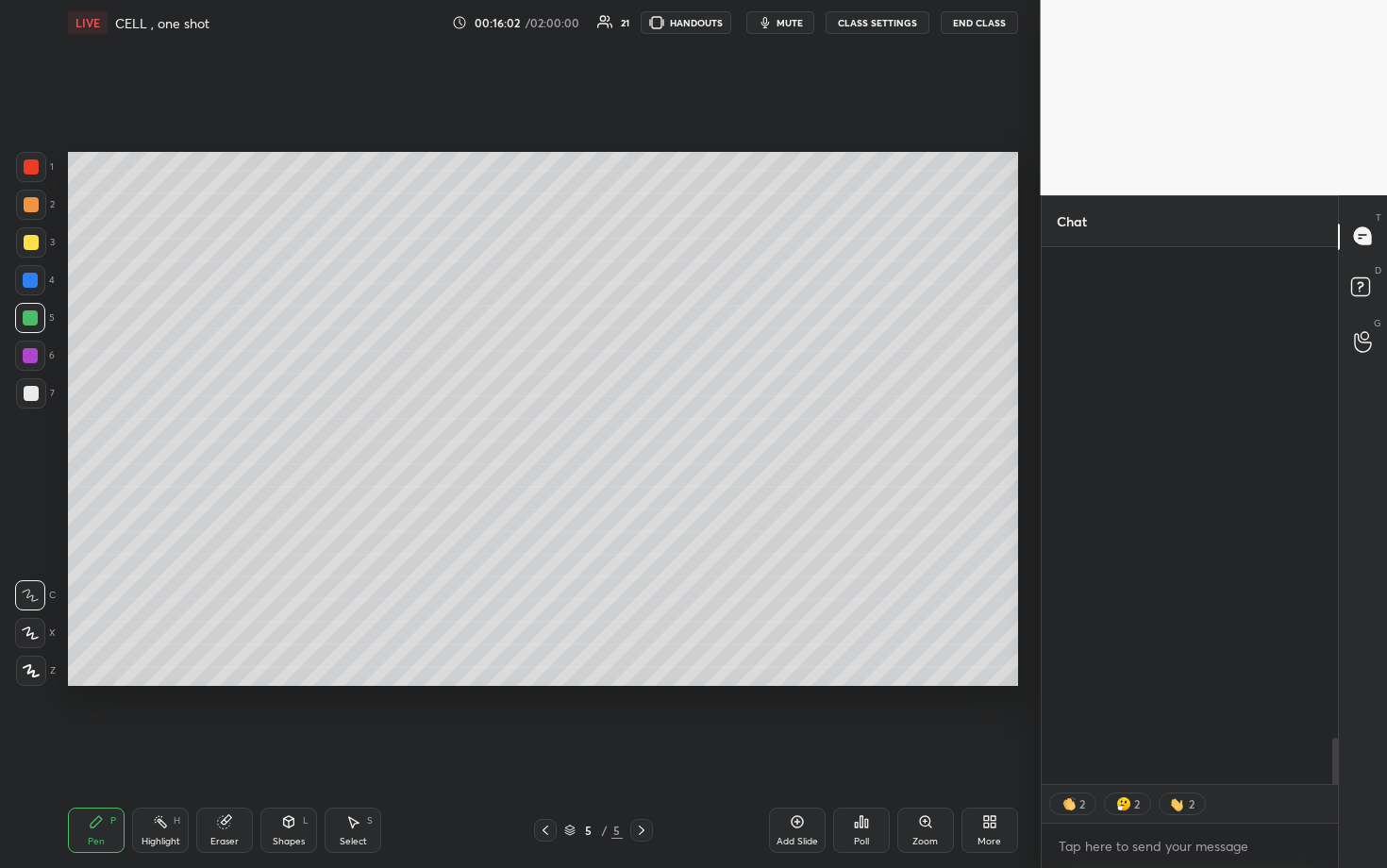 scroll, scrollTop: 6767, scrollLeft: 0, axis: vertical 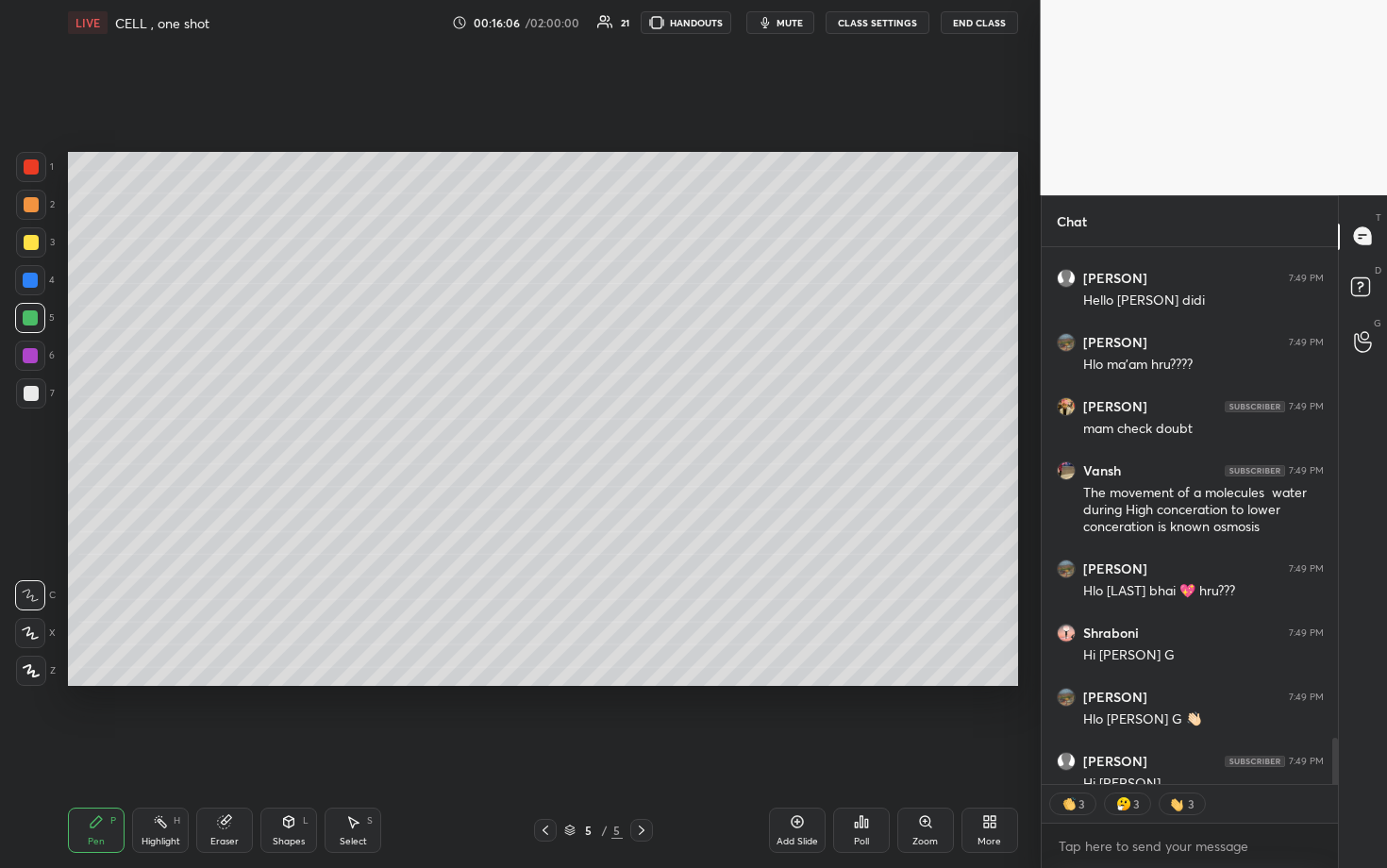 click 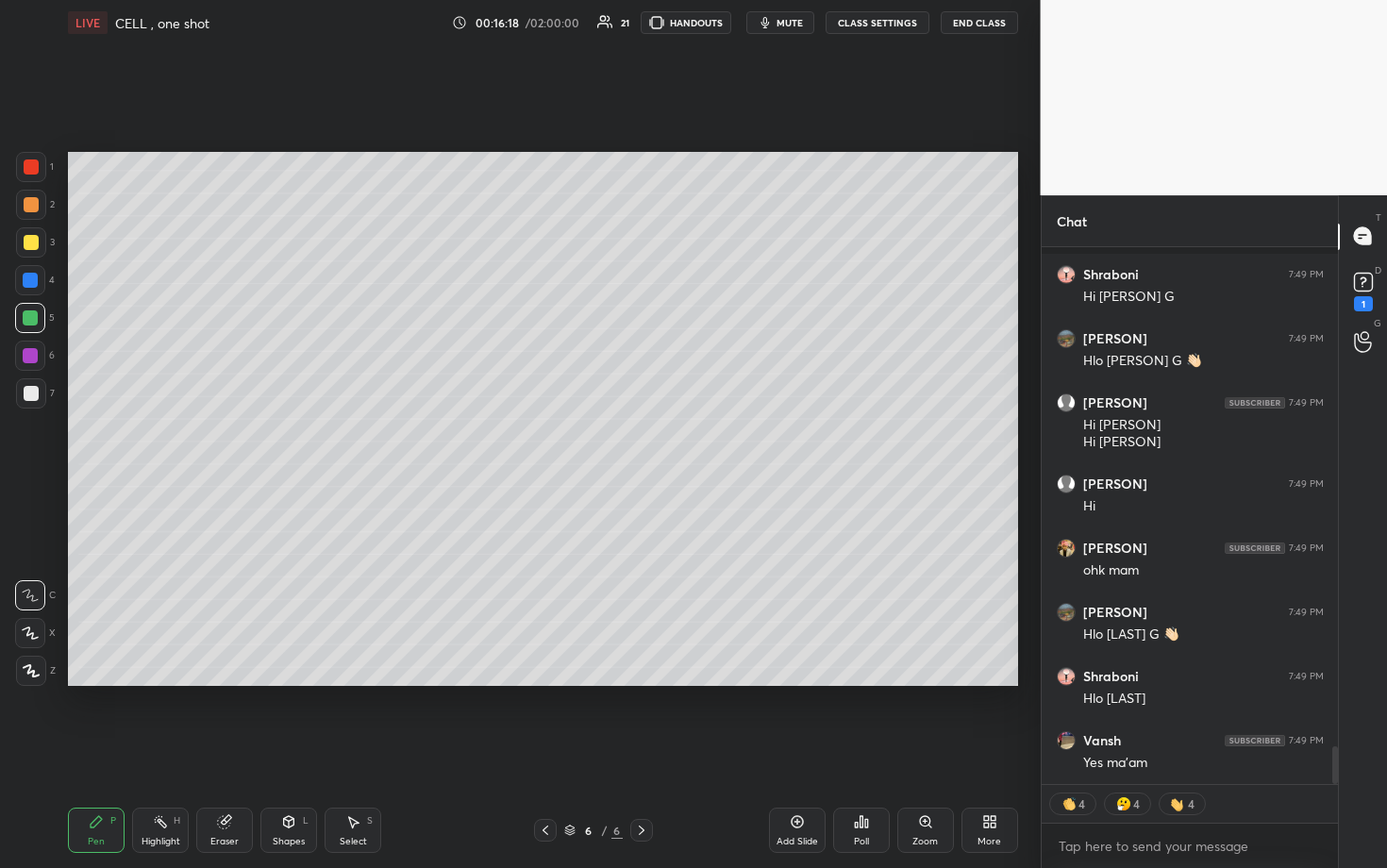 scroll, scrollTop: 7206, scrollLeft: 0, axis: vertical 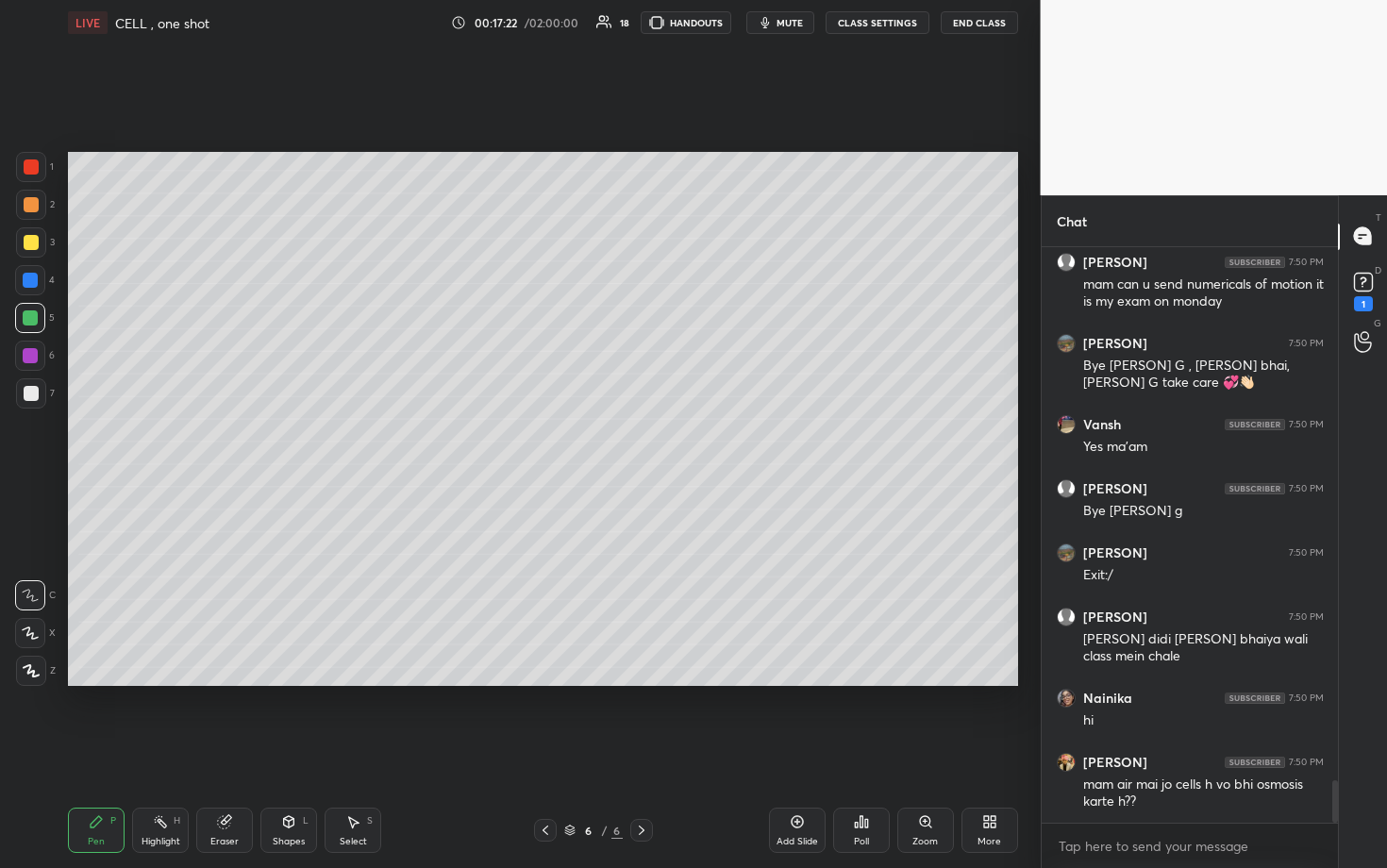 drag, startPoint x: 221, startPoint y: 829, endPoint x: 234, endPoint y: 799, distance: 32.695565 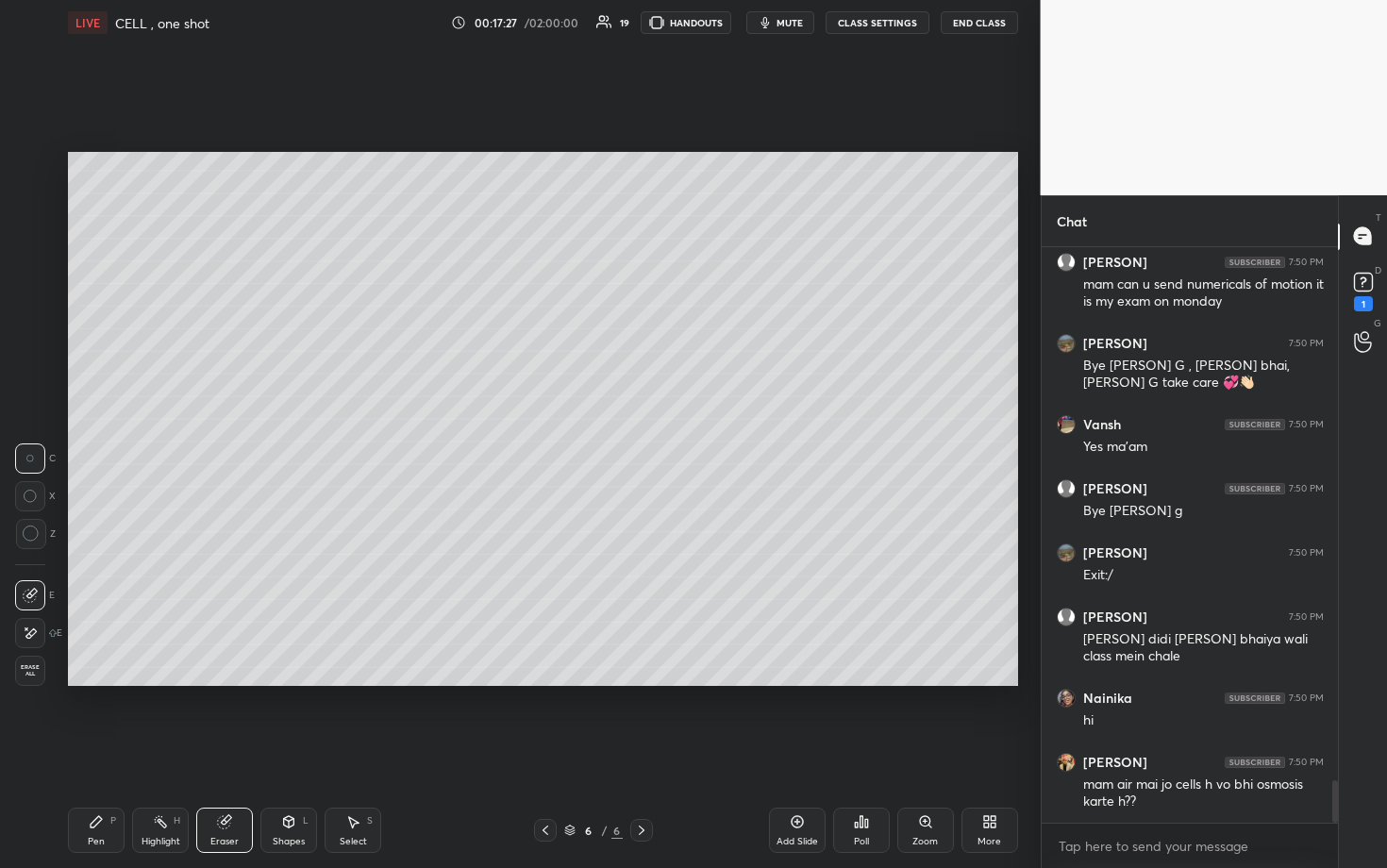 click on "Pen P" at bounding box center (96, 830) 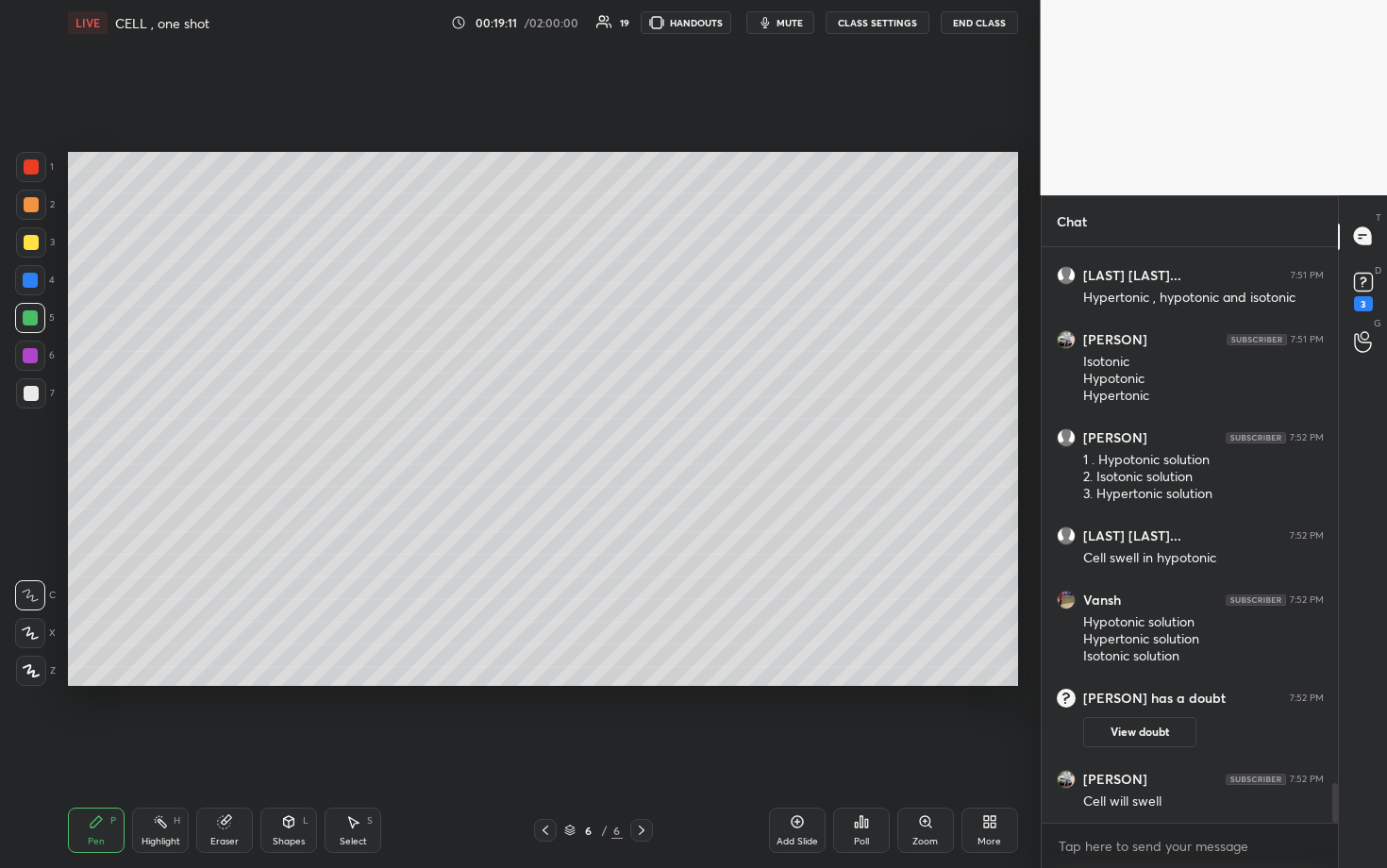 scroll, scrollTop: 7786, scrollLeft: 0, axis: vertical 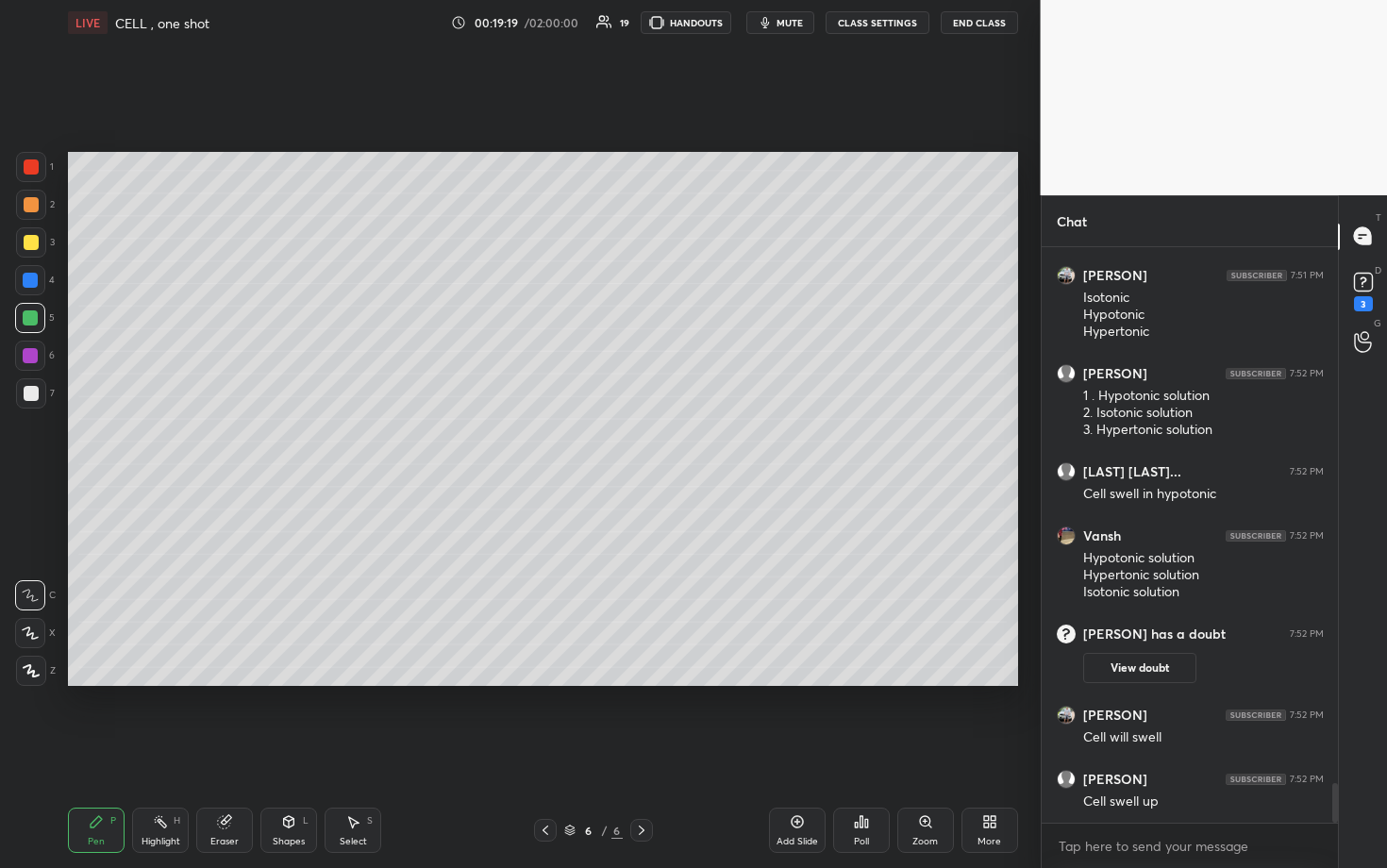 drag, startPoint x: 33, startPoint y: 252, endPoint x: 45, endPoint y: 243, distance: 15 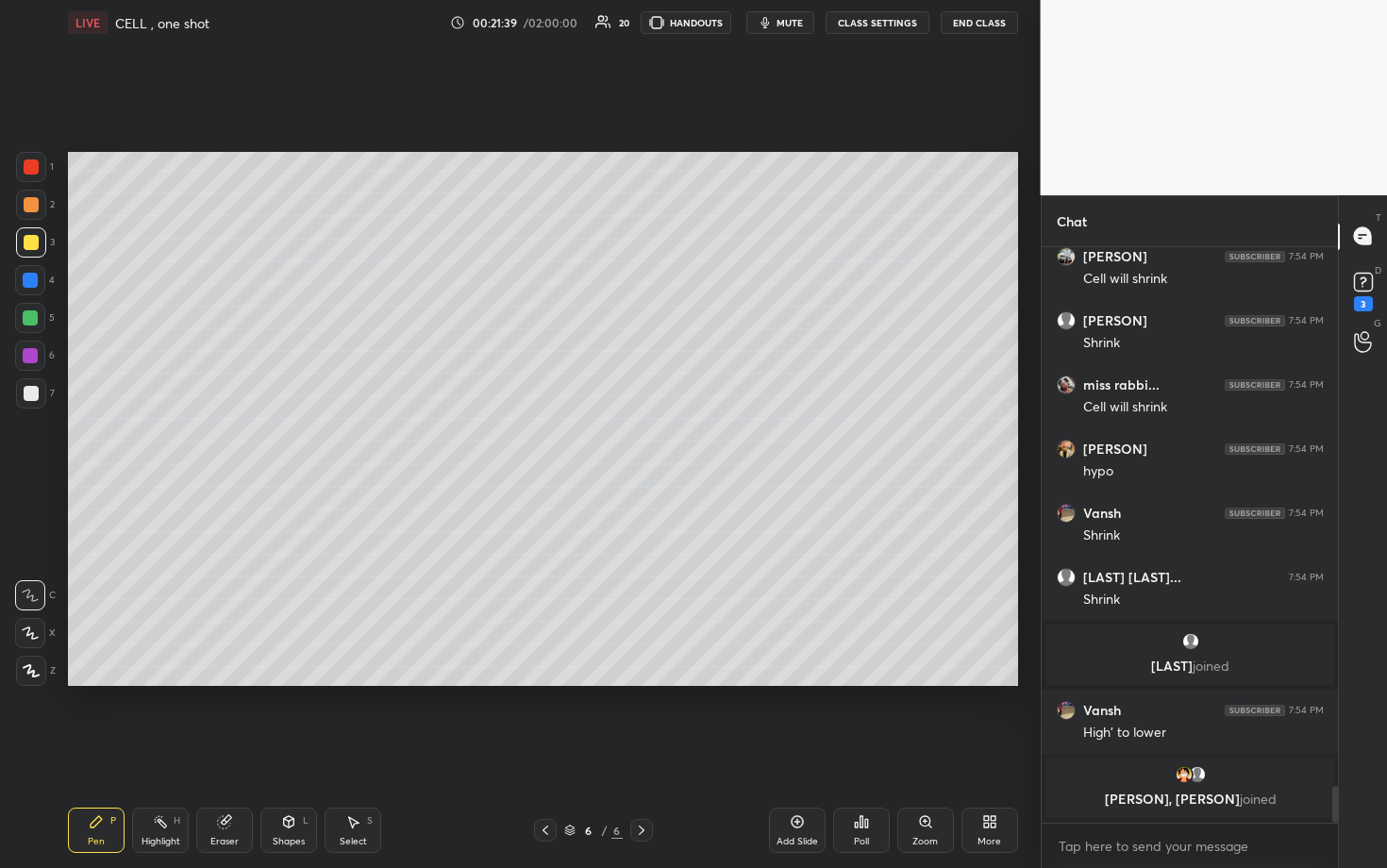 scroll, scrollTop: 8550, scrollLeft: 0, axis: vertical 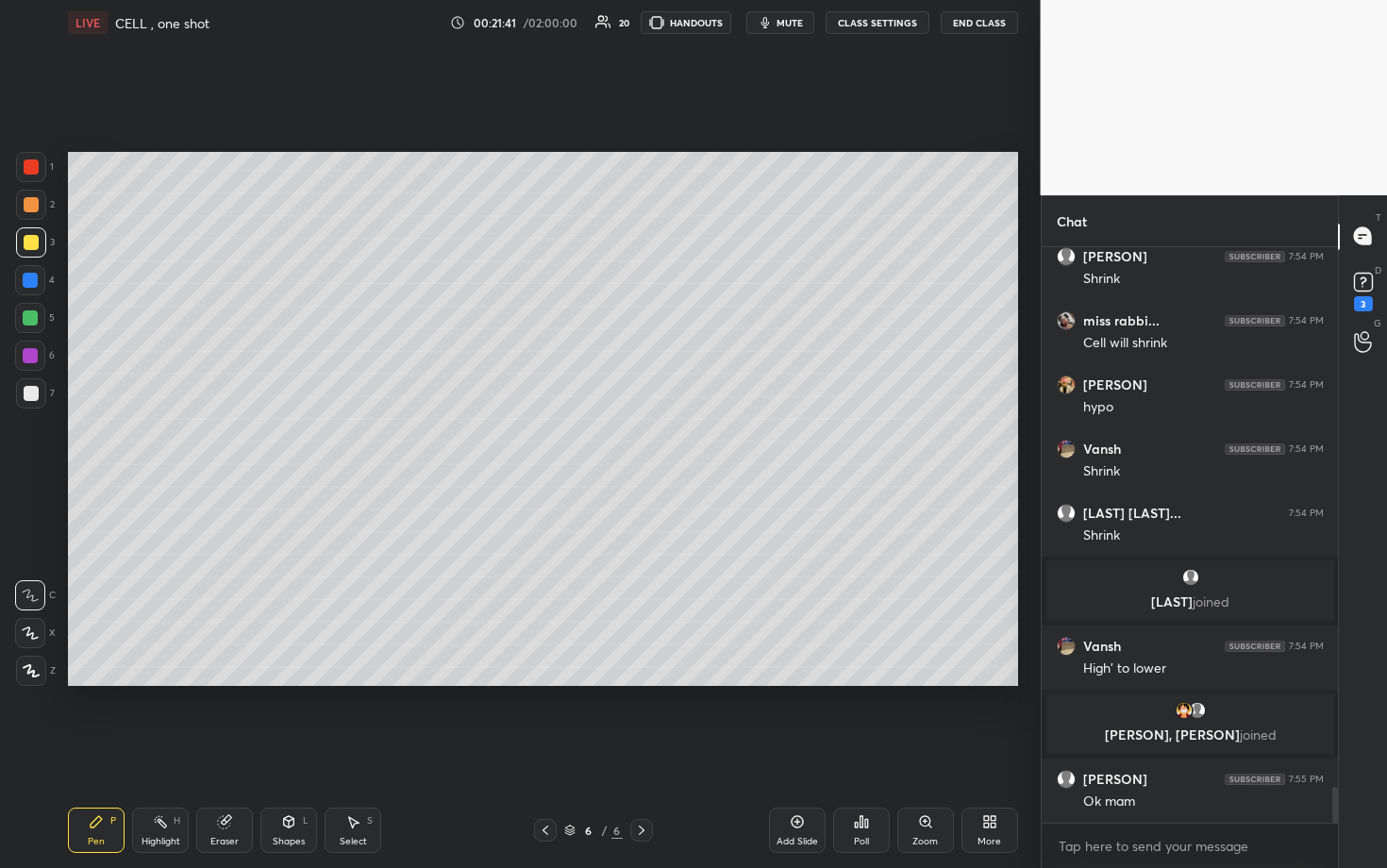 click on "Add Slide" at bounding box center [797, 830] 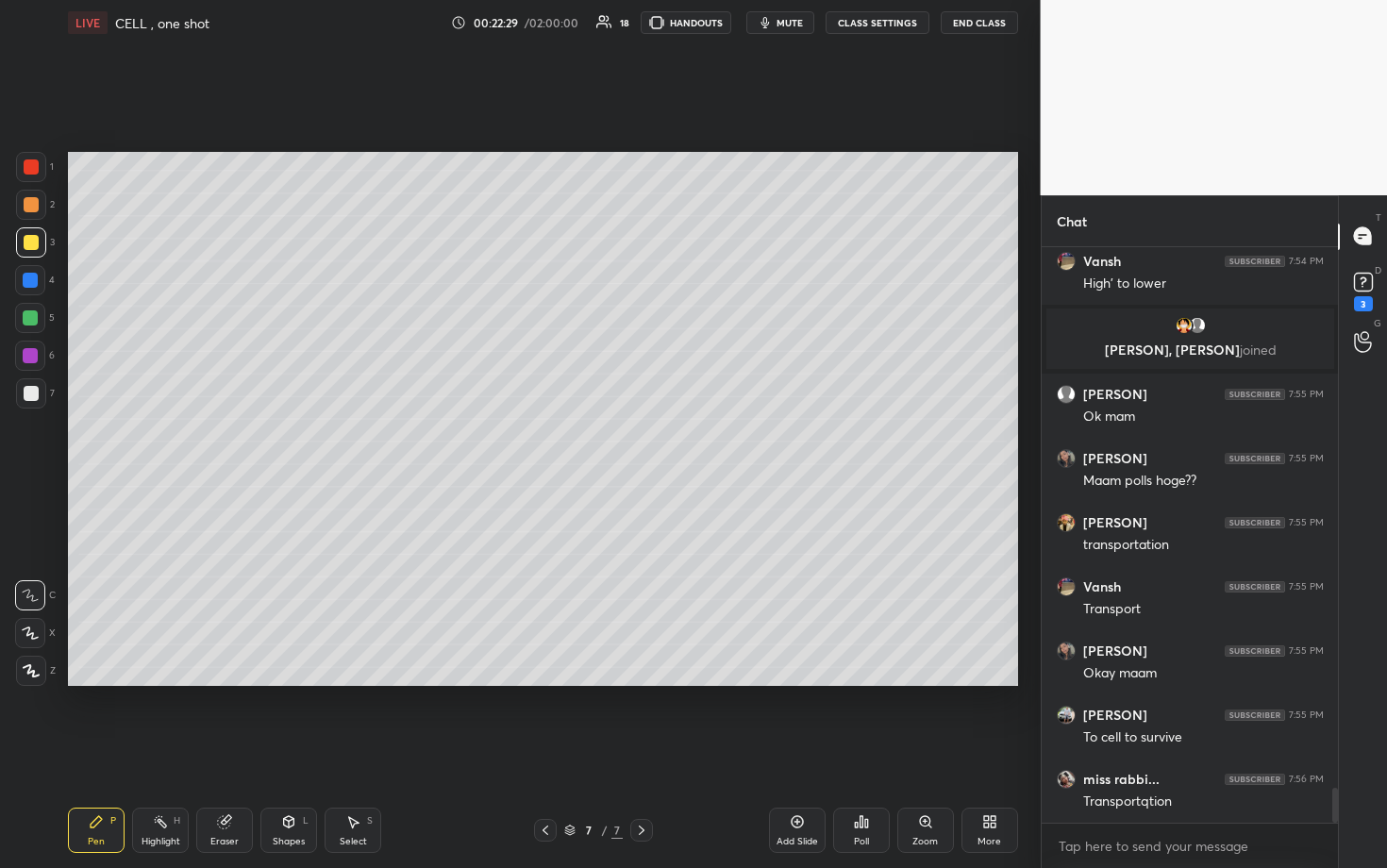 scroll, scrollTop: 8965, scrollLeft: 0, axis: vertical 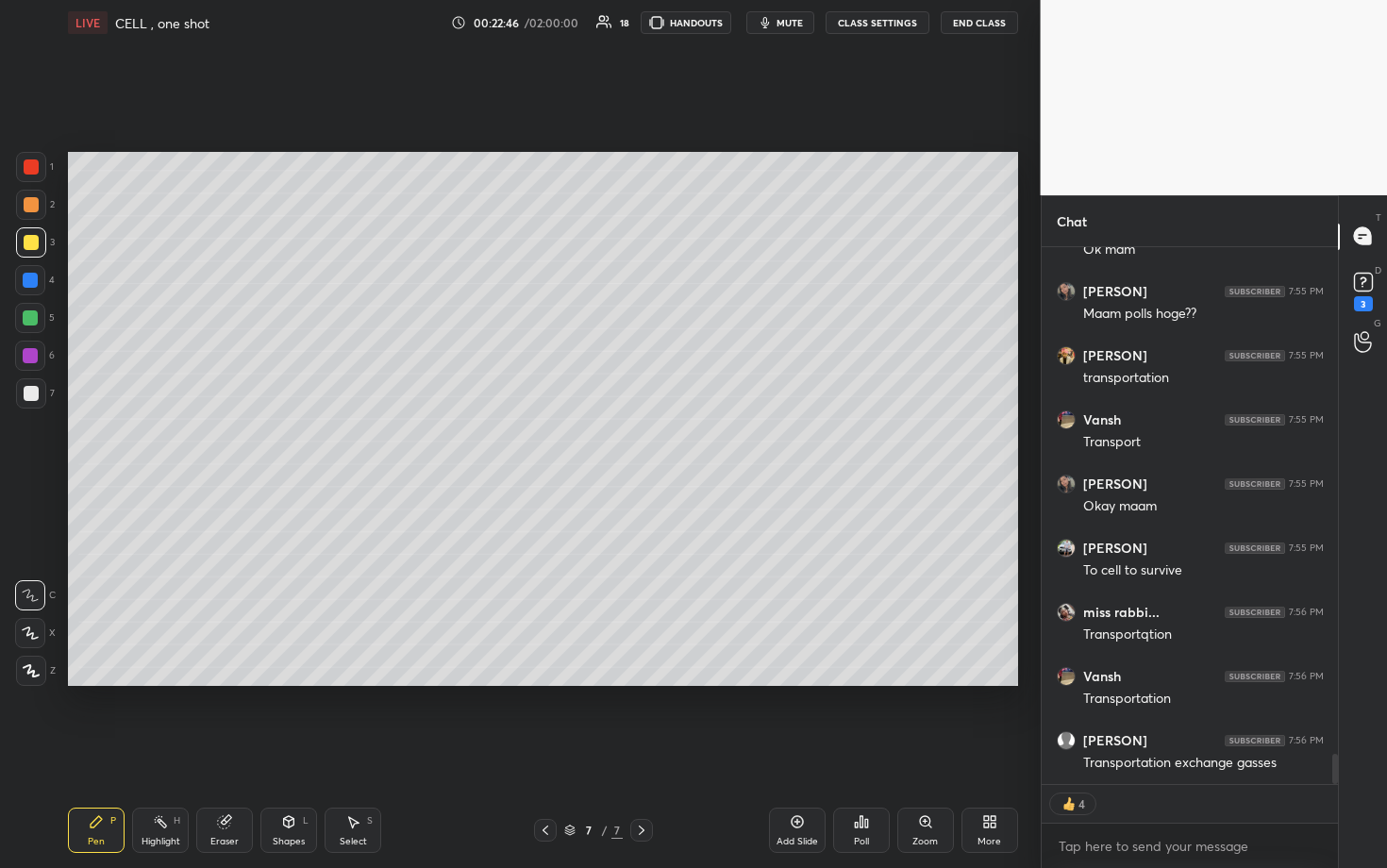 click 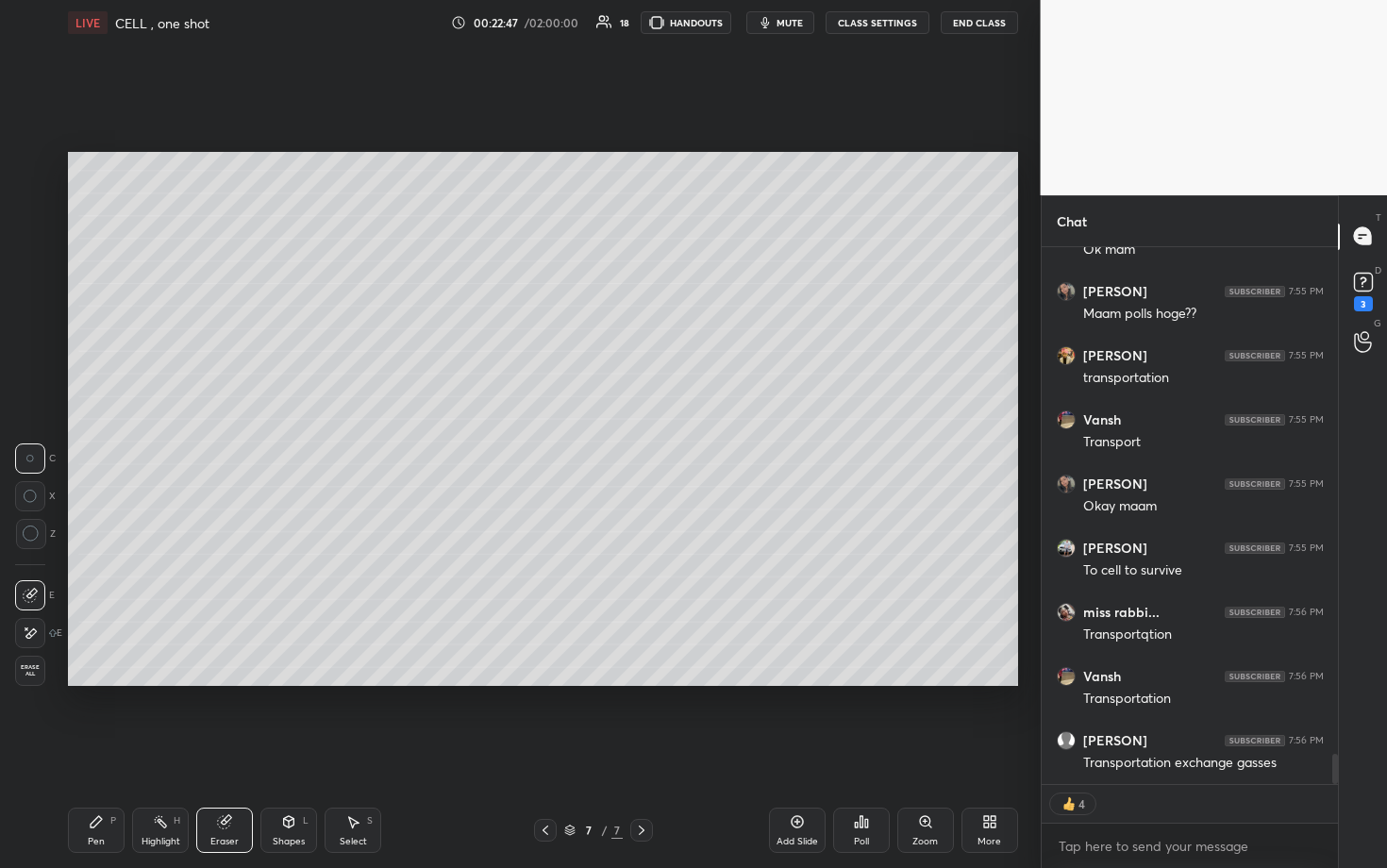 scroll, scrollTop: 6, scrollLeft: 7, axis: both 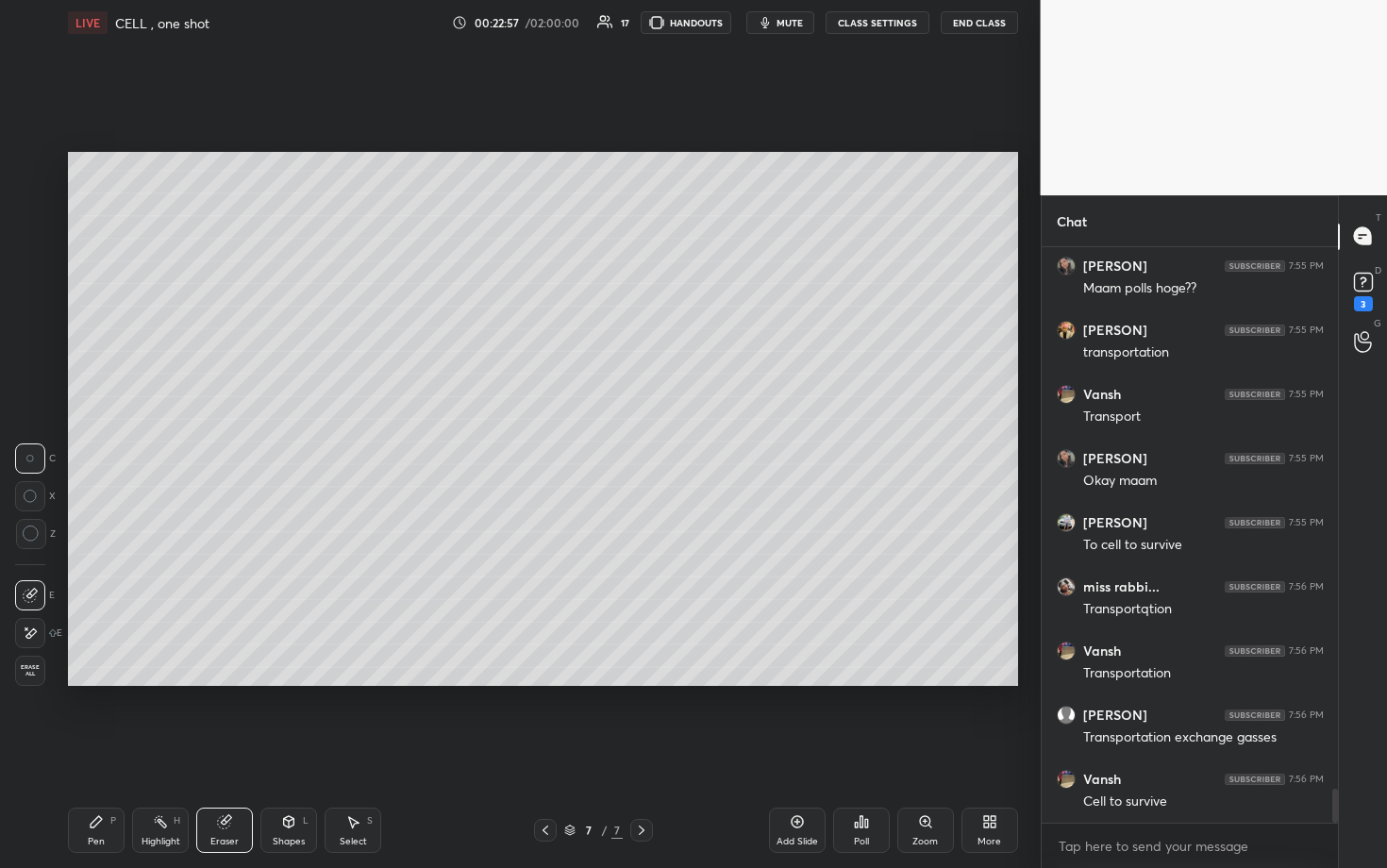 click on "Pen P" at bounding box center (96, 830) 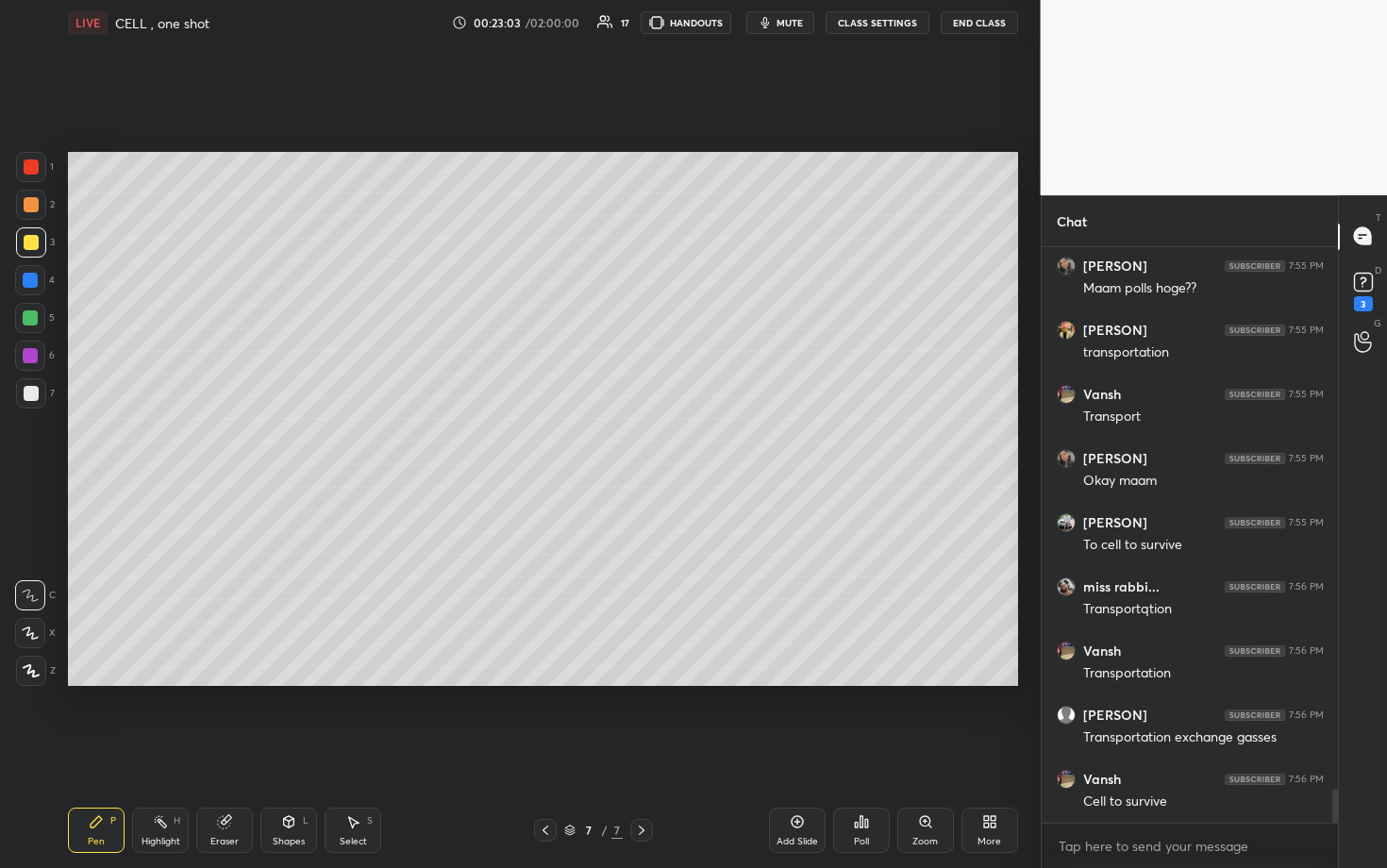 drag, startPoint x: 547, startPoint y: 831, endPoint x: 543, endPoint y: 816, distance: 15.524175 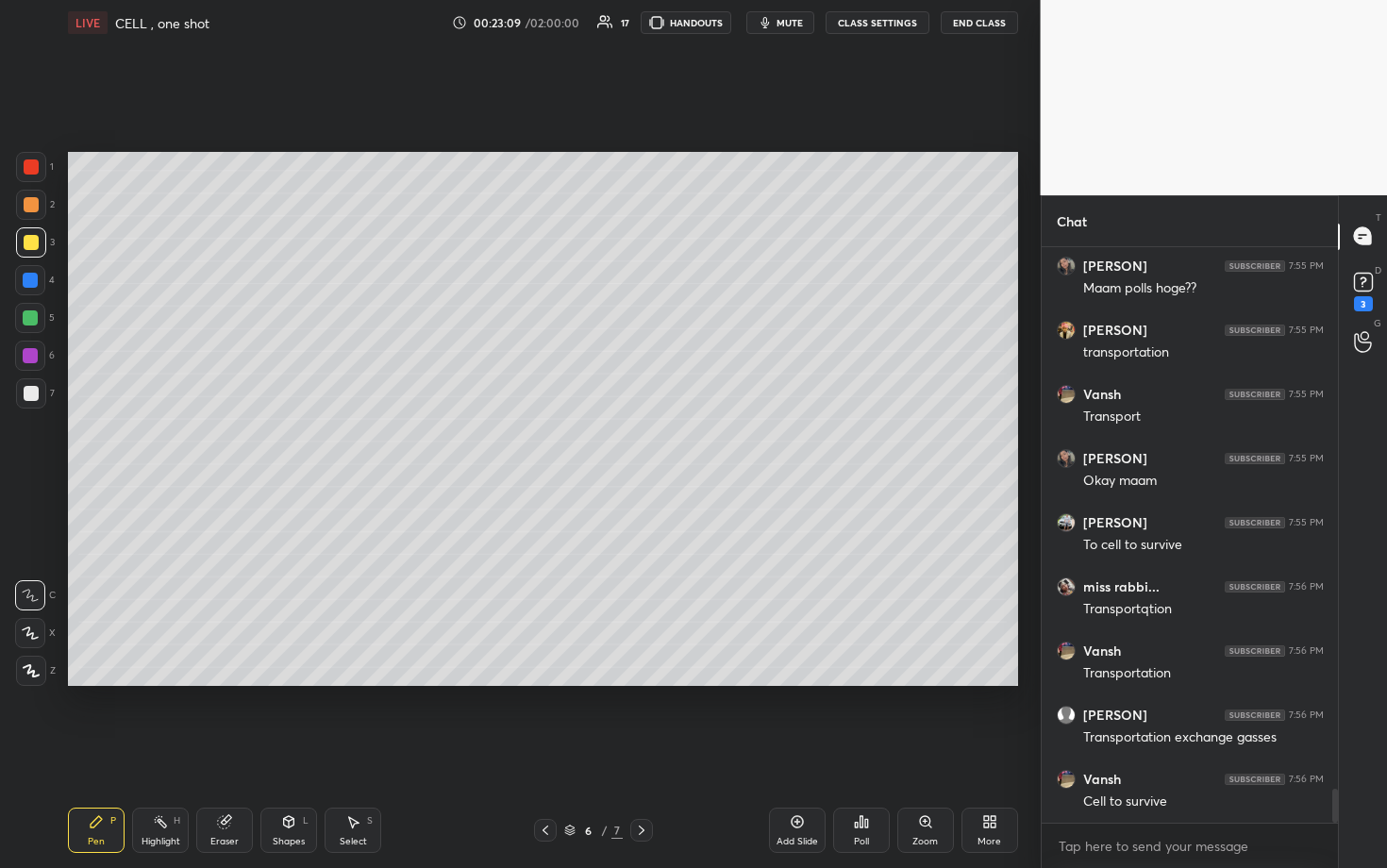 drag, startPoint x: 160, startPoint y: 820, endPoint x: 165, endPoint y: 804, distance: 16.763055 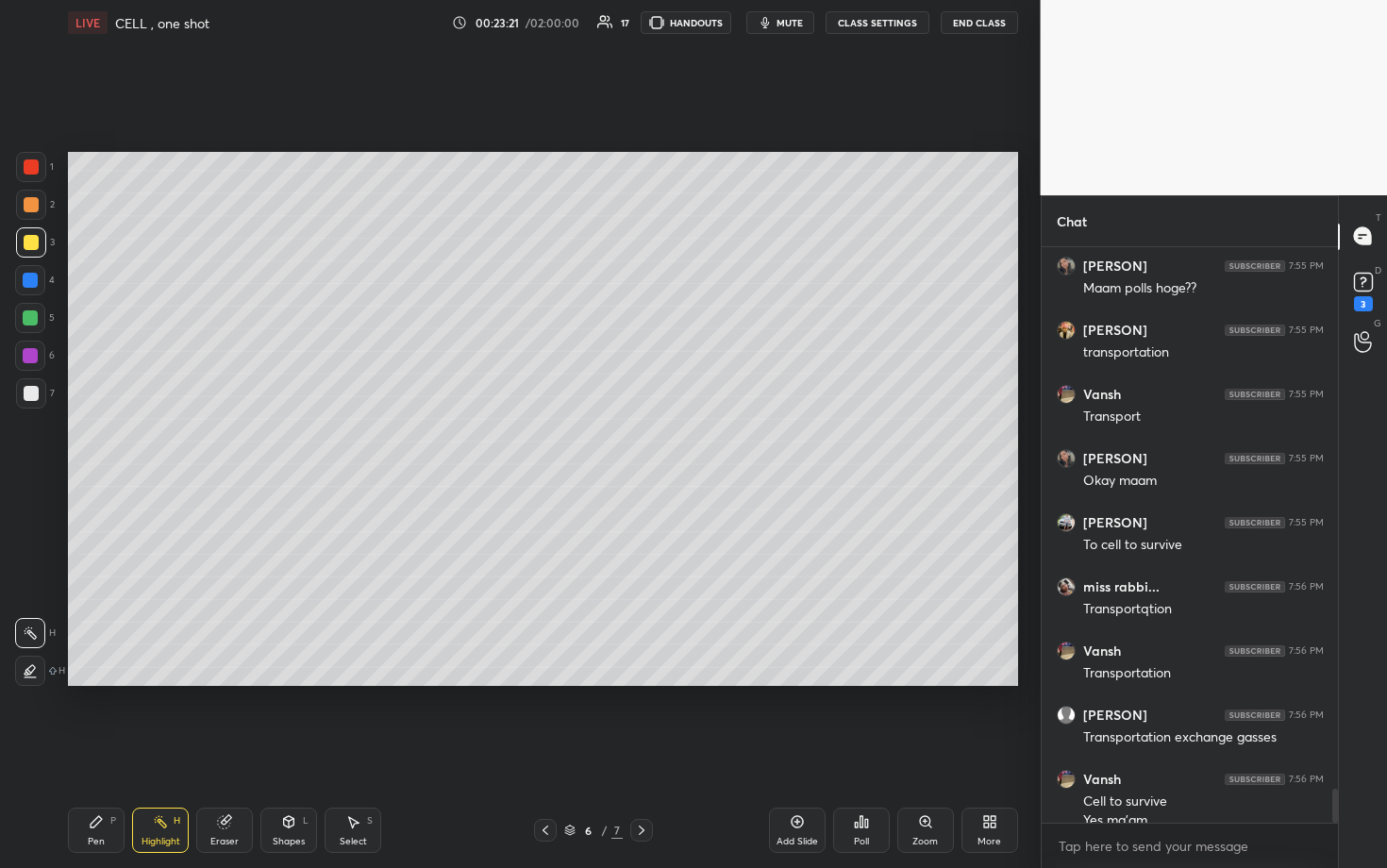 scroll, scrollTop: 9112, scrollLeft: 0, axis: vertical 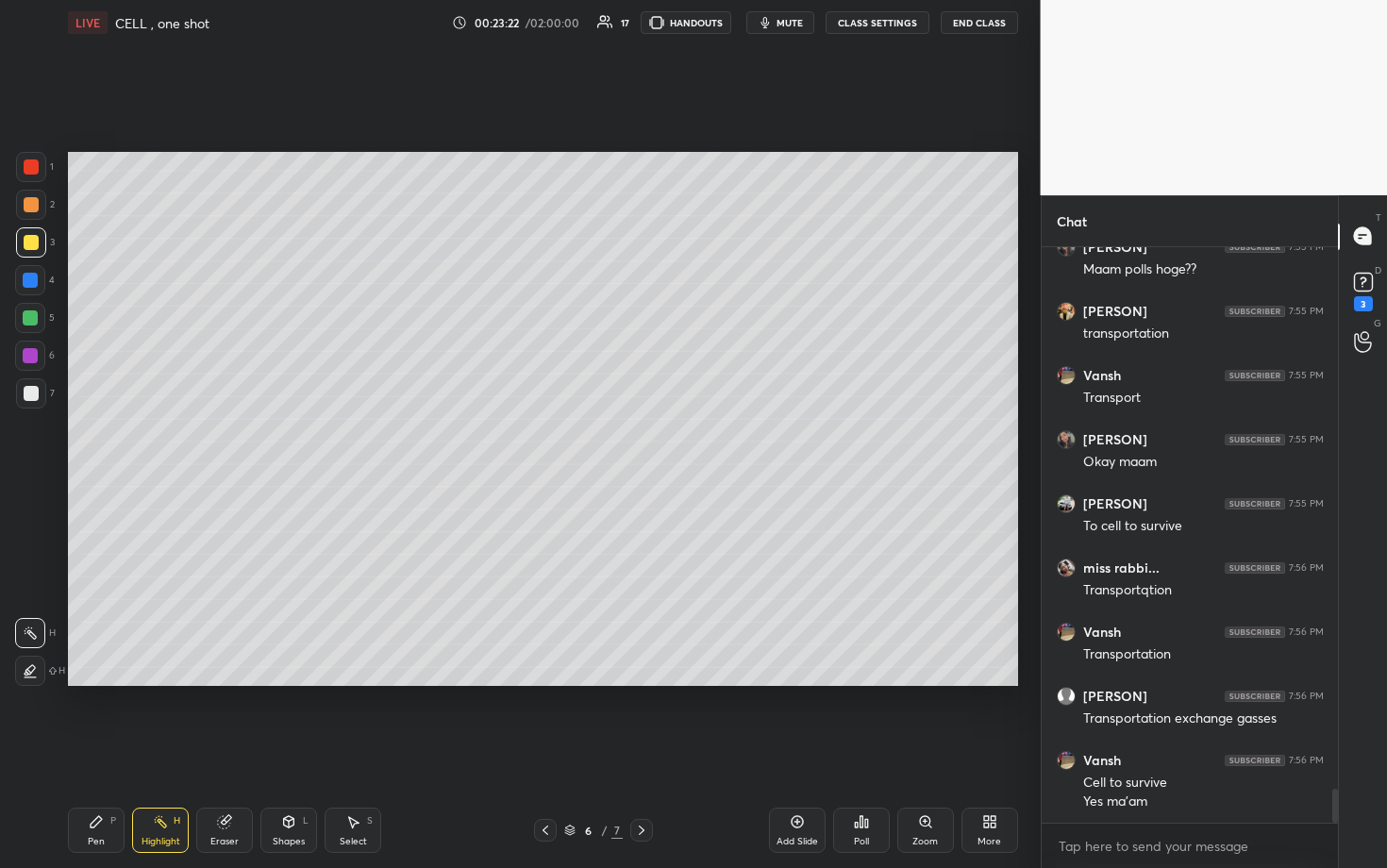 click 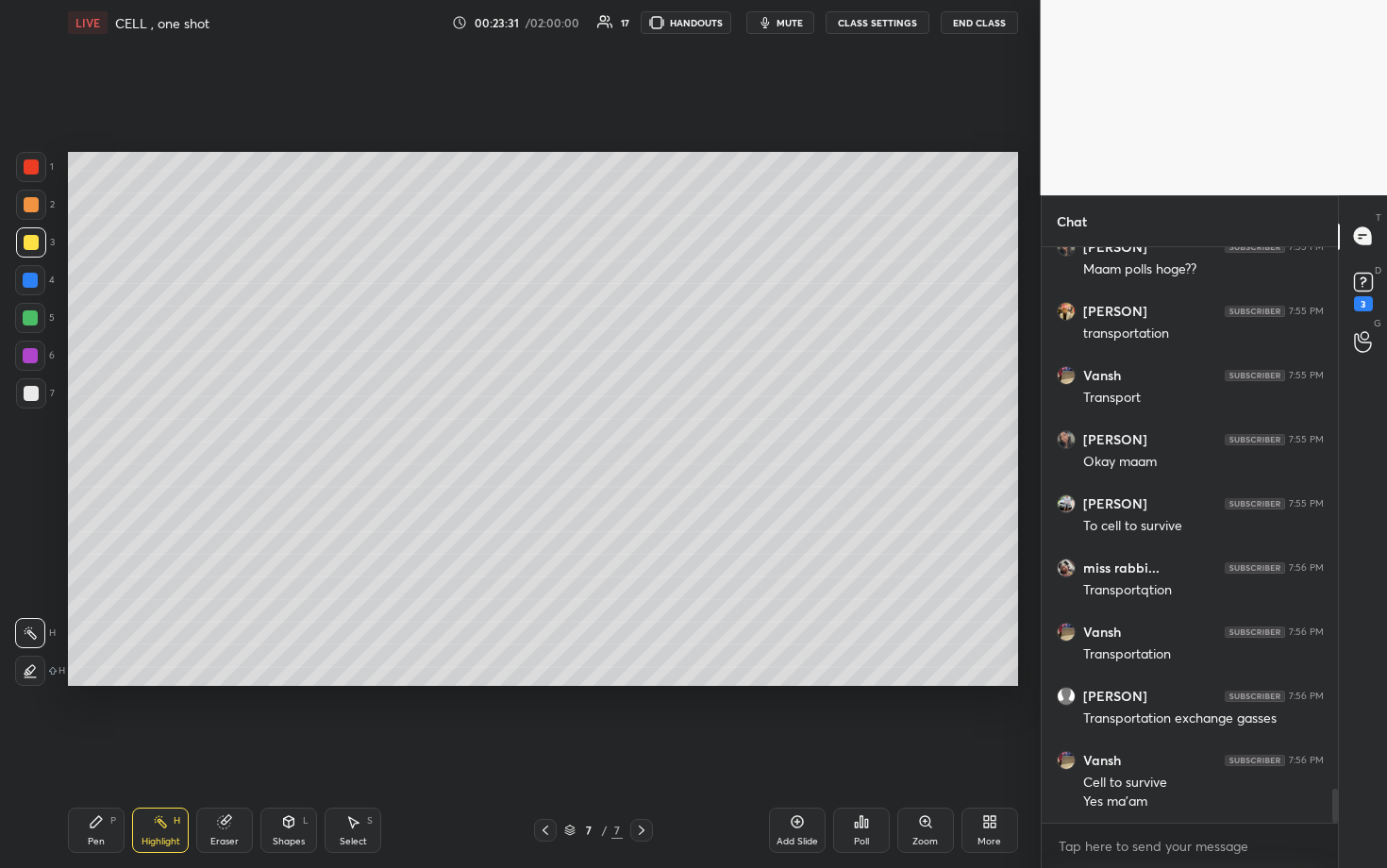 drag, startPoint x: 103, startPoint y: 827, endPoint x: 192, endPoint y: 739, distance: 125.1599 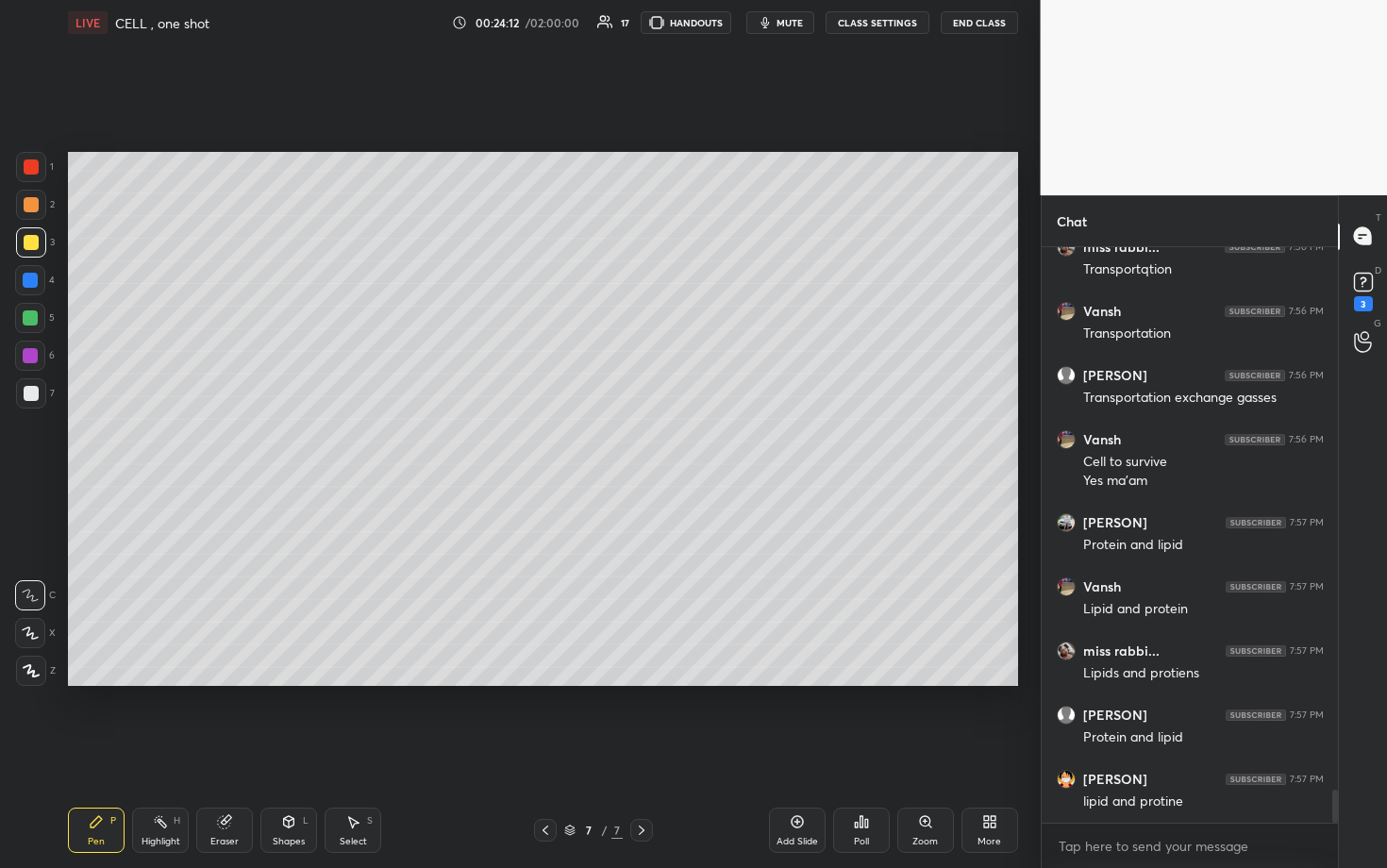 scroll, scrollTop: 9452, scrollLeft: 0, axis: vertical 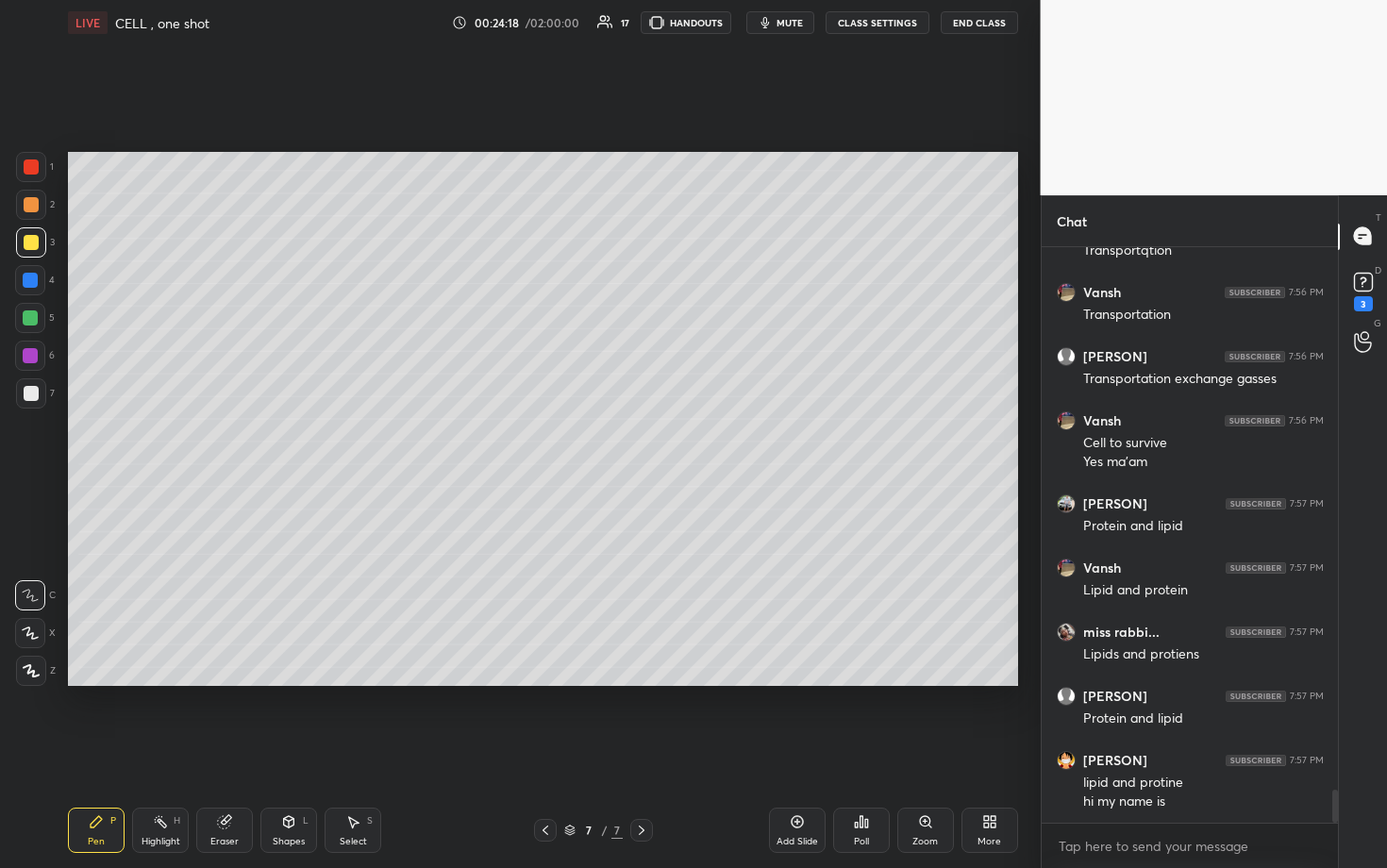 click on "Add Slide" at bounding box center (797, 830) 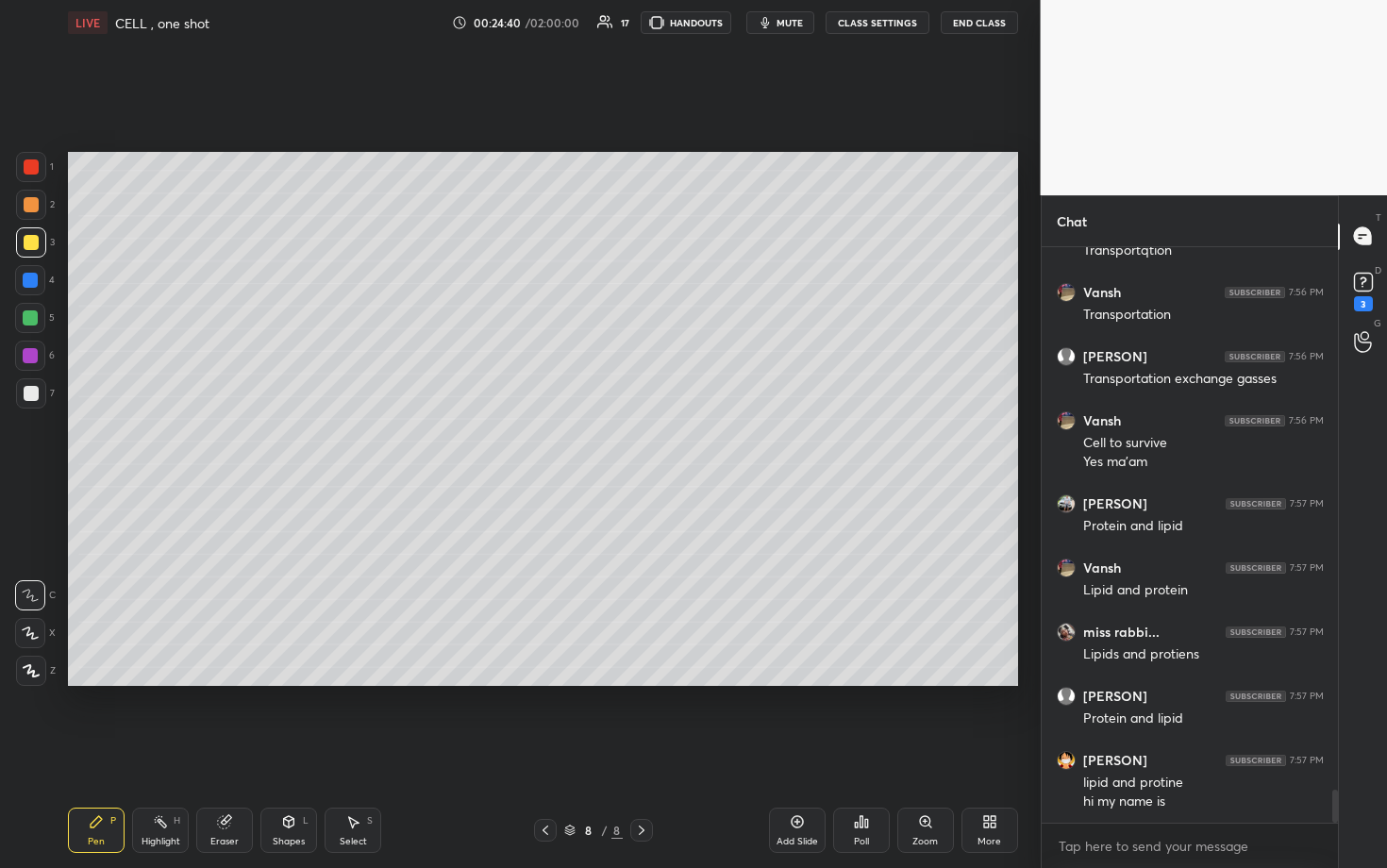 drag, startPoint x: 165, startPoint y: 824, endPoint x: 158, endPoint y: 797, distance: 27.89265 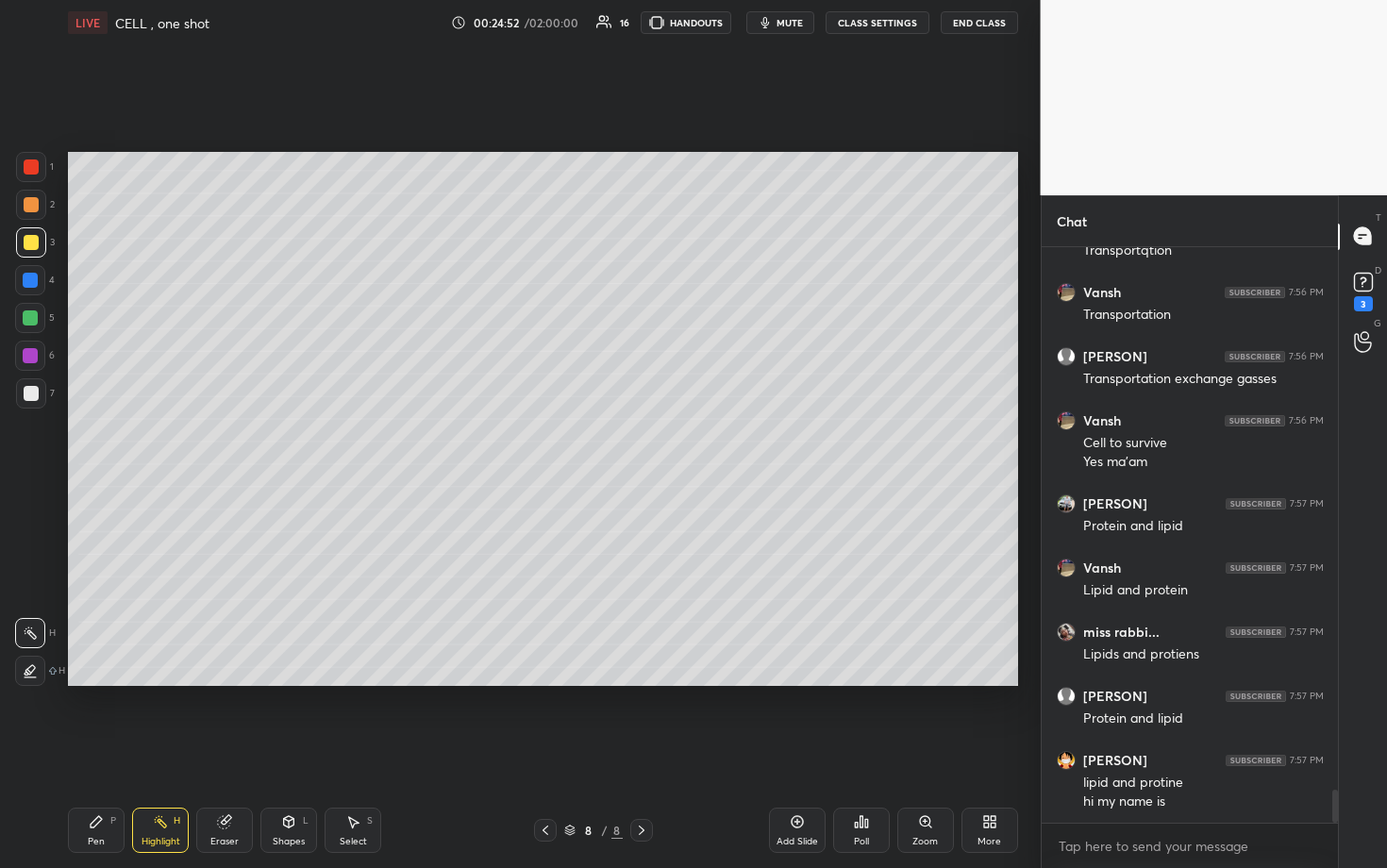 click on "Pen P" at bounding box center [96, 830] 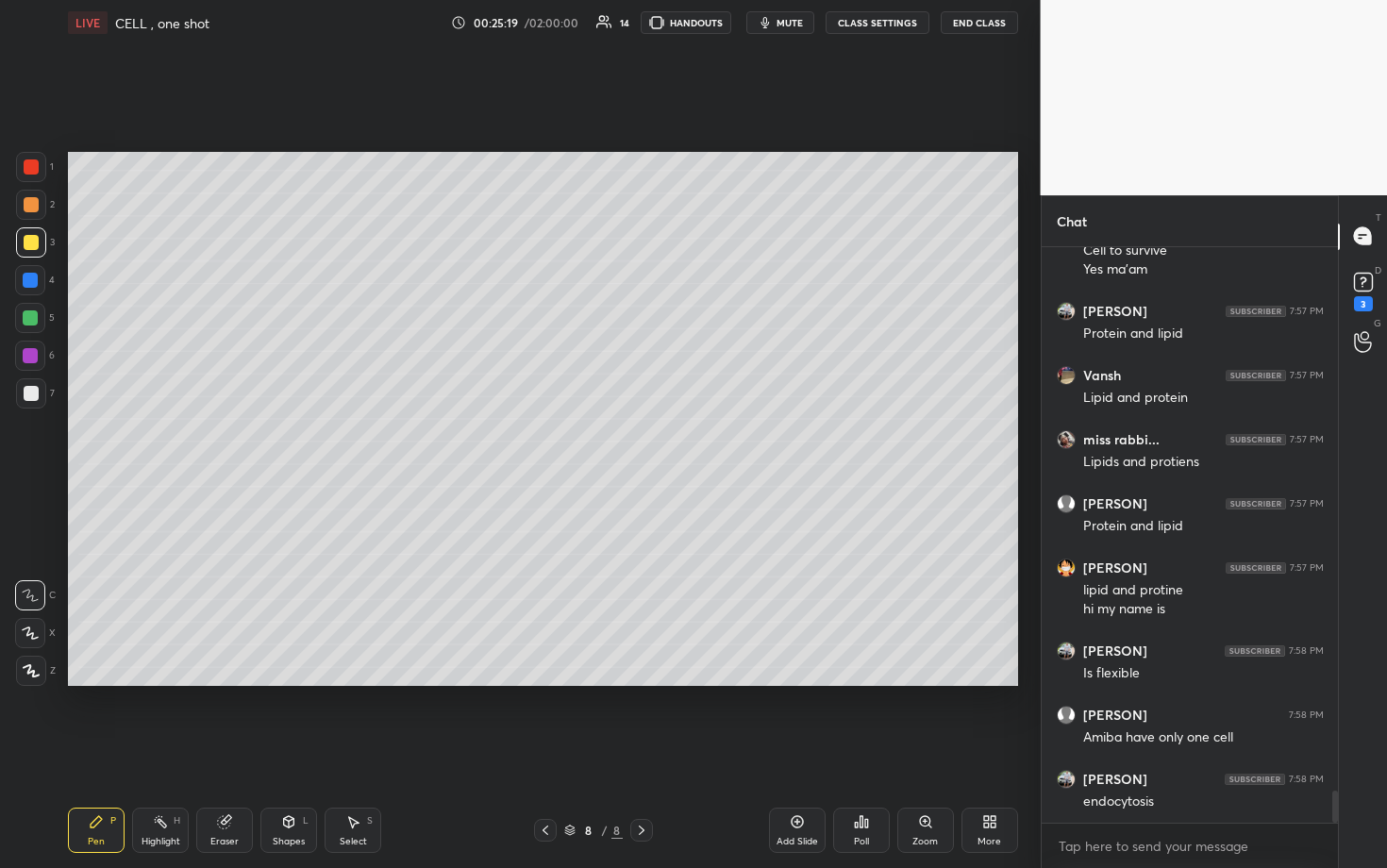 scroll, scrollTop: 9708, scrollLeft: 0, axis: vertical 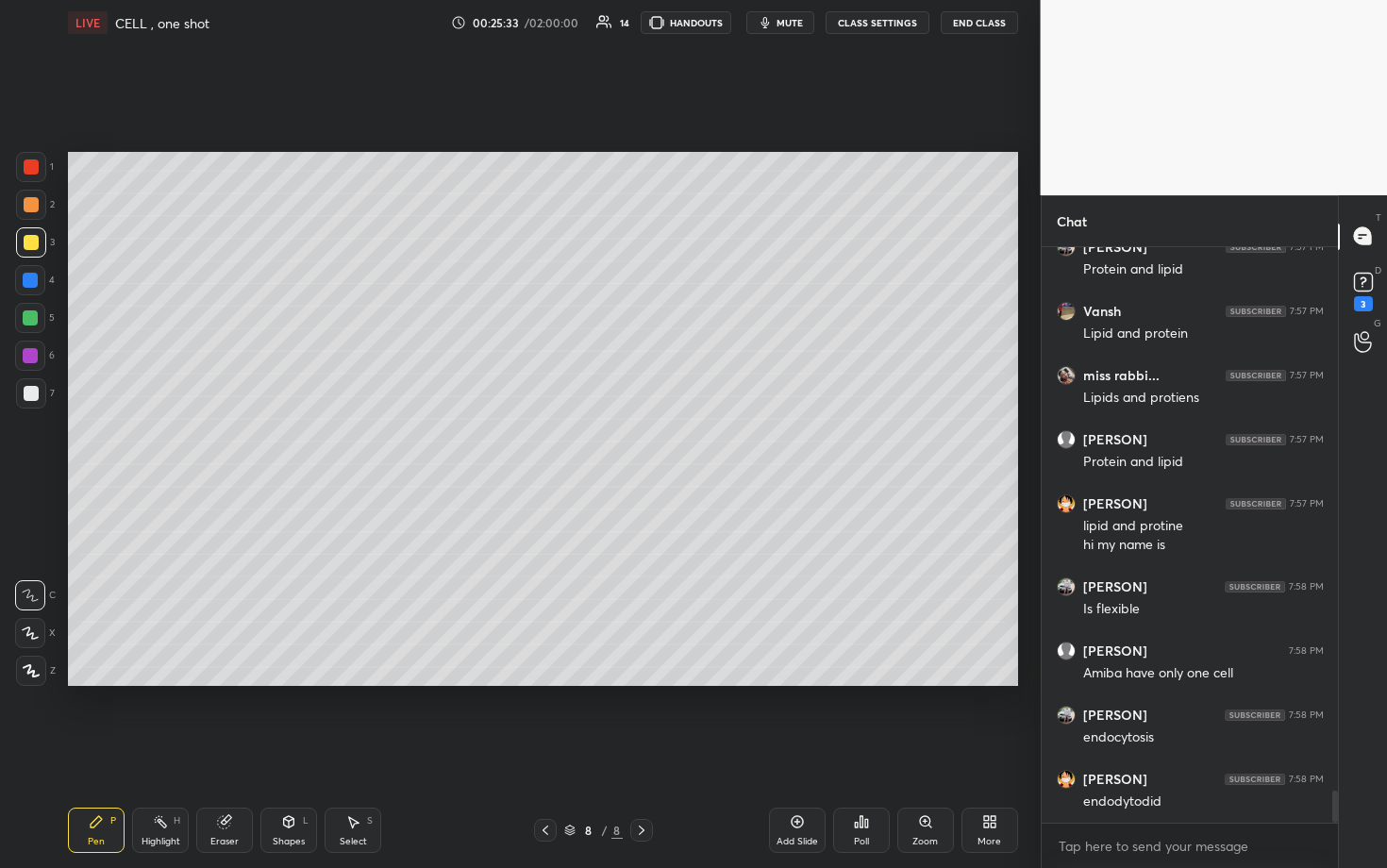 click at bounding box center (31, 393) 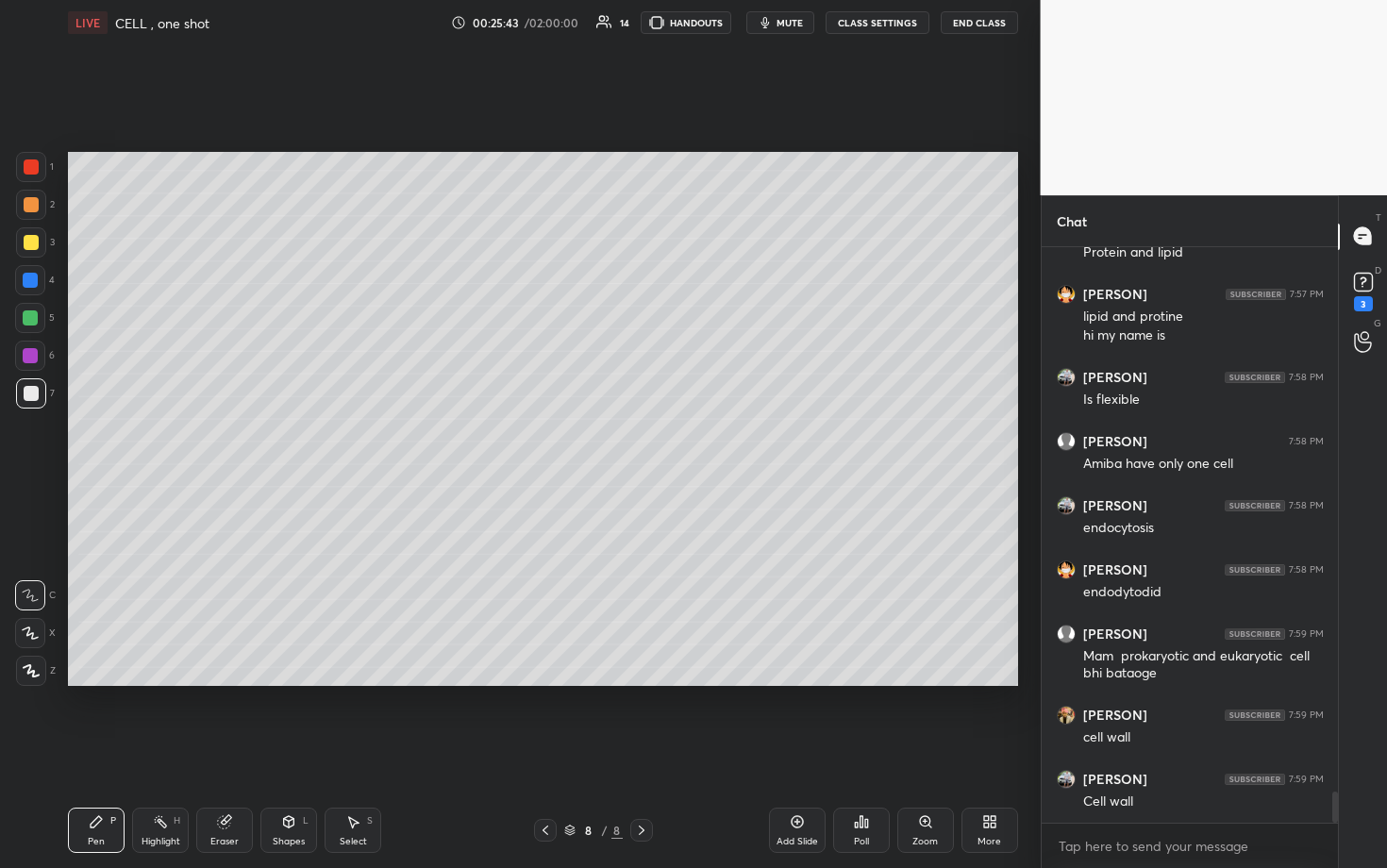 scroll, scrollTop: 9982, scrollLeft: 0, axis: vertical 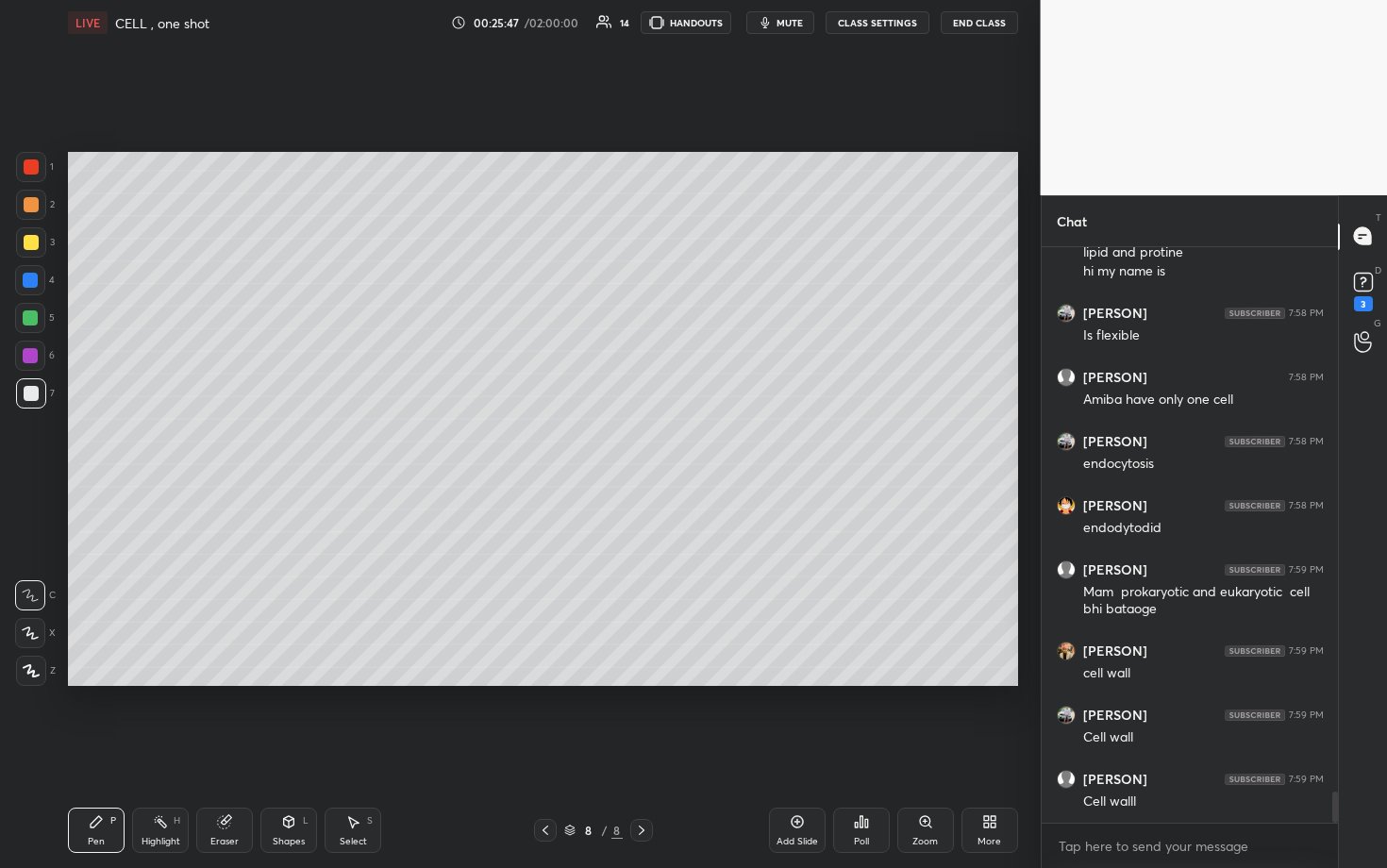 click on "Report an issue Reason for reporting Buffering Chat not working Audio - Video sync issue Educator video quality low ​ Attach an image Report" at bounding box center [1561, 434] 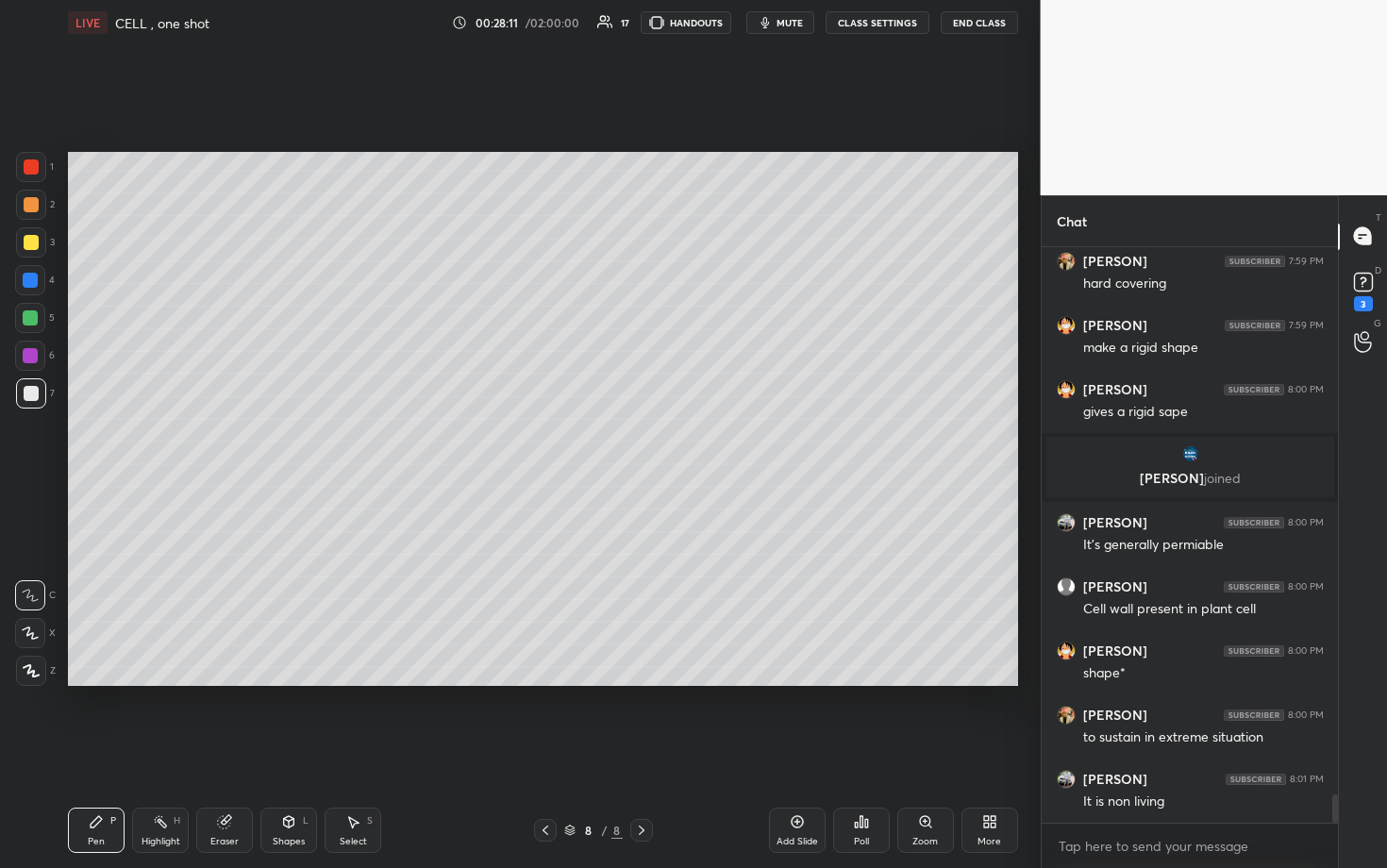scroll, scrollTop: 11013, scrollLeft: 0, axis: vertical 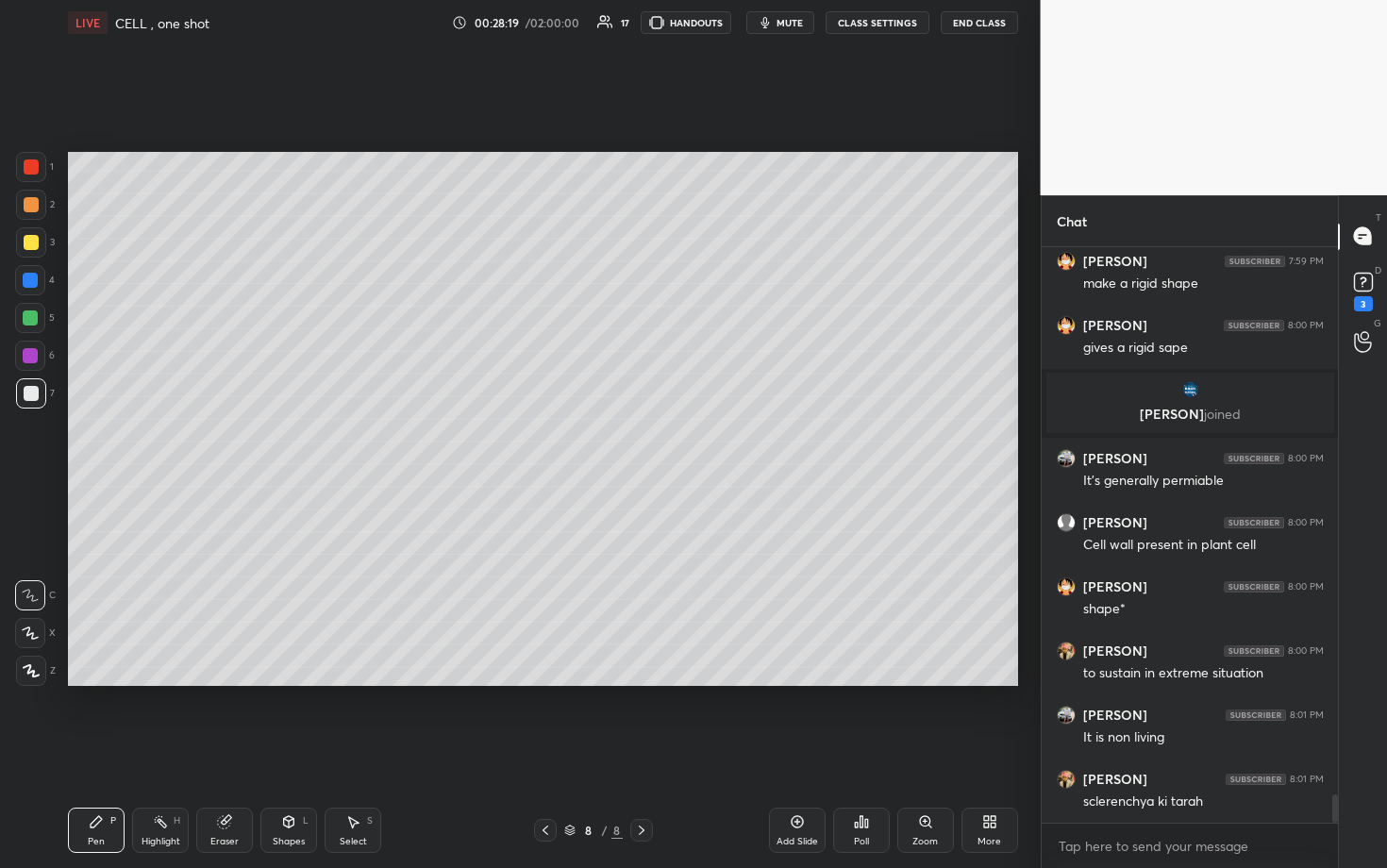 click on "Add Slide" at bounding box center [797, 830] 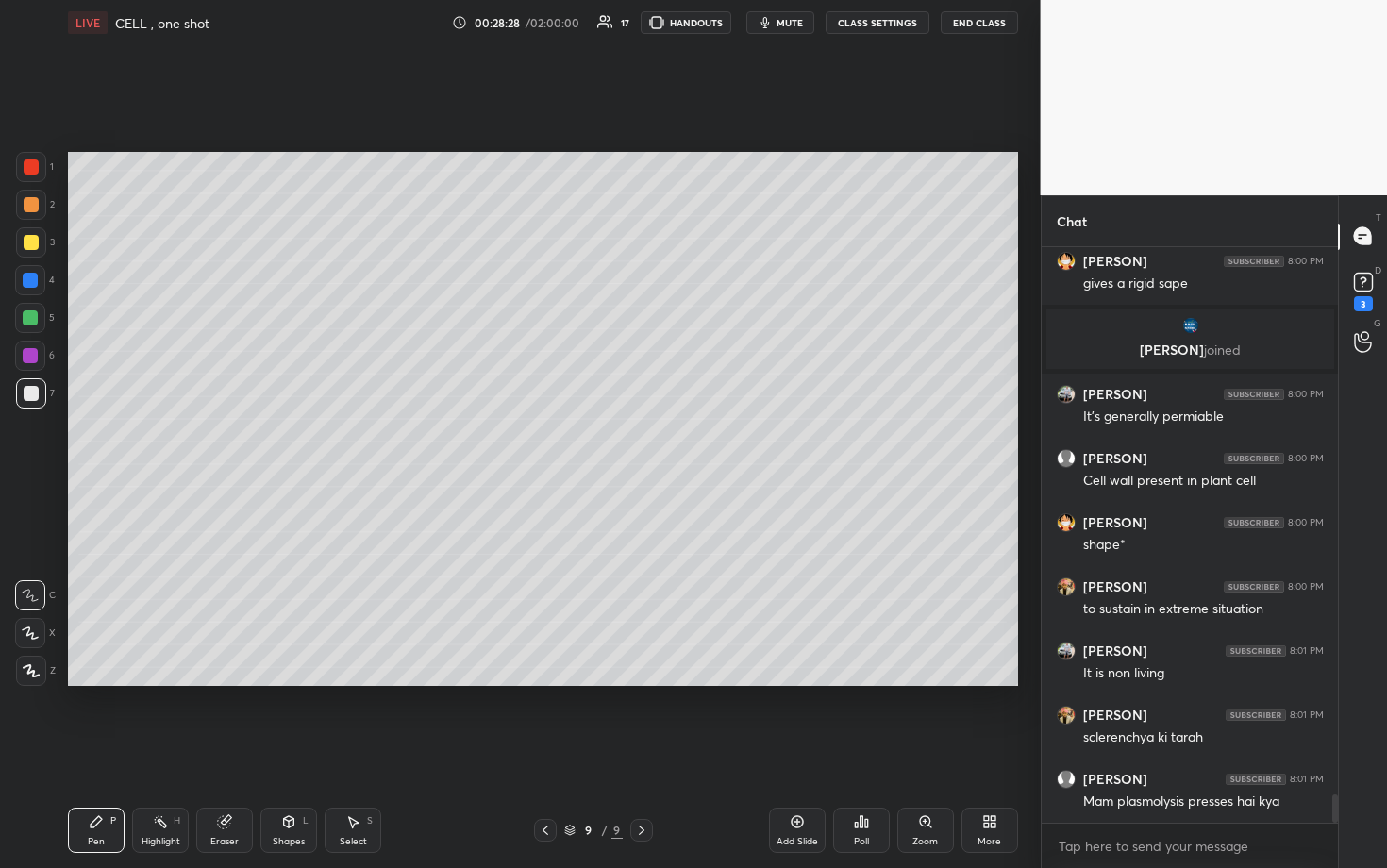 scroll, scrollTop: 11146, scrollLeft: 0, axis: vertical 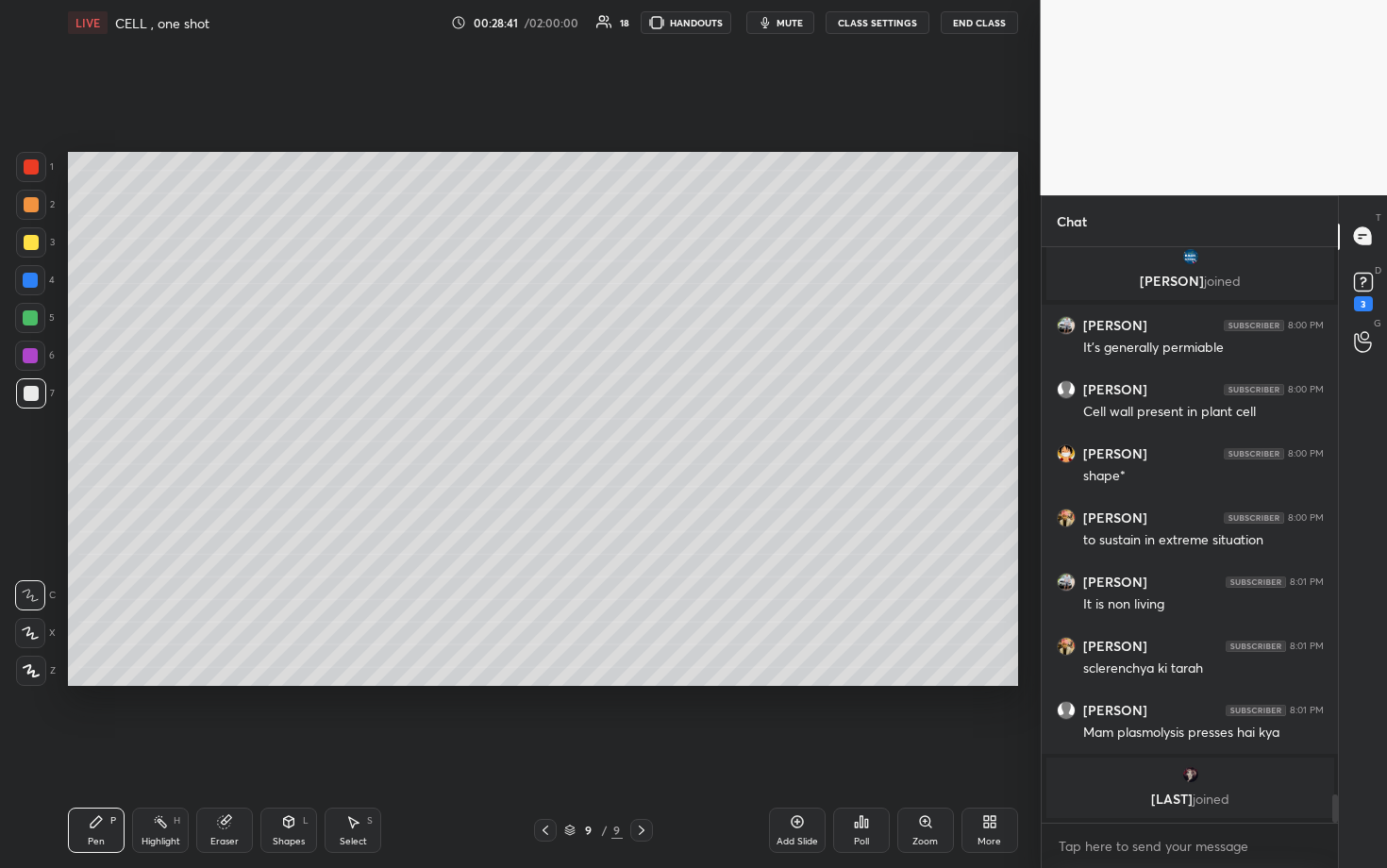 click on "Eraser" at bounding box center (225, 830) 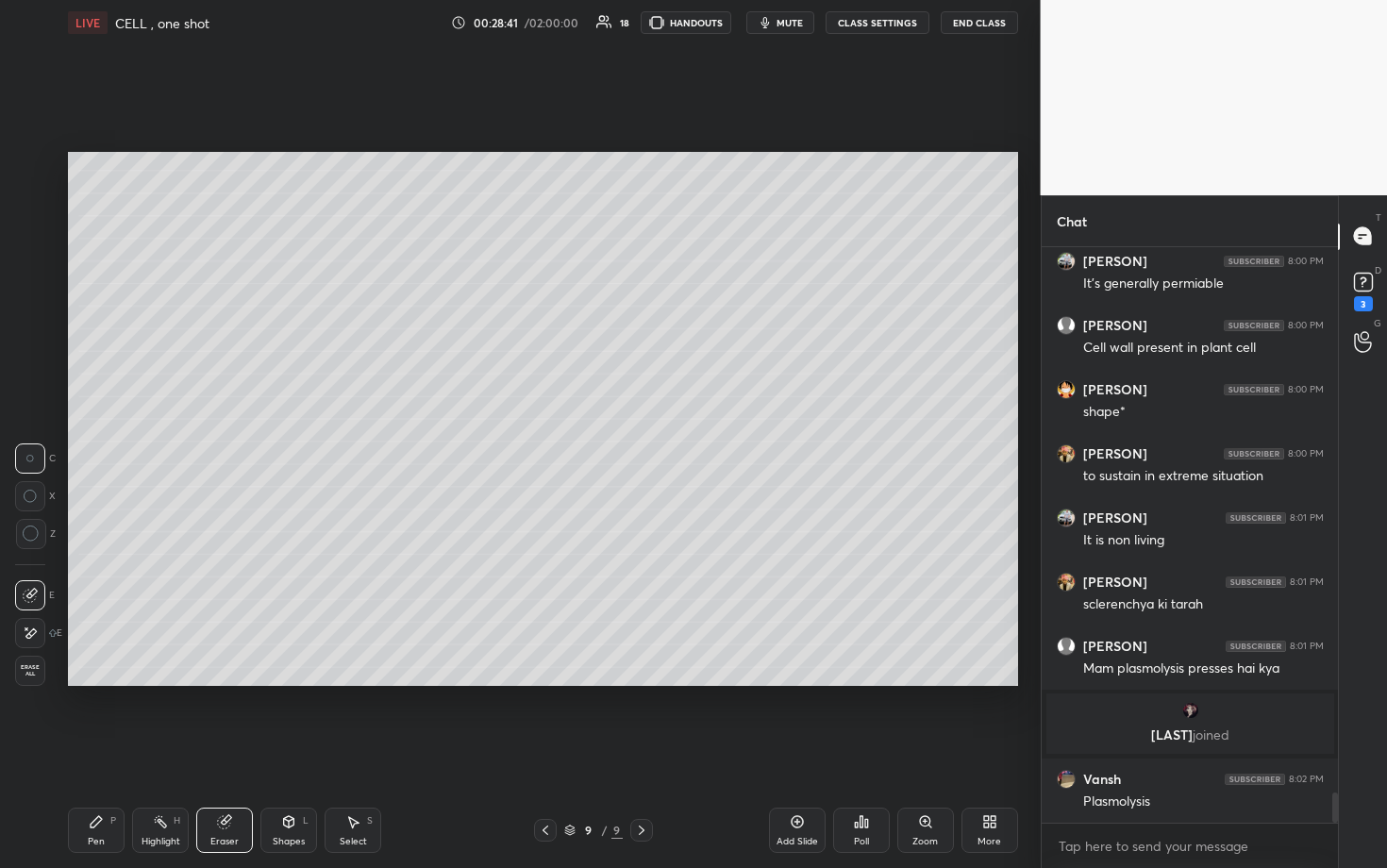 scroll, scrollTop: 10280, scrollLeft: 0, axis: vertical 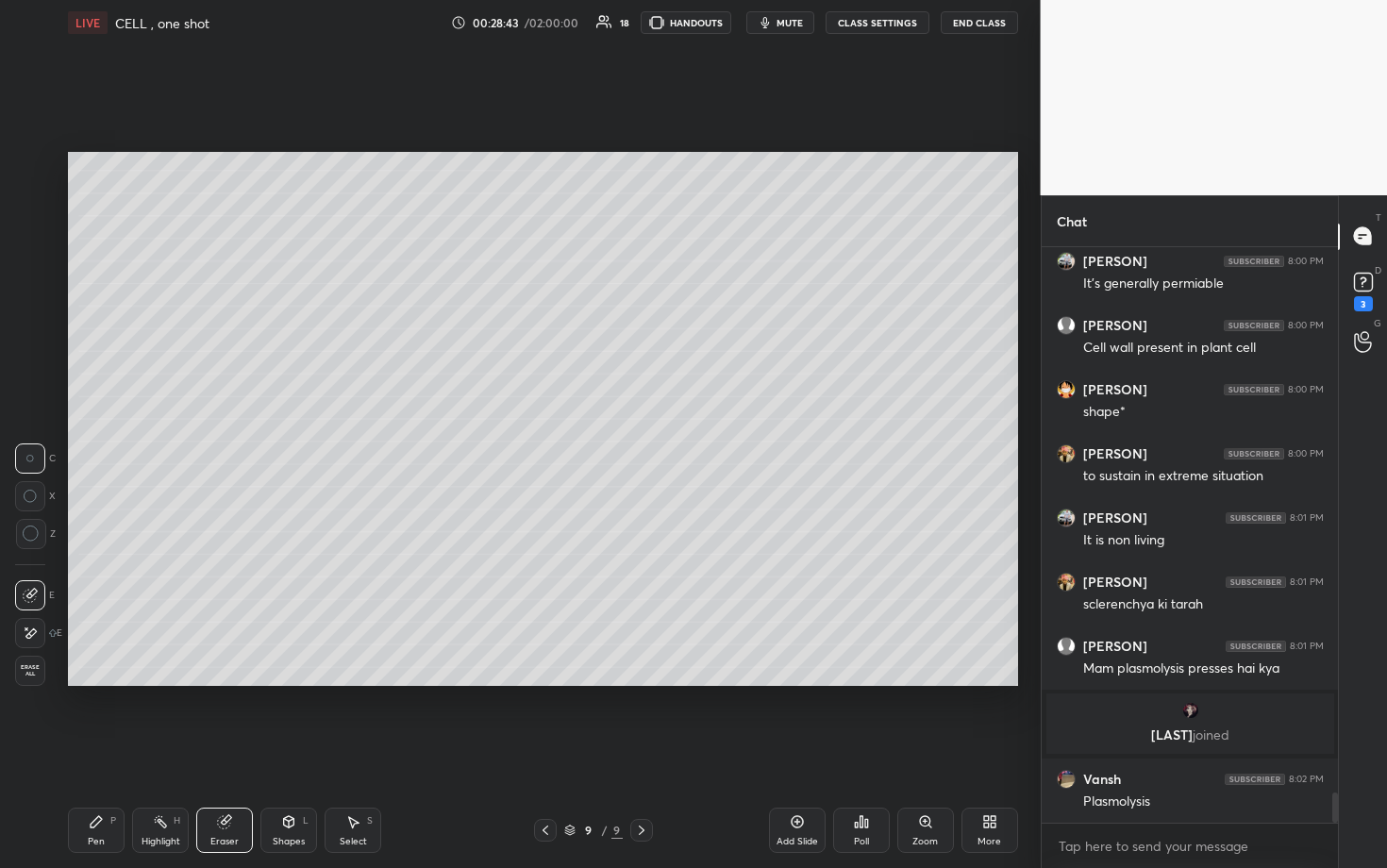 click on "Pen P Highlight H Eraser Shapes L Select S 9 / 9 Add Slide Poll Zoom More" at bounding box center [543, 830] 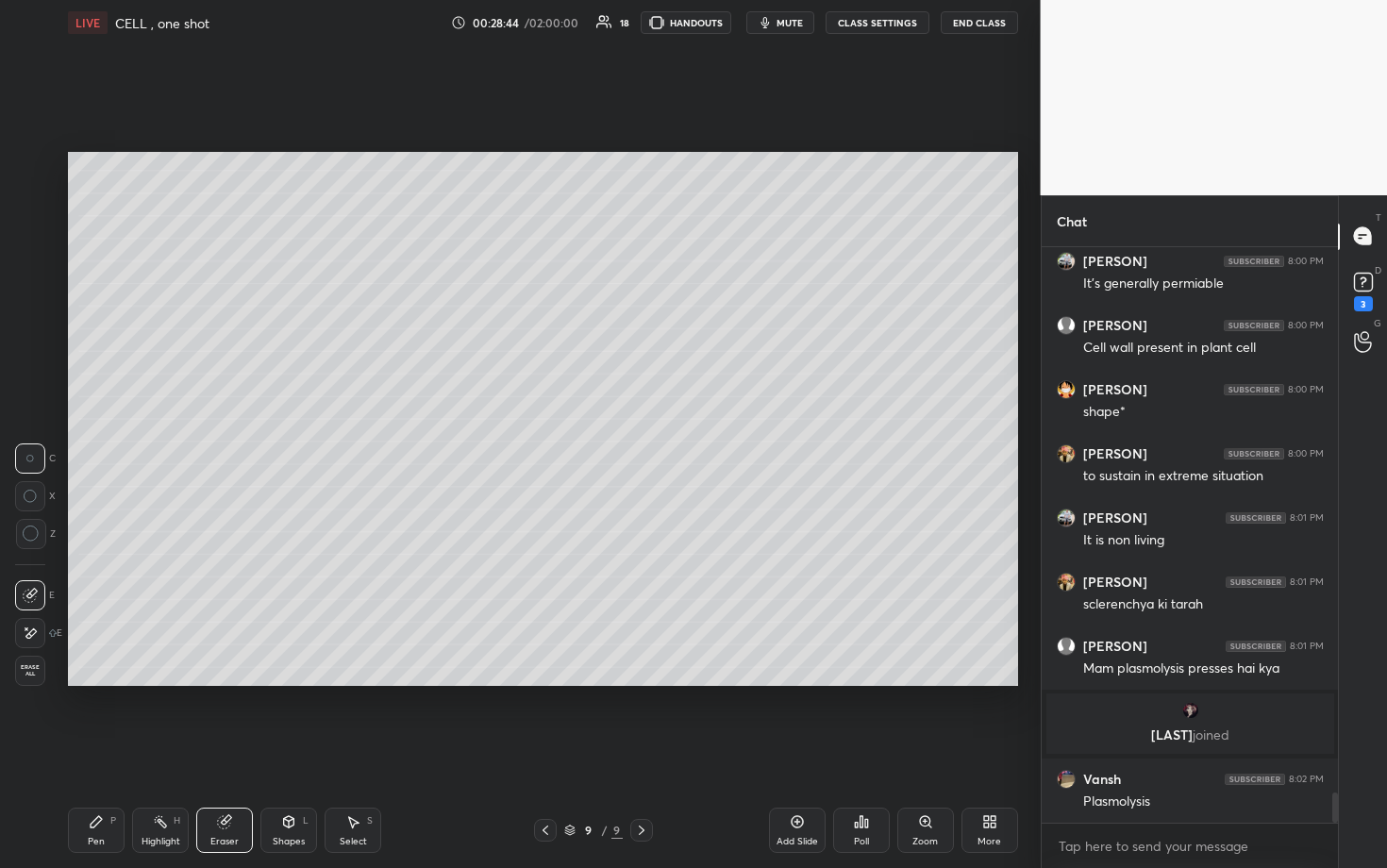 click on "Pen P Highlight H Eraser Shapes L Select S 9 / 9 Add Slide Poll Zoom More" at bounding box center [543, 830] 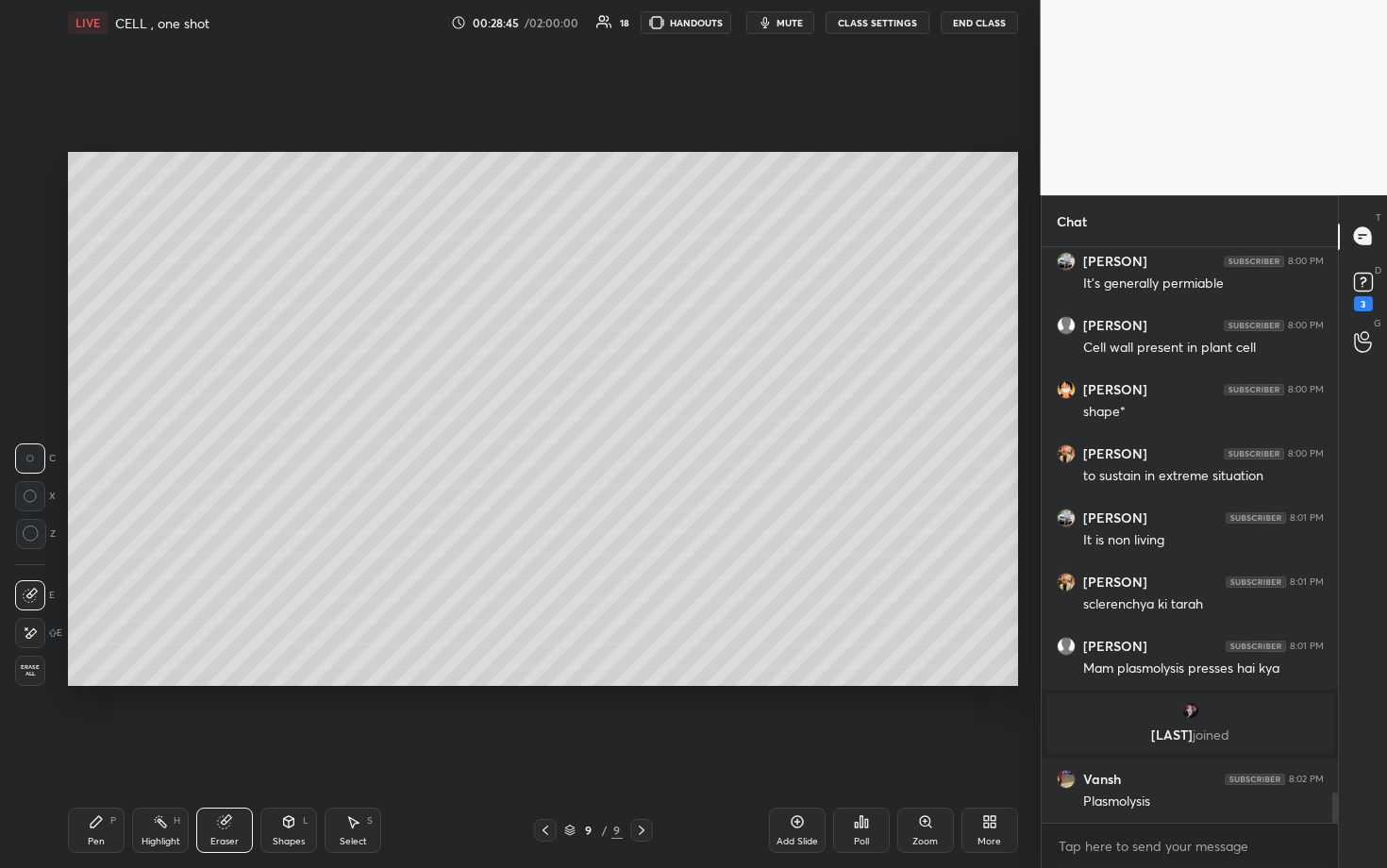 click on "Highlight H" at bounding box center [160, 830] 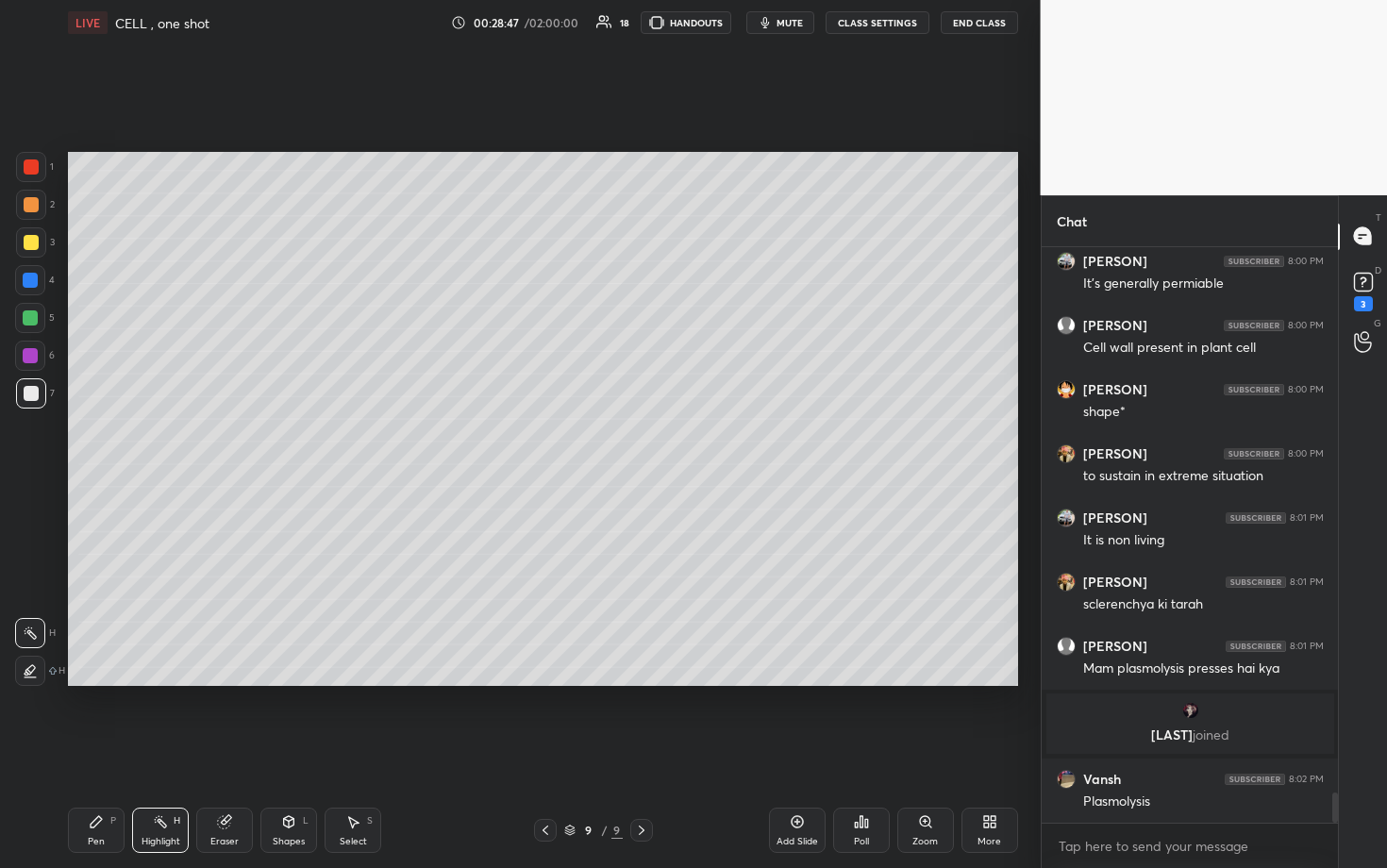 click on "Eraser" at bounding box center [225, 830] 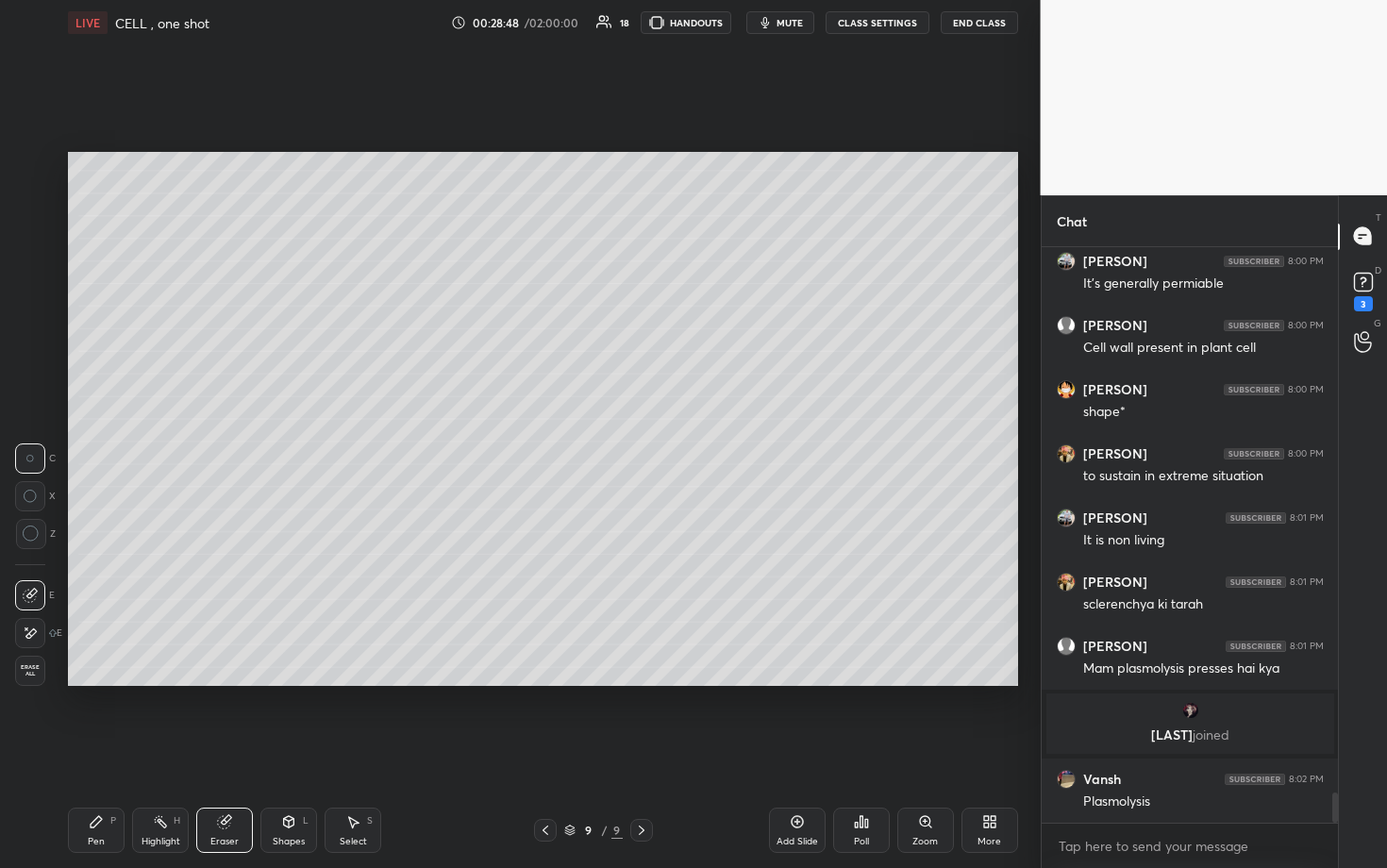drag, startPoint x: 29, startPoint y: 636, endPoint x: 56, endPoint y: 622, distance: 30.413813 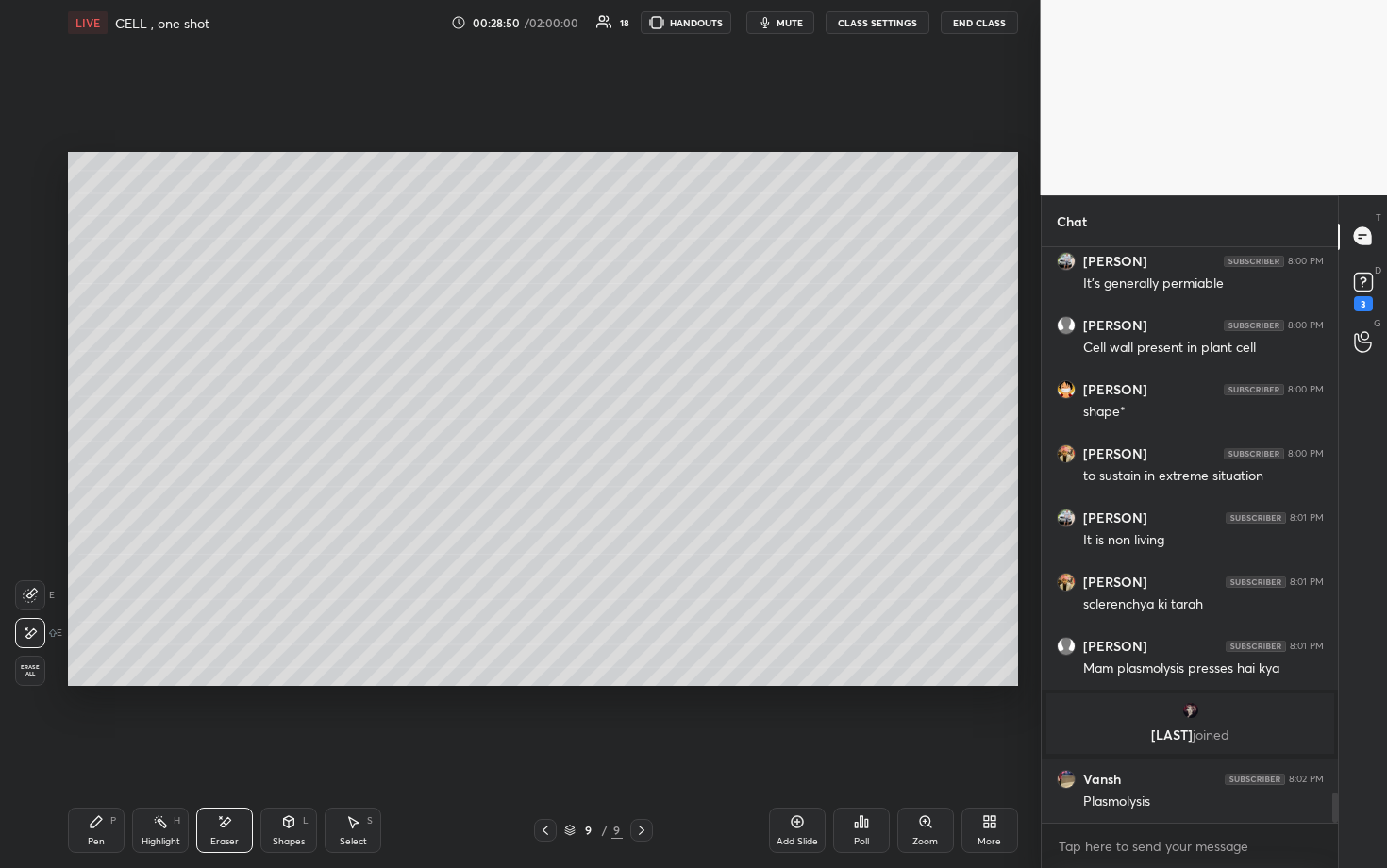 click on "Pen P" at bounding box center [96, 830] 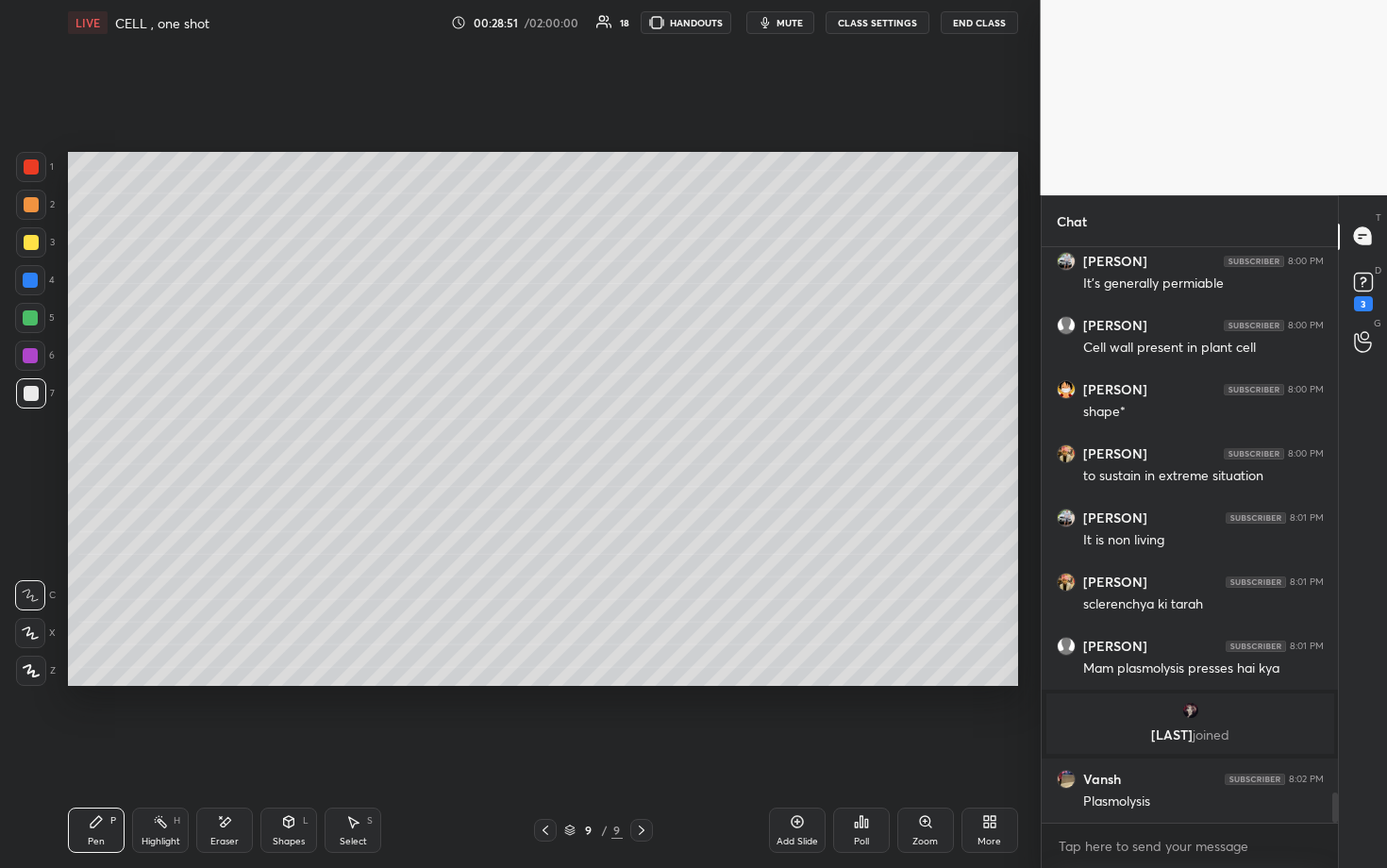 click on "5" at bounding box center [35, 318] 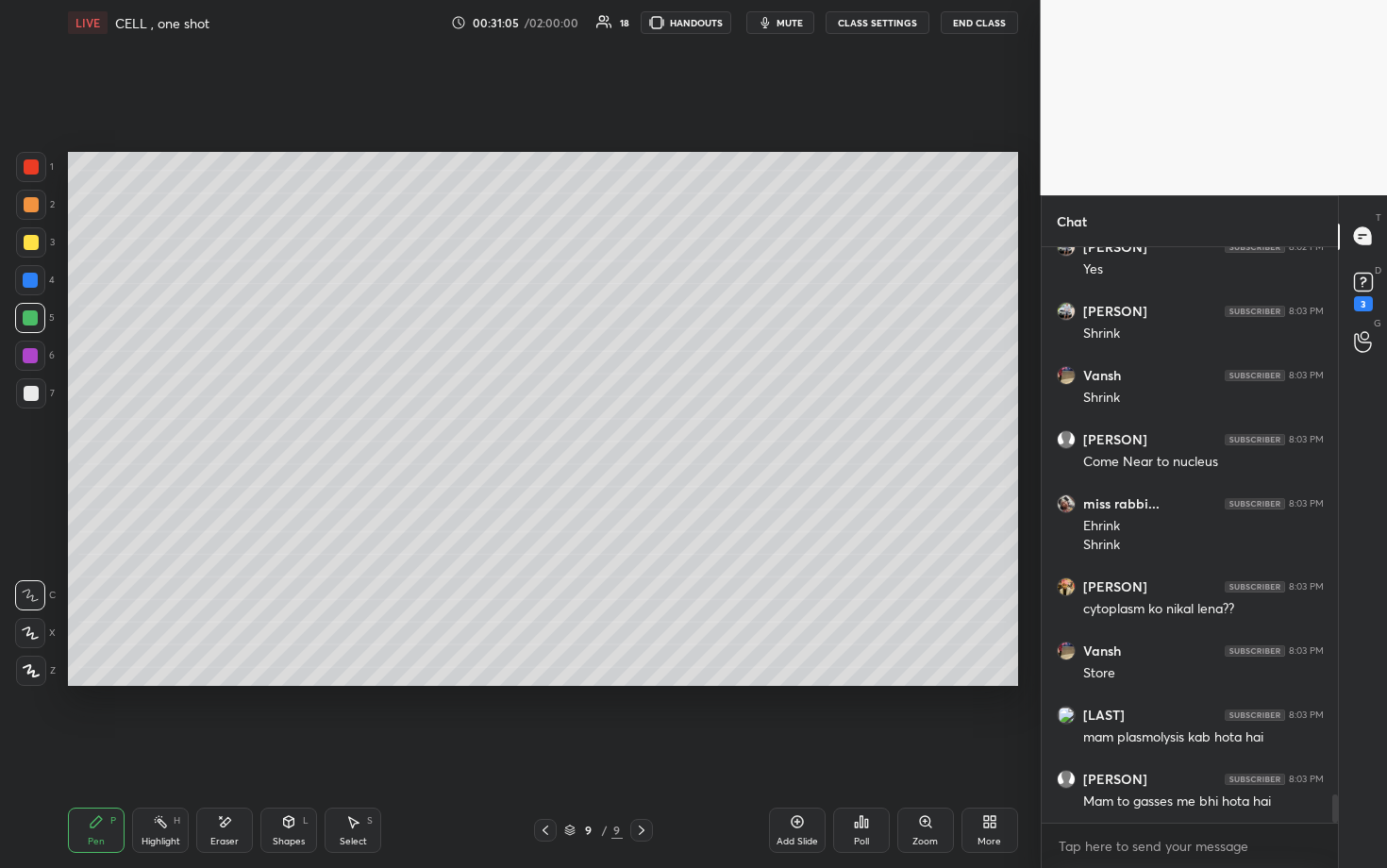 scroll, scrollTop: 11069, scrollLeft: 0, axis: vertical 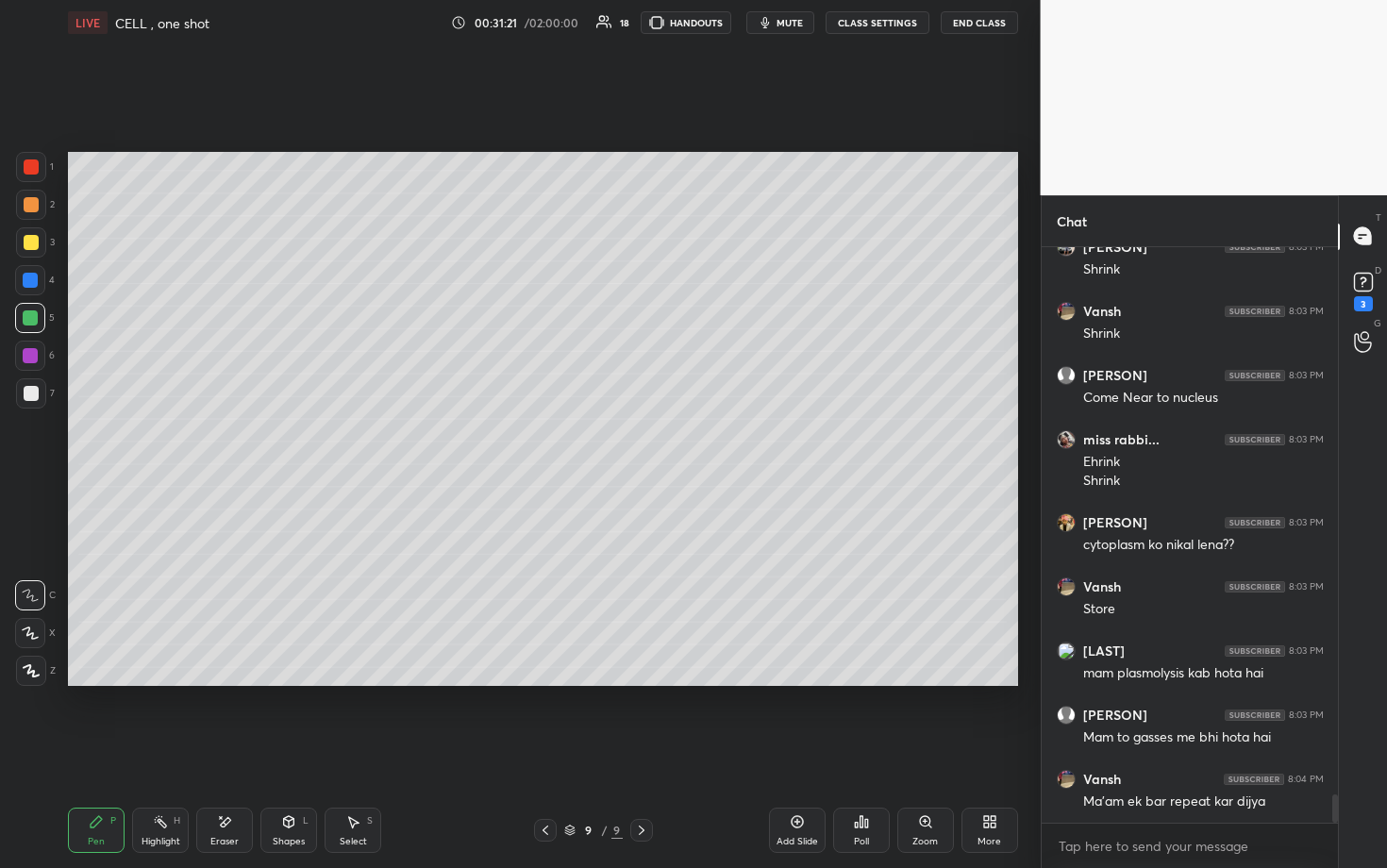 click on "Highlight H" at bounding box center [160, 830] 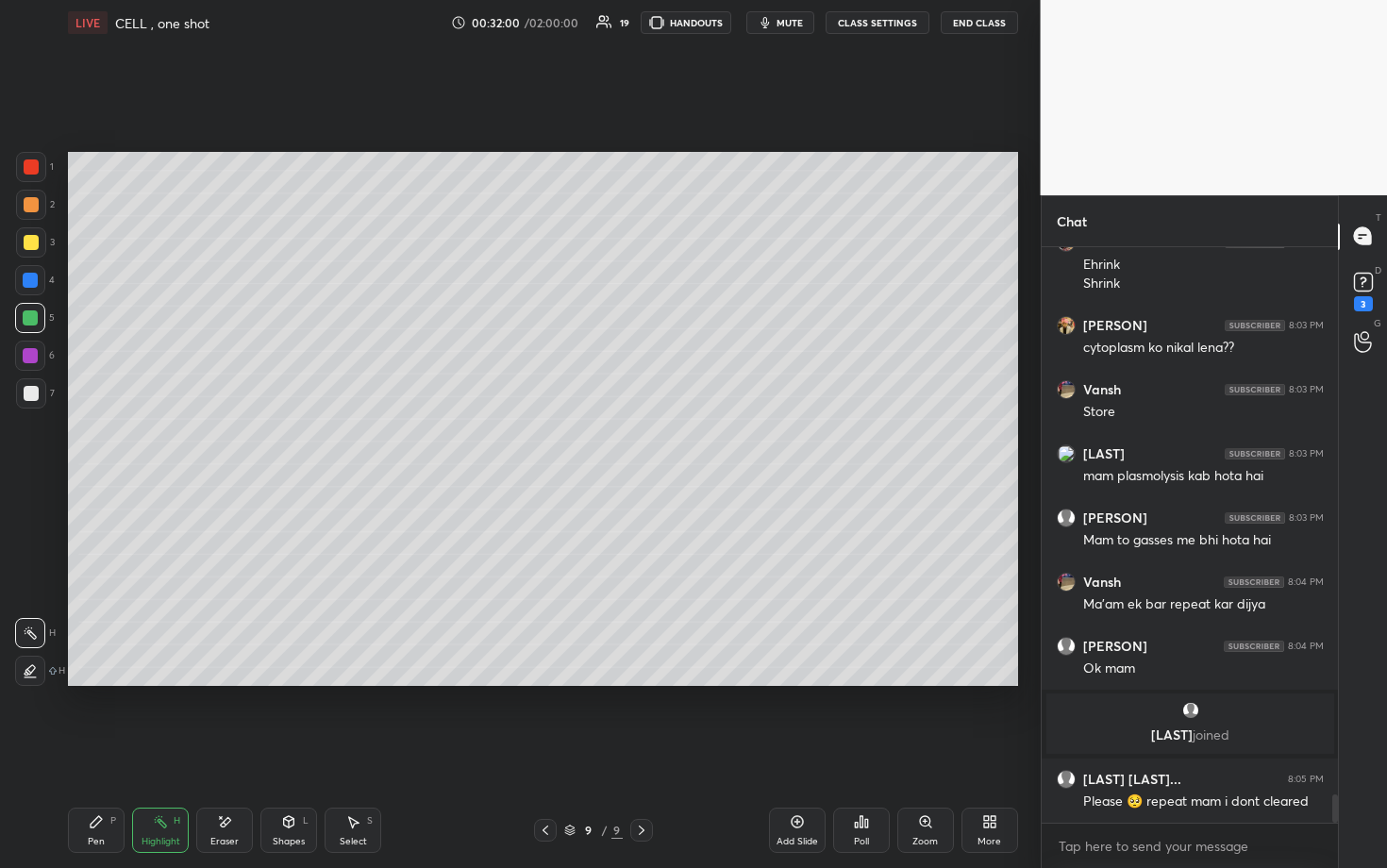 scroll, scrollTop: 11071, scrollLeft: 0, axis: vertical 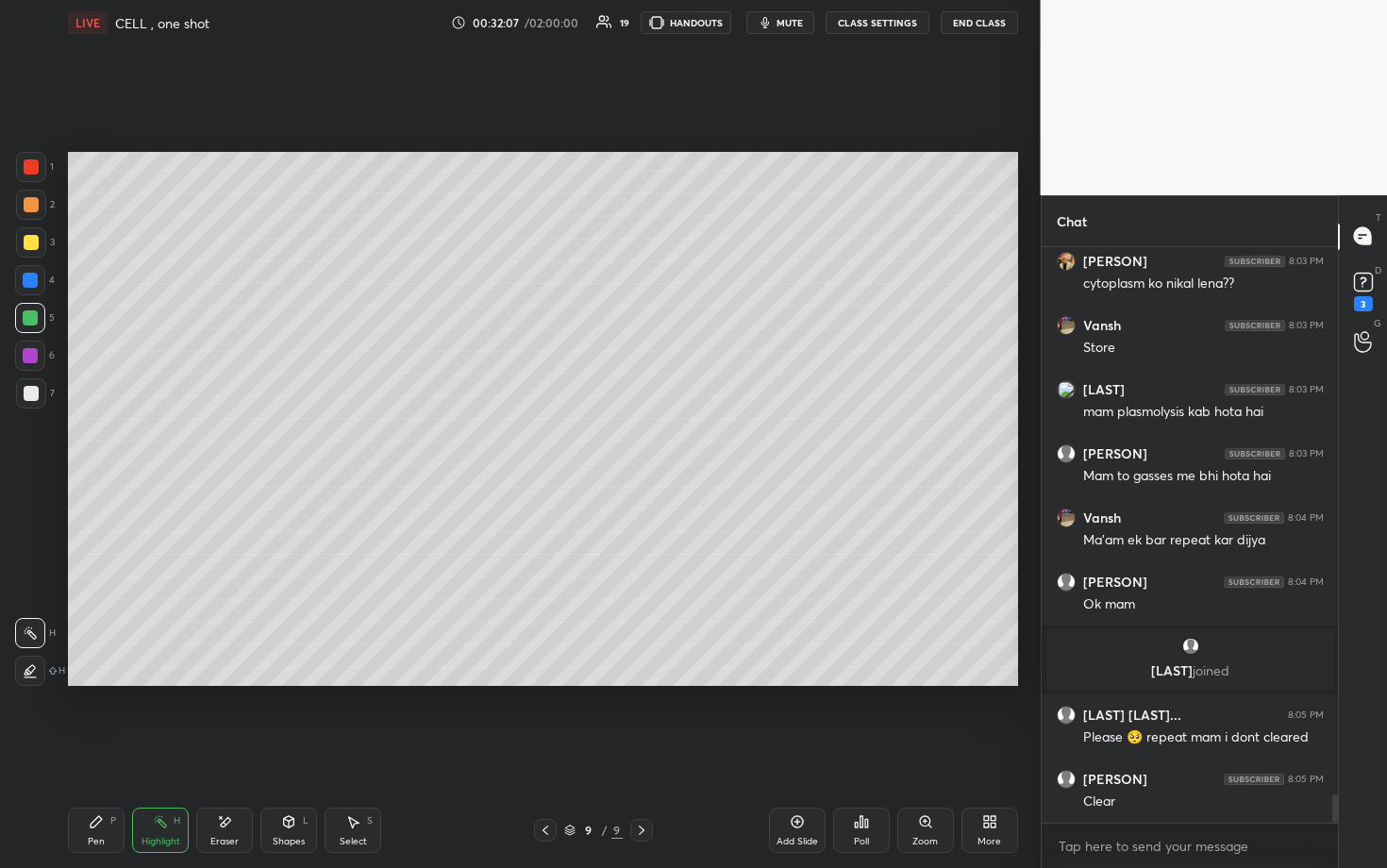 drag, startPoint x: 794, startPoint y: 817, endPoint x: 779, endPoint y: 807, distance: 18.027756 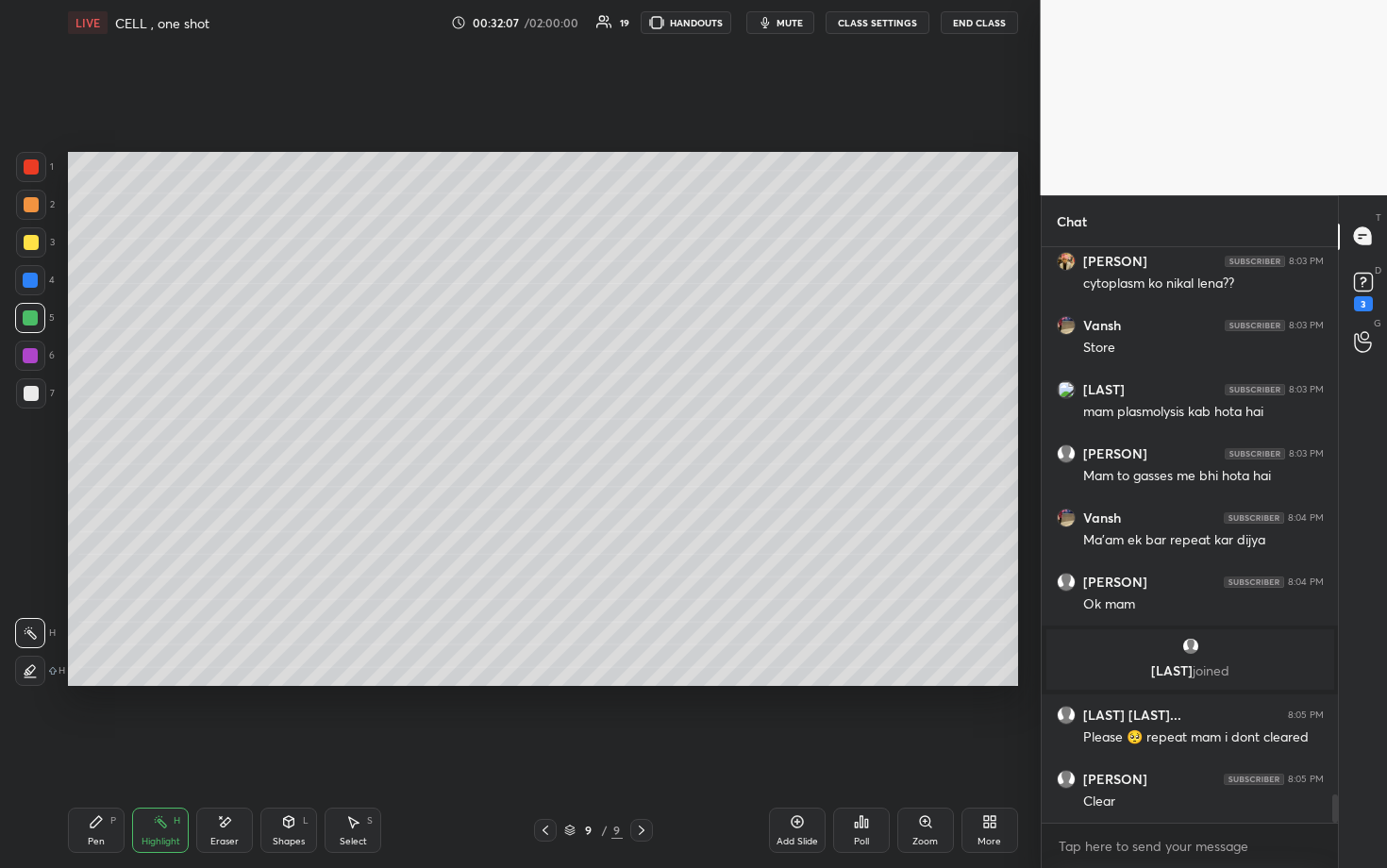 click on "Add Slide" at bounding box center (797, 830) 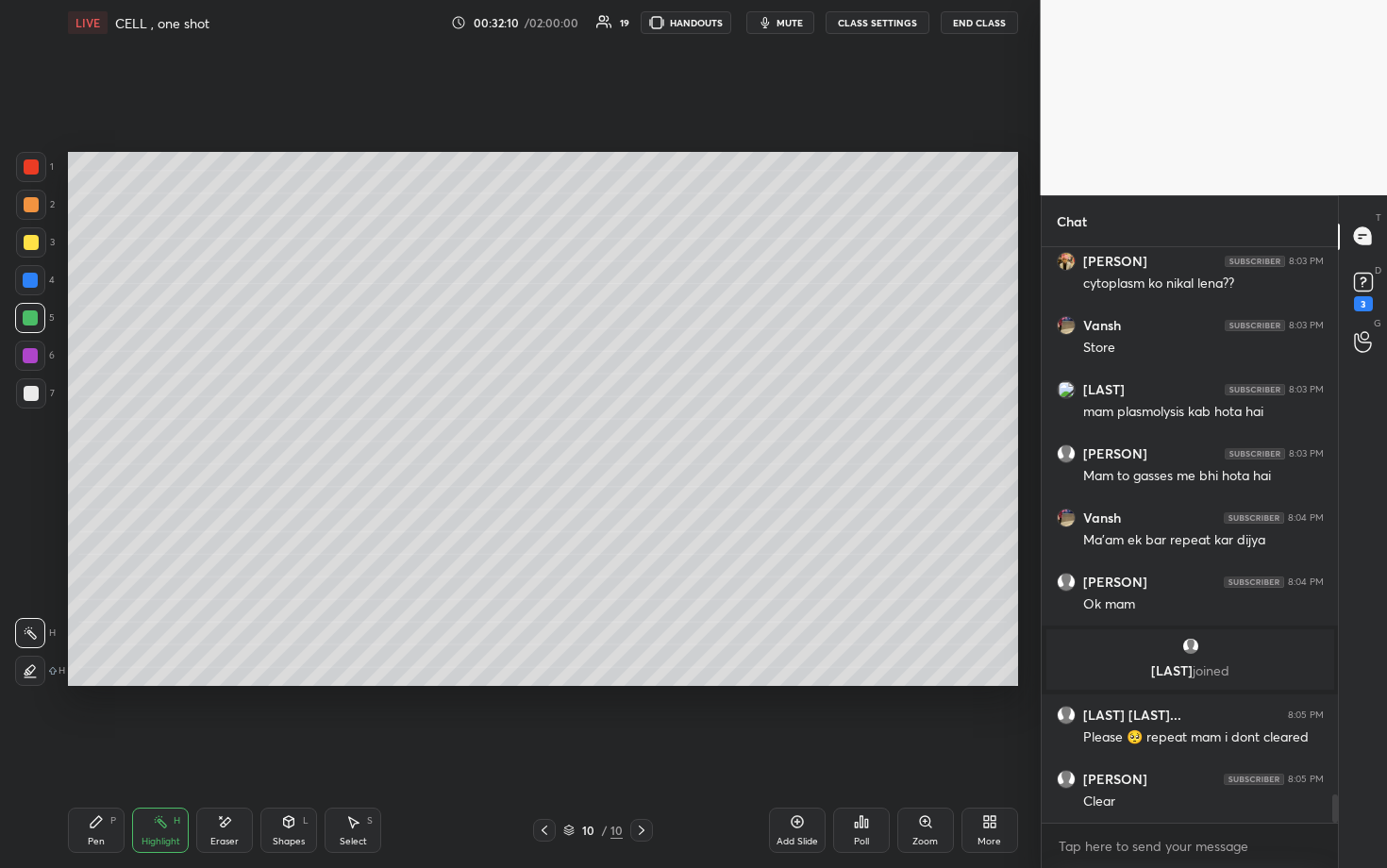 drag, startPoint x: 108, startPoint y: 824, endPoint x: 139, endPoint y: 780, distance: 53.82379 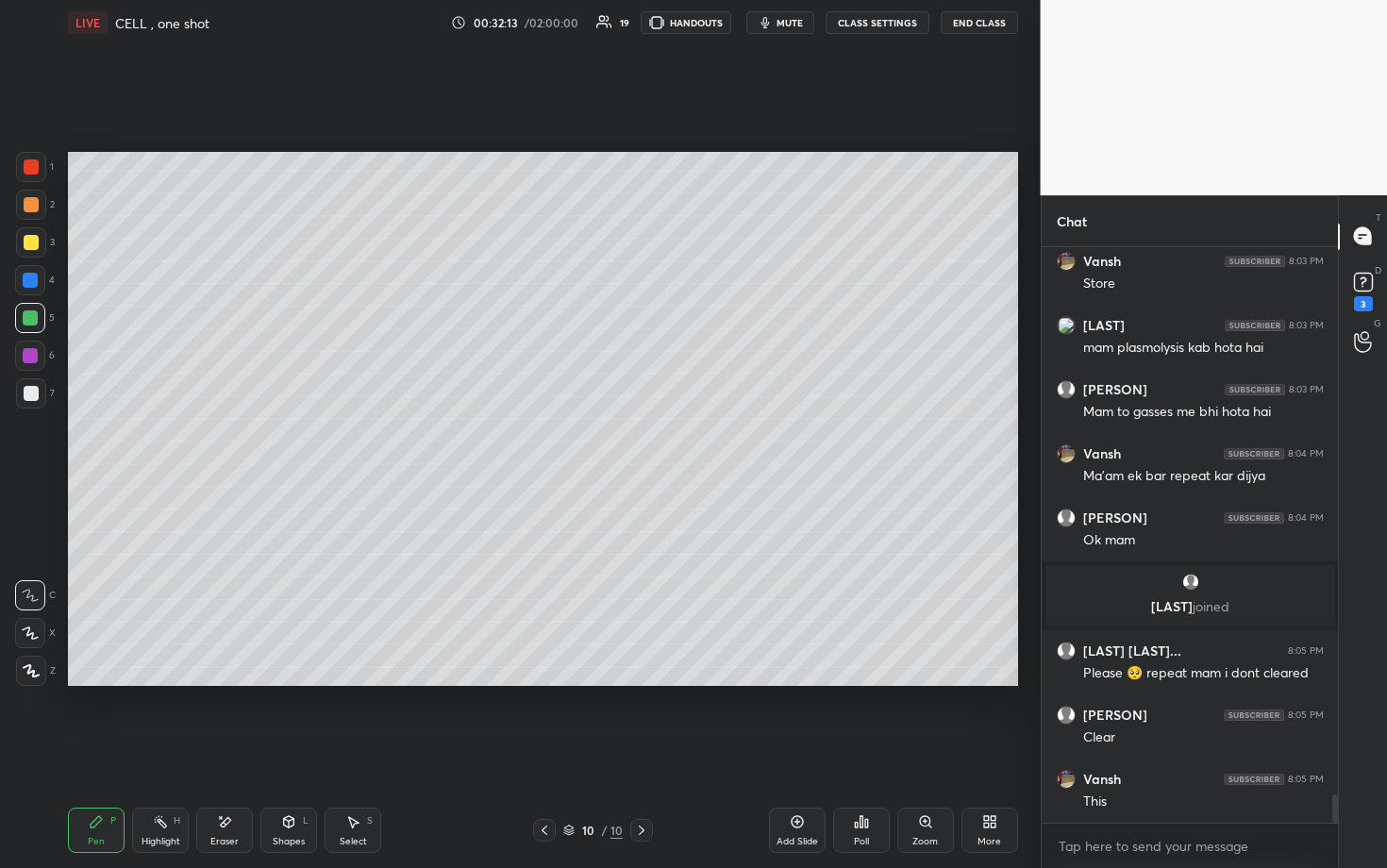 scroll, scrollTop: 11199, scrollLeft: 0, axis: vertical 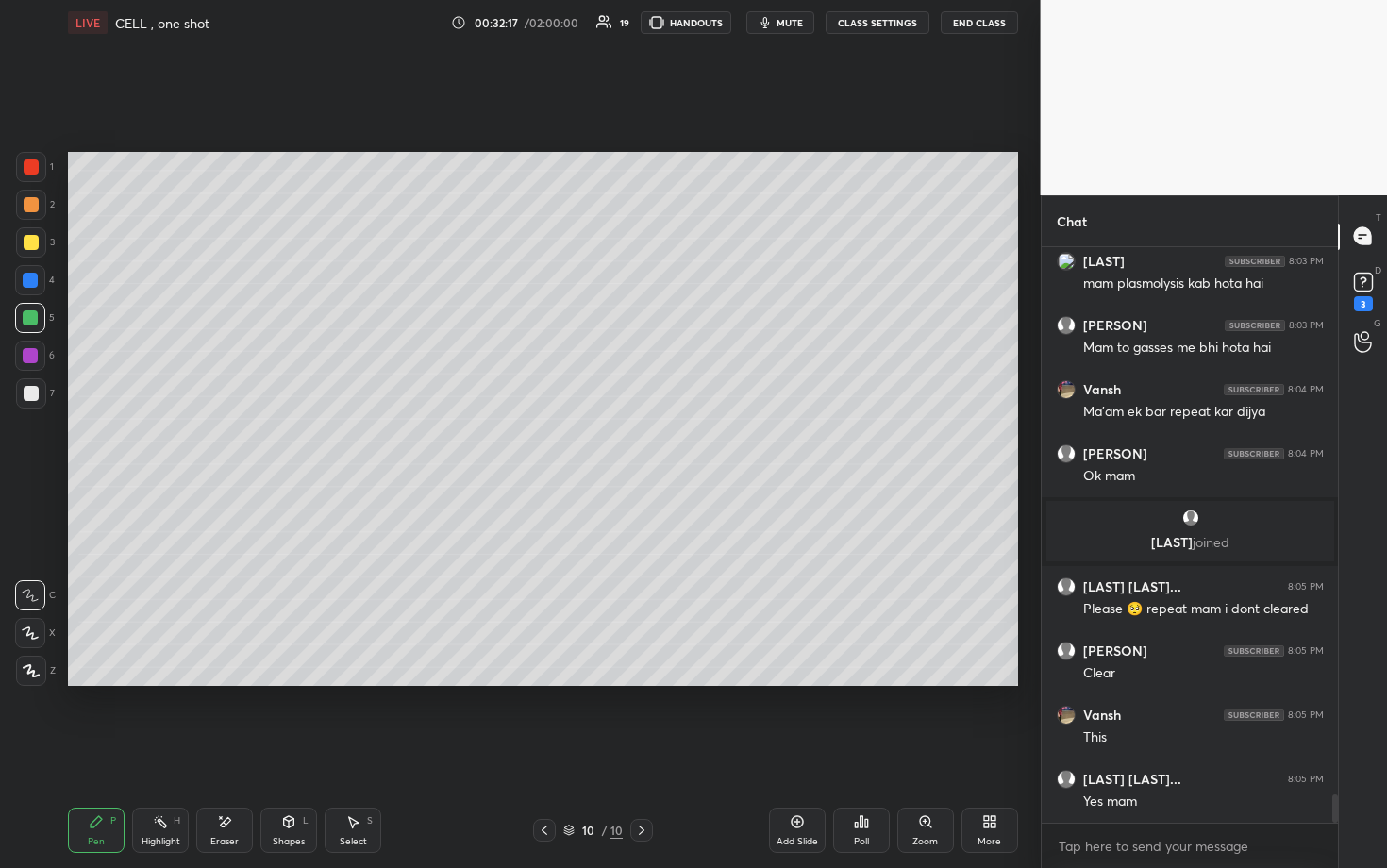 drag, startPoint x: 42, startPoint y: 346, endPoint x: 57, endPoint y: 353, distance: 16.552945 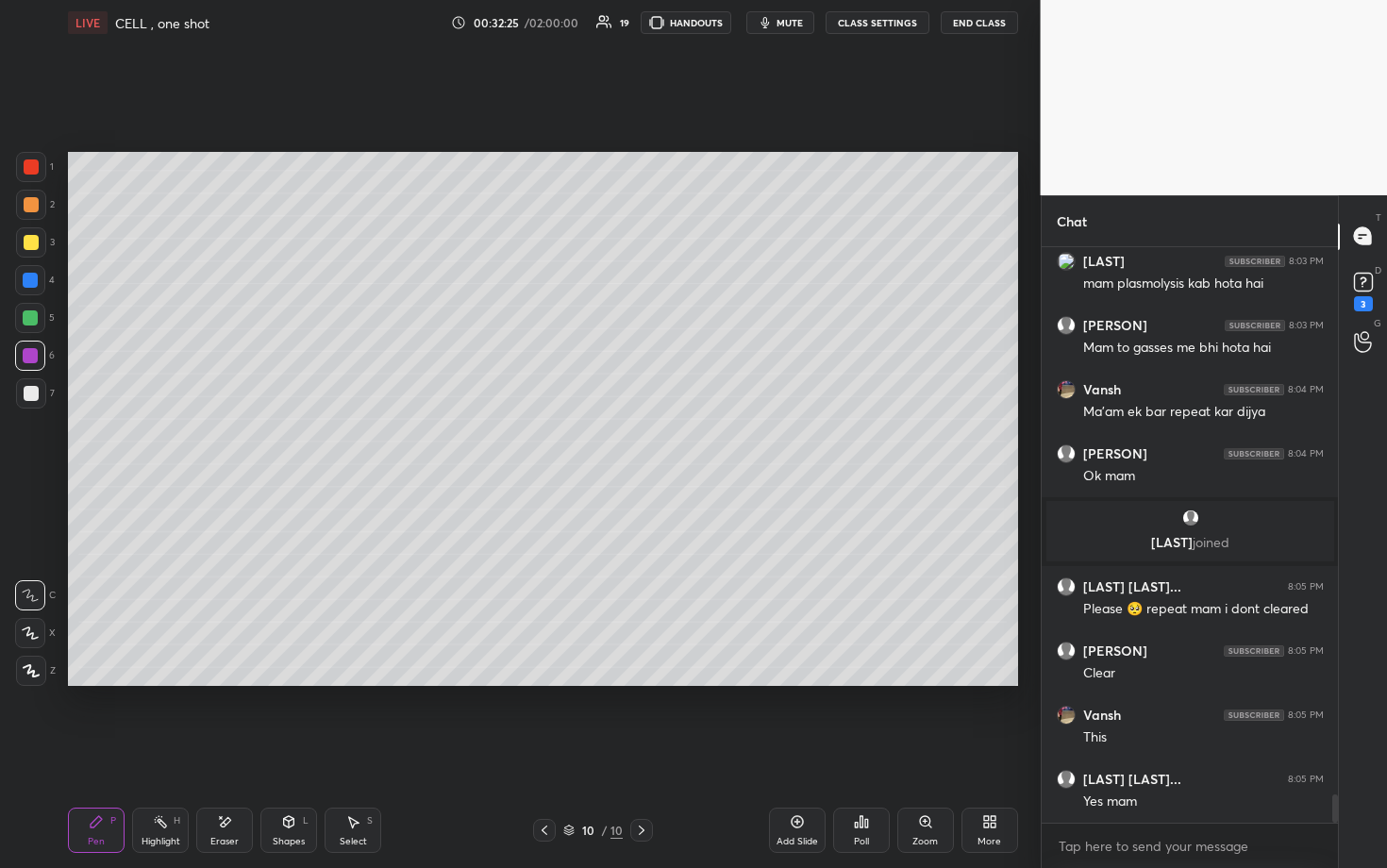 scroll, scrollTop: 531, scrollLeft: 291, axis: both 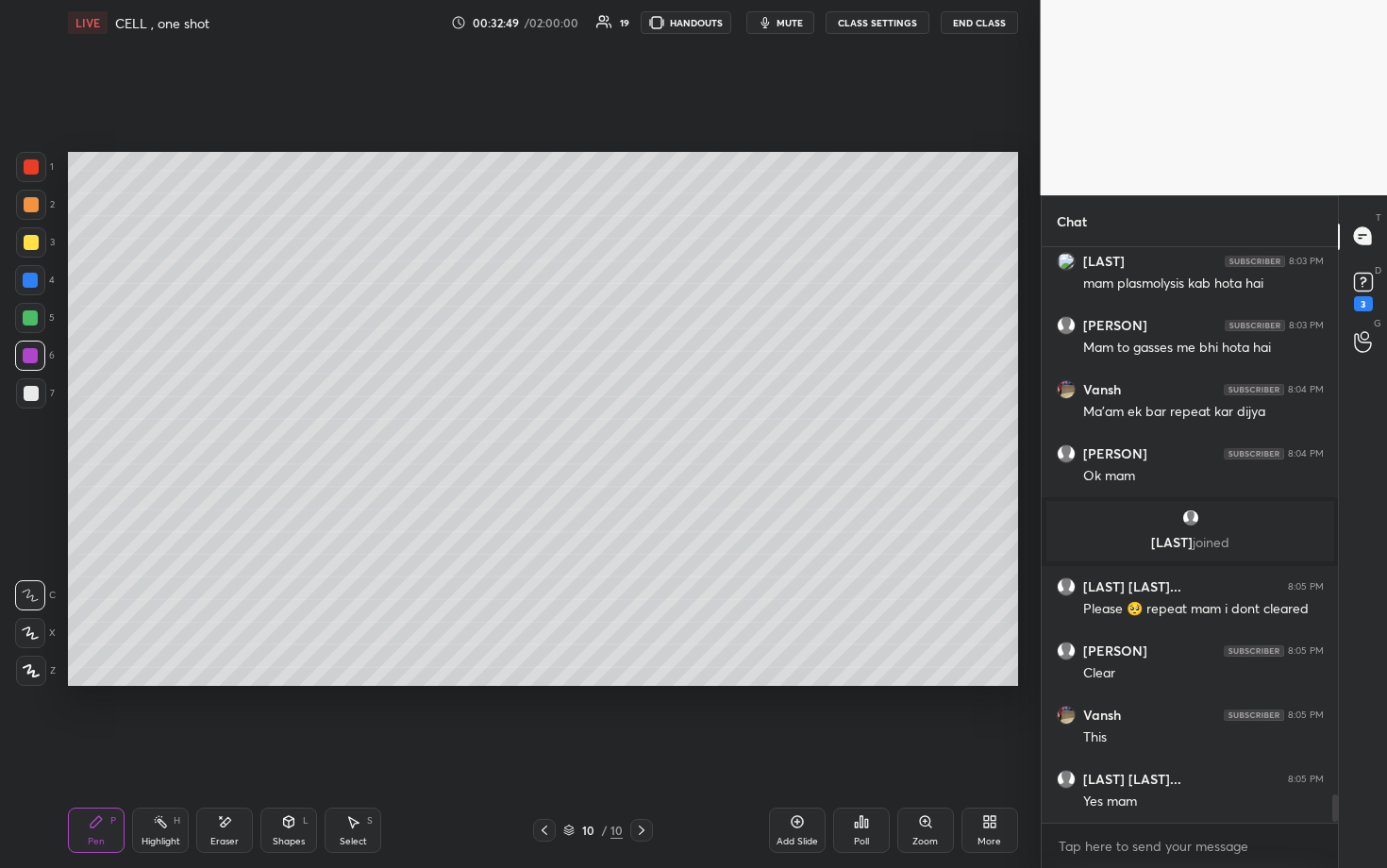 drag, startPoint x: 166, startPoint y: 825, endPoint x: 169, endPoint y: 815, distance: 10.440307 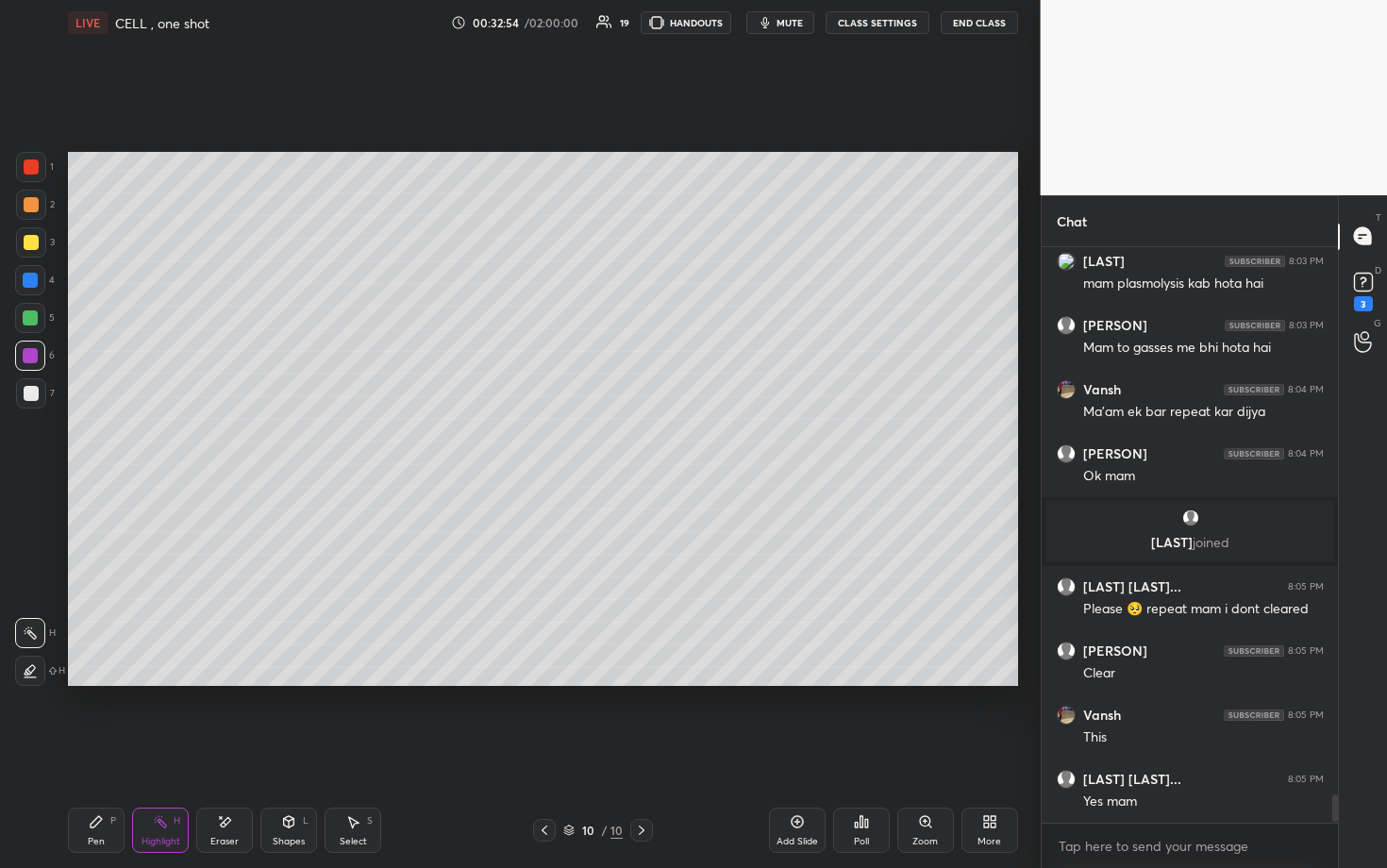 scroll, scrollTop: 11263, scrollLeft: 0, axis: vertical 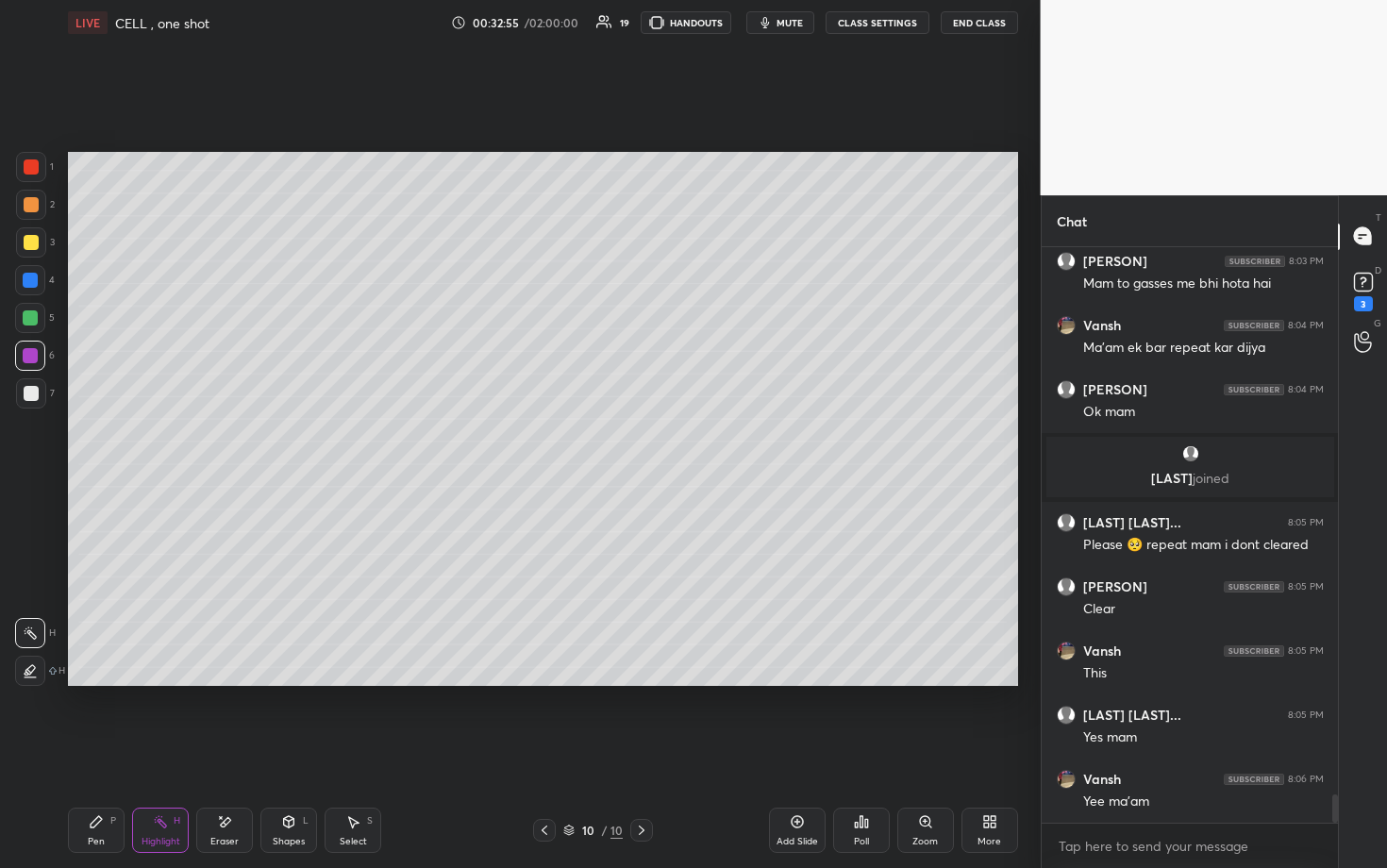 drag, startPoint x: 108, startPoint y: 824, endPoint x: 158, endPoint y: 741, distance: 96.8969 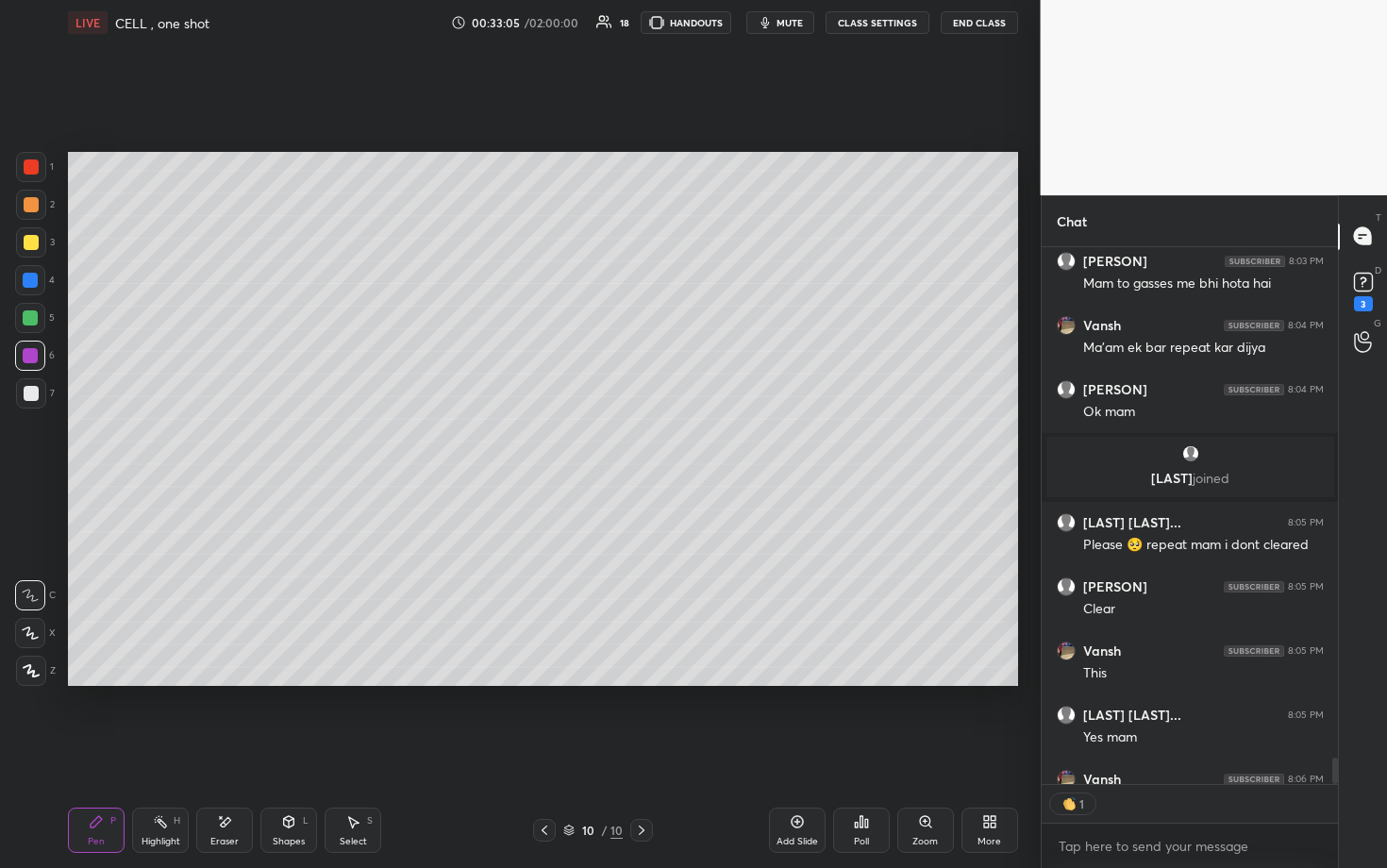 scroll, scrollTop: 531, scrollLeft: 291, axis: both 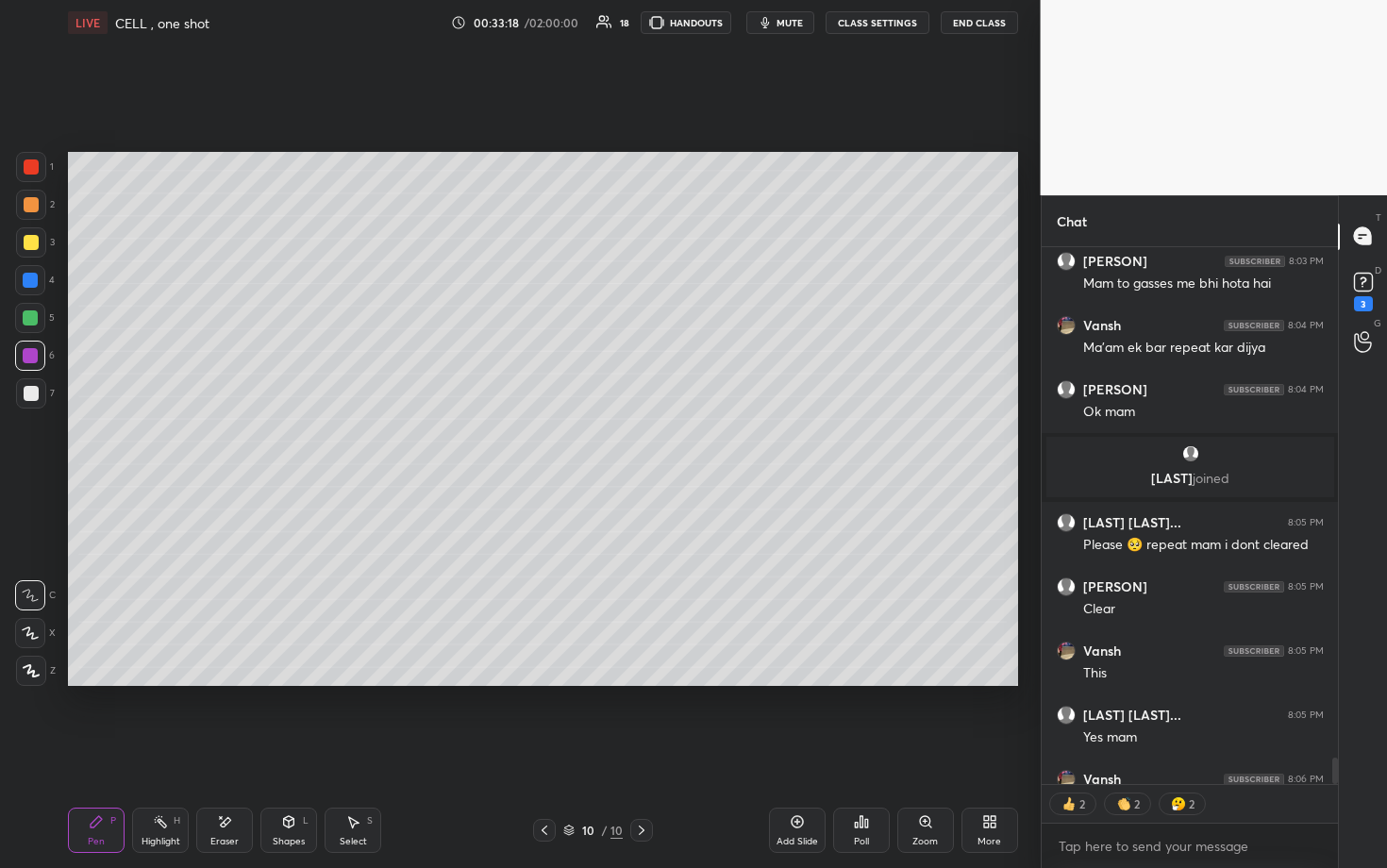 click at bounding box center [31, 242] 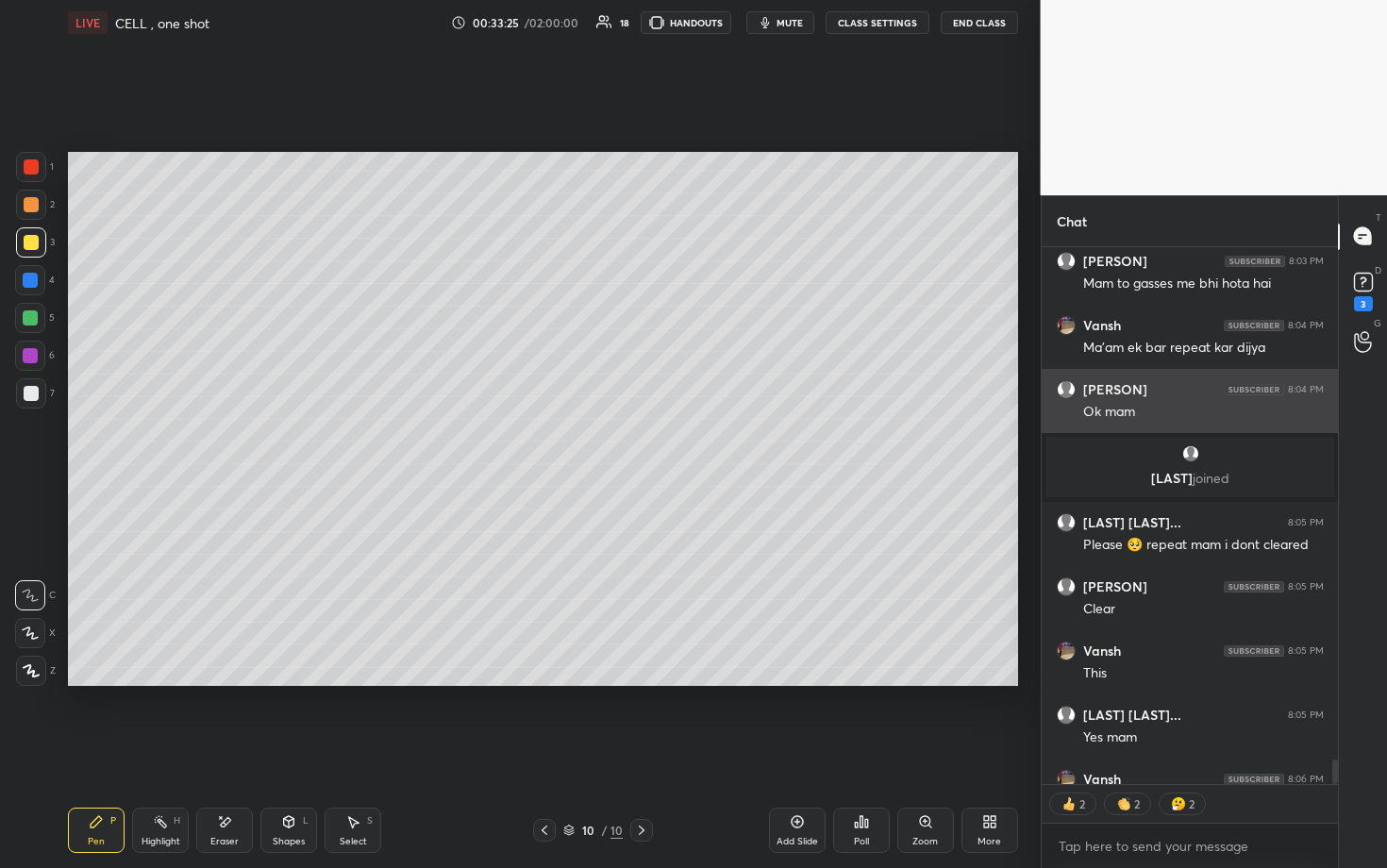 scroll, scrollTop: 11371, scrollLeft: 0, axis: vertical 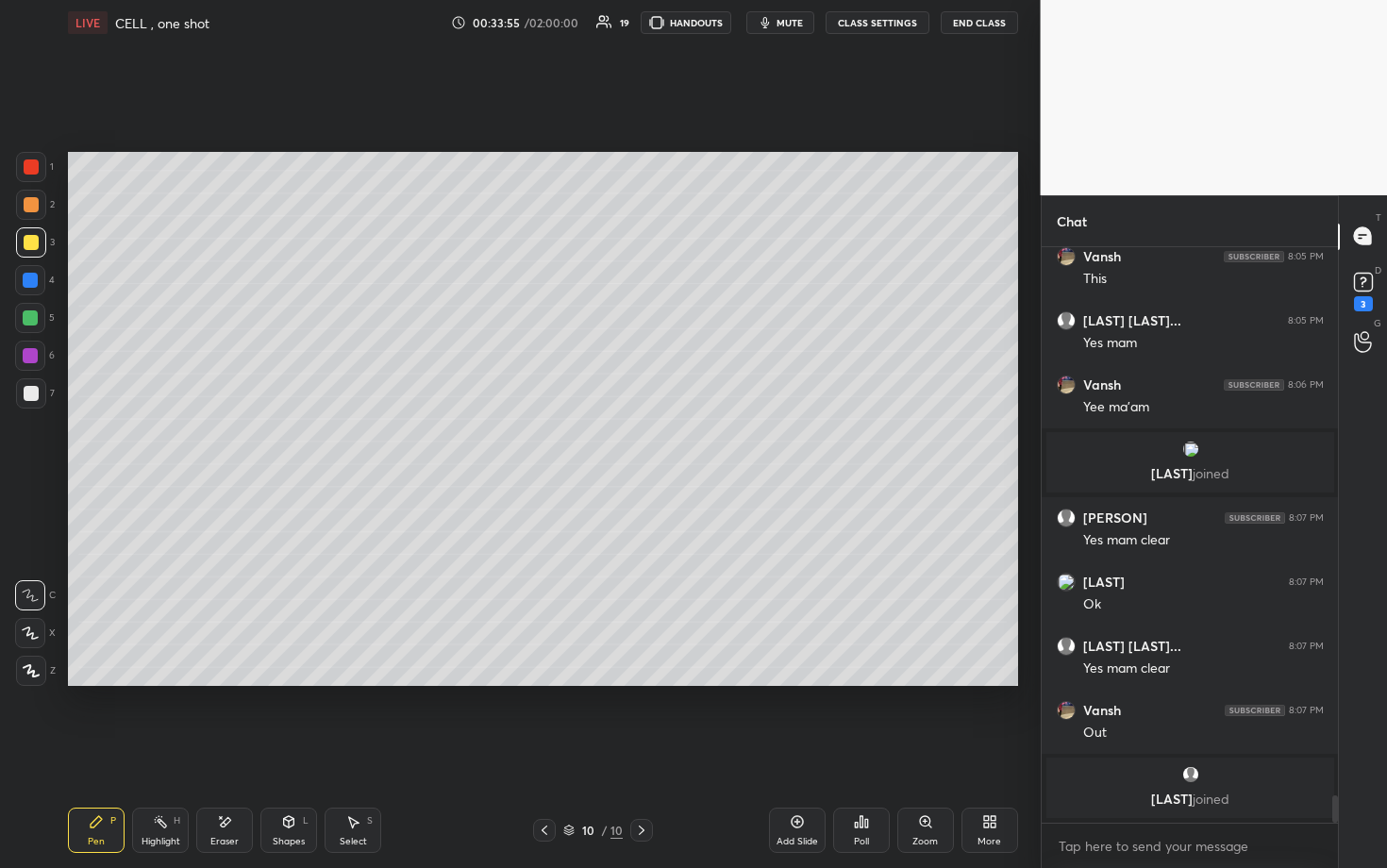 click on "Add Slide" at bounding box center (797, 842) 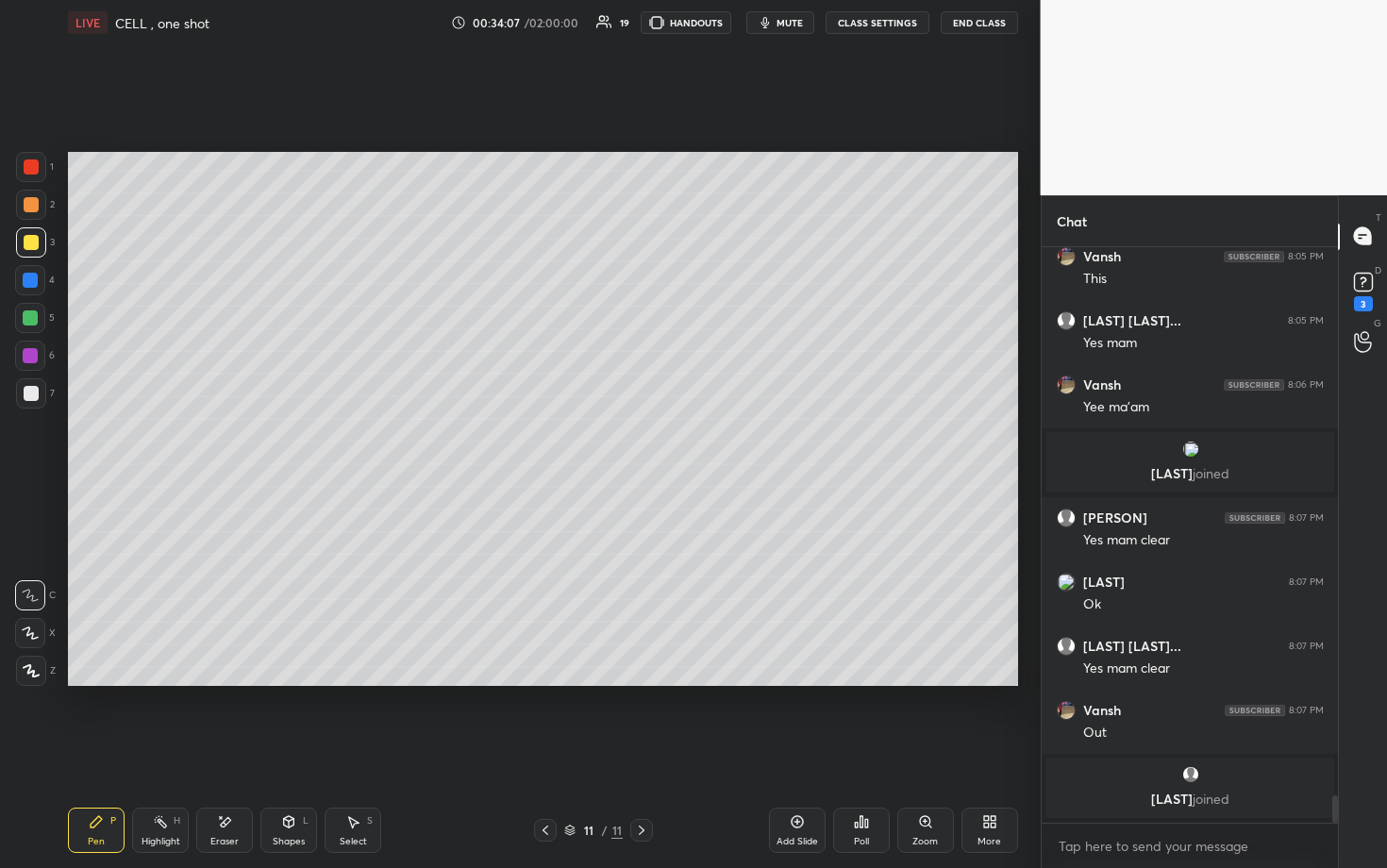 click on "1 2 3 4 5 6 7 C X Z E E Erase all H H LIVE CELL , one shot 00:34:07 / 02:00:00 19 HANDOUTS mute CLASS SETTINGS End Class Setting up your live class Poll for secs No correct answer Start poll Back CELL , one shot [PERSON] [PERSON] Pen P Highlight H Eraser Shapes L Select S 11 / 11 Add Slide Poll Zoom More" at bounding box center (512, 434) 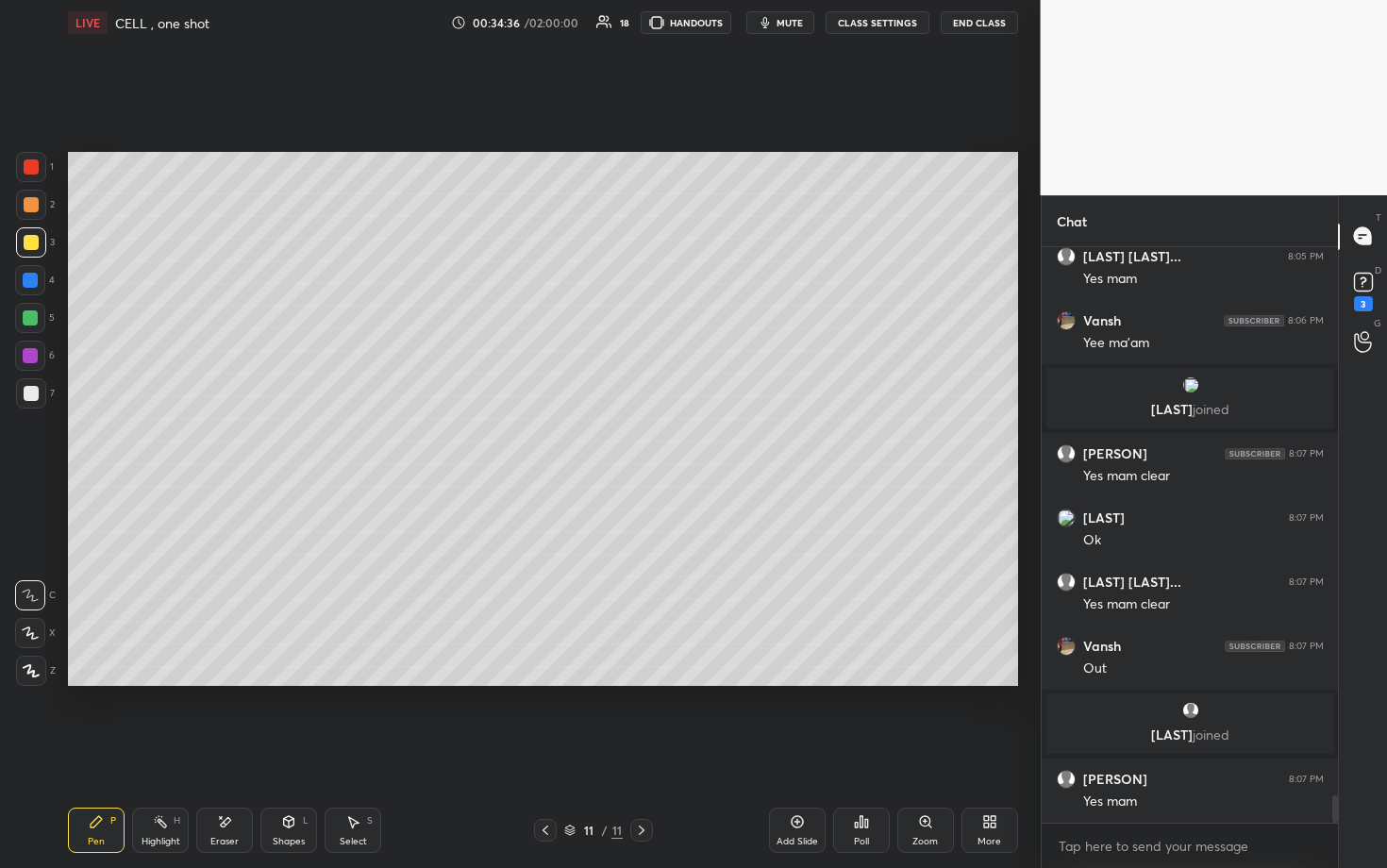 scroll, scrollTop: 11594, scrollLeft: 0, axis: vertical 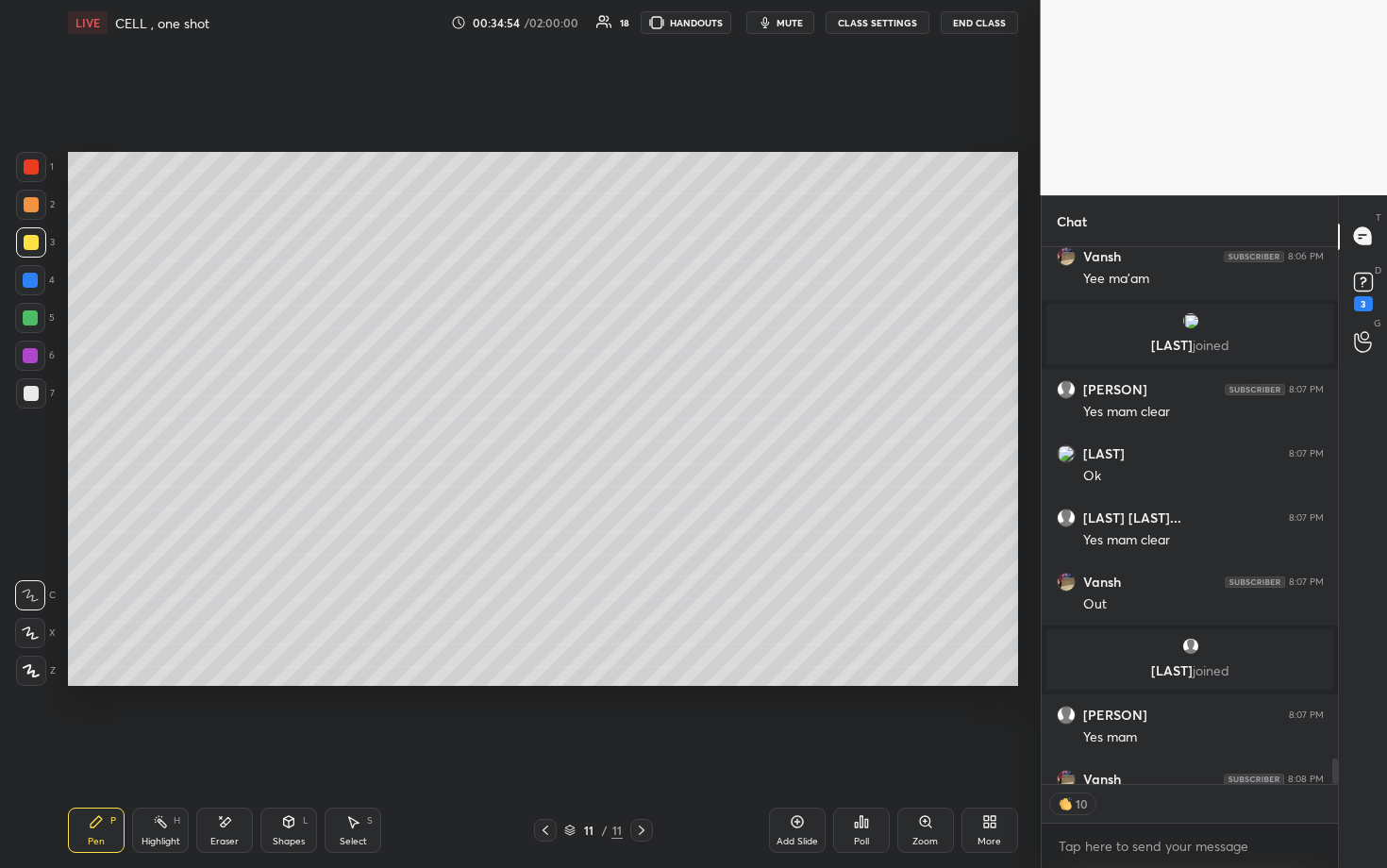 click on "[NUMBER] [NUMBER] [NUMBER] [NUMBER] [NUMBER] [NUMBER] [NUMBER] [LETTER] [LETTER] [LETTER] [LETTER] [LETTER] [LETTER] Erase all   [LETTER] [LETTER] LIVE CELL , one shot 00:34:54 /  02:00:00 18 HANDOUTS mute CLASS SETTINGS End Class Setting up your live class Poll for   secs No correct answer Start poll Back CELL , one shot [LAST] [LAST] Pen P Highlight H Eraser Shapes L Select S 11 / 11 Add Slide Poll Zoom More Chat [LAST] [LAST]... 8:05 PM Yes mam [LAST] 8:06 PM Yee ma'am [LAST]  joined [LAST] 8:07 PM Yes mam clear [LAST] 8:07 PM Ok [LAST] [LAST]... 8:07 PM Yes mam clear [LAST] 8:07 PM Out [LAST]  joined [LAST] 8:07 PM Yes mam [LAST] 8:08 PM Yes ma'am 😊 JUMP TO LATEST 10 Enable hand raising Enable raise hand to speak to learners. Once enabled, chat will be turned off temporarily. Enable x   [LAST] Asked a doubt 3 mam air mai jo cells h vo bhi osmosis karte h?? Pick this doubt [LAST] Asked a doubt 2 maam can u pls send motion numericals as it is my science exam on monday Pick this doubt [LAST] Asked a doubt 2 what is the difference btw osmosis and diffusion in water Pick this doubt [LAST] Asked a doubt 2 [LAST] 1 Got it" at bounding box center (694, 434) 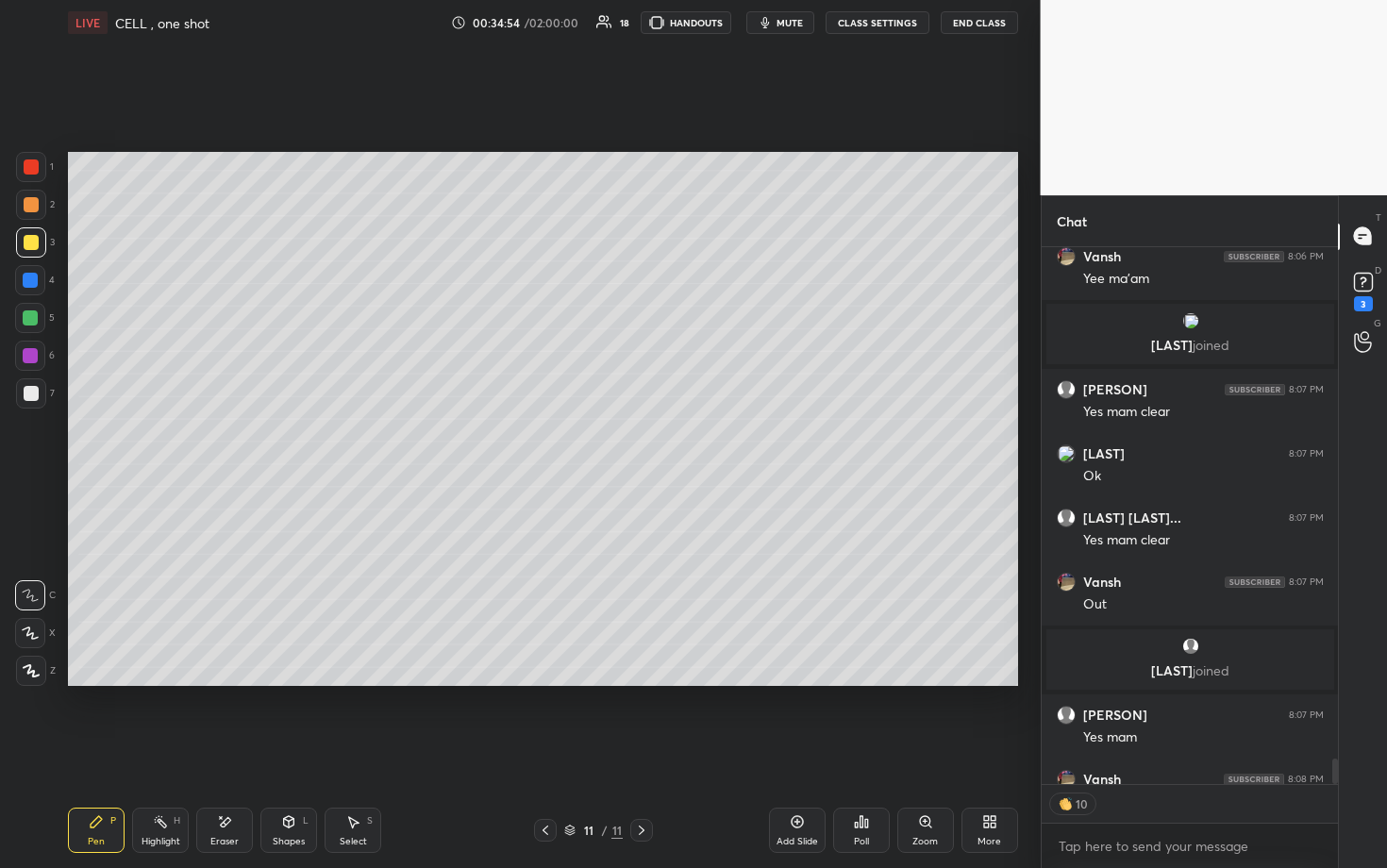 click on "T Messages (T) D Doubts (D) 3 G Raise Hand (G)" at bounding box center [1362, 531] 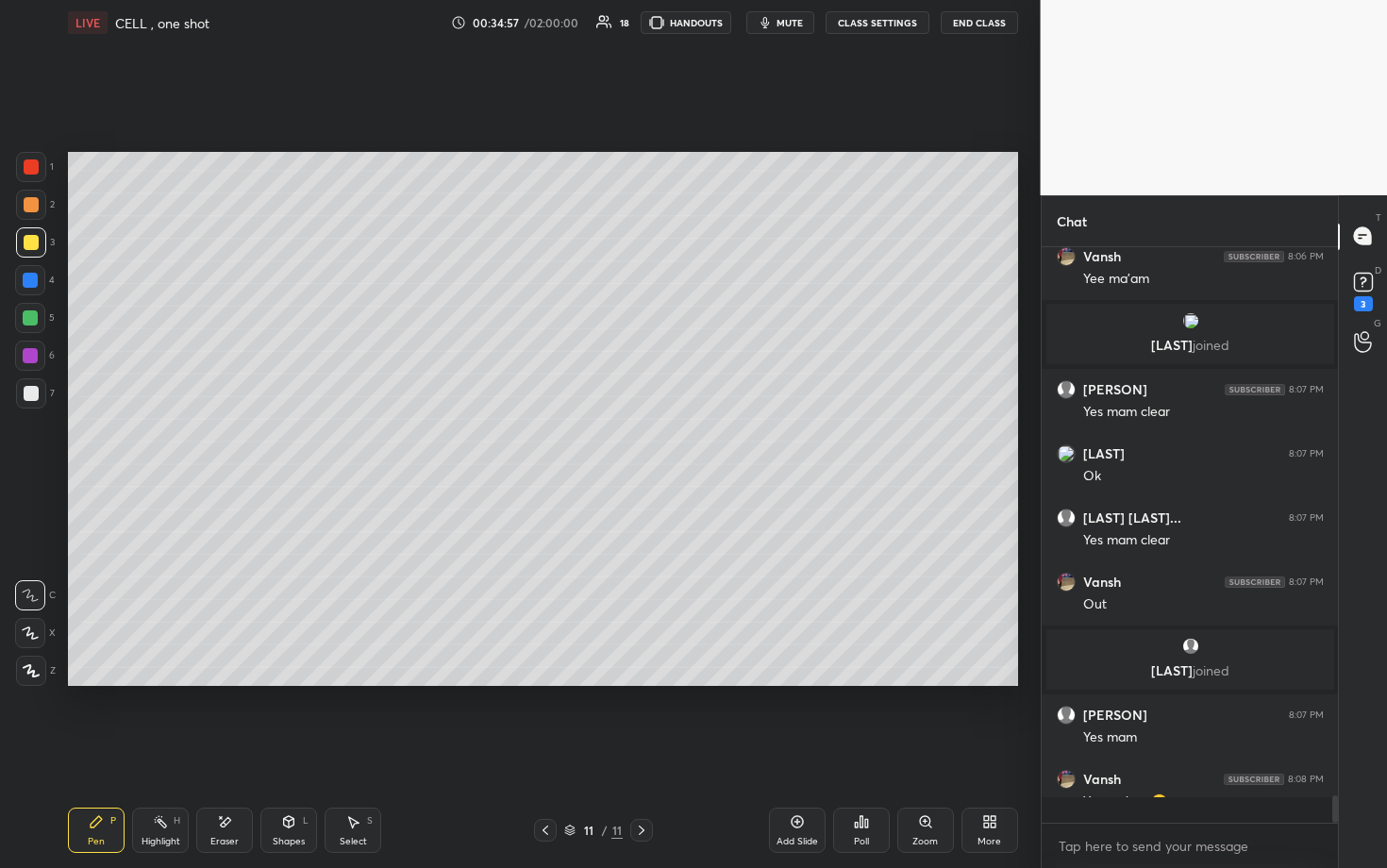 scroll, scrollTop: 6, scrollLeft: 7, axis: both 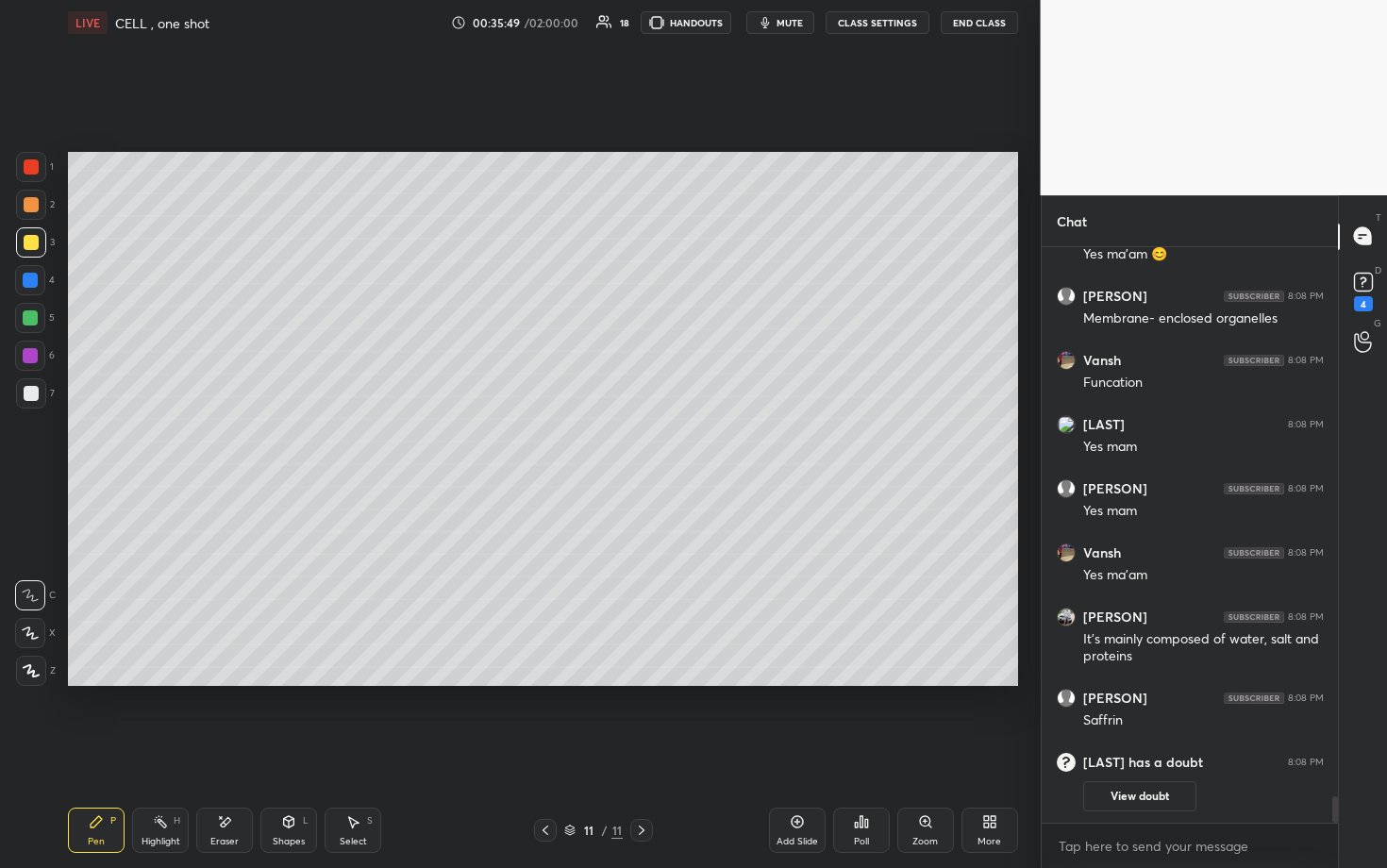click 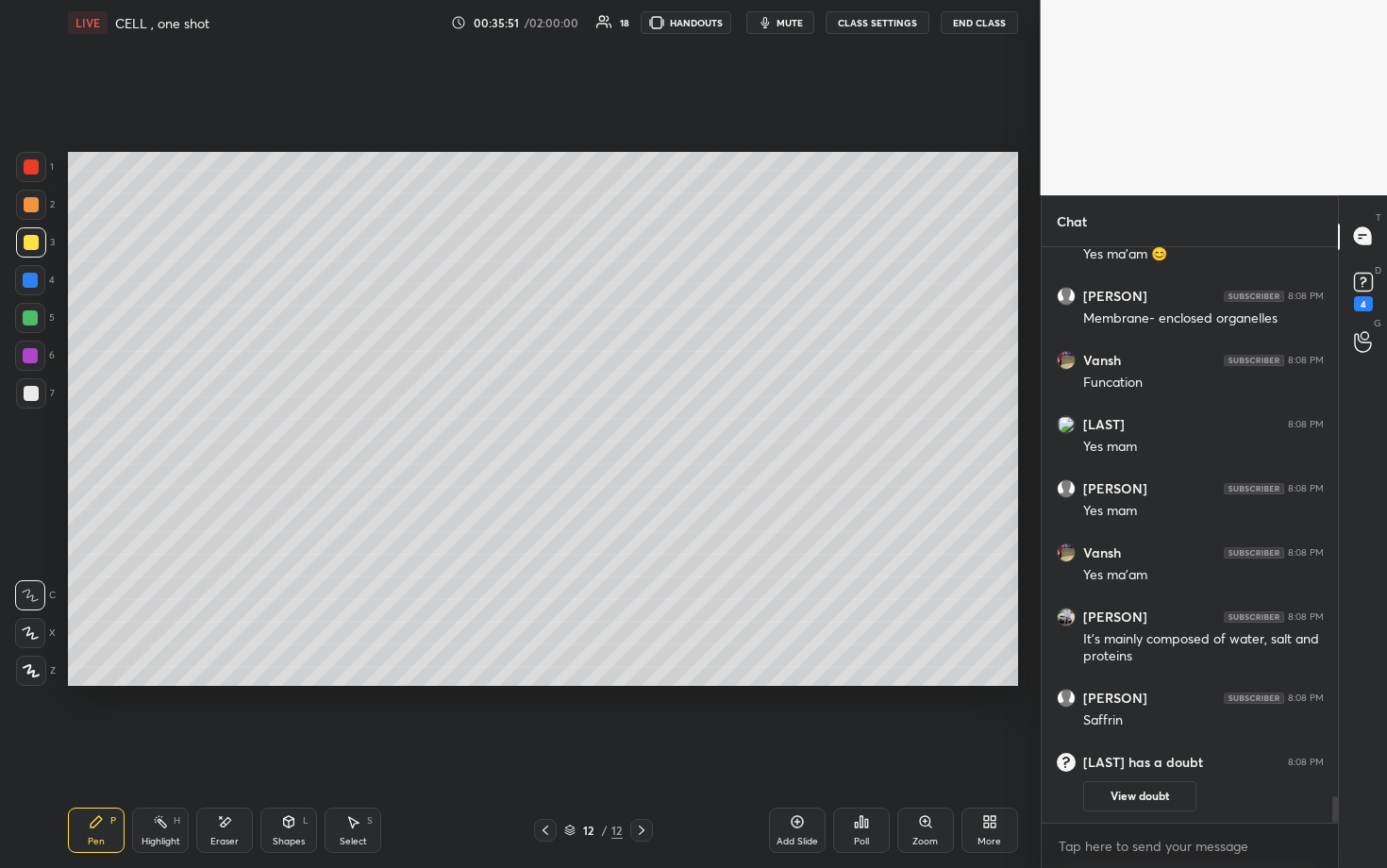 drag, startPoint x: 170, startPoint y: 838, endPoint x: 173, endPoint y: 828, distance: 10.440307 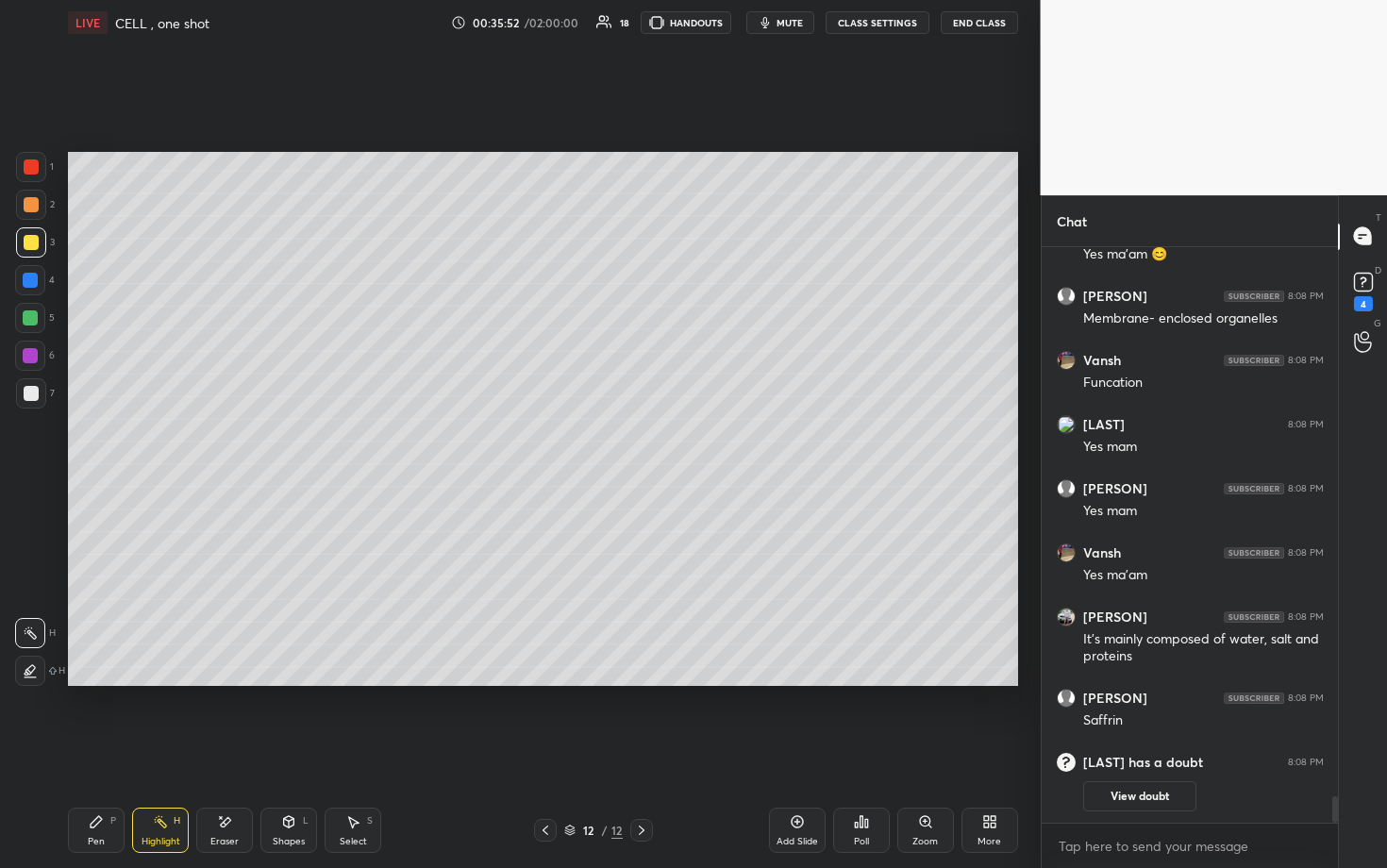 click at bounding box center (31, 167) 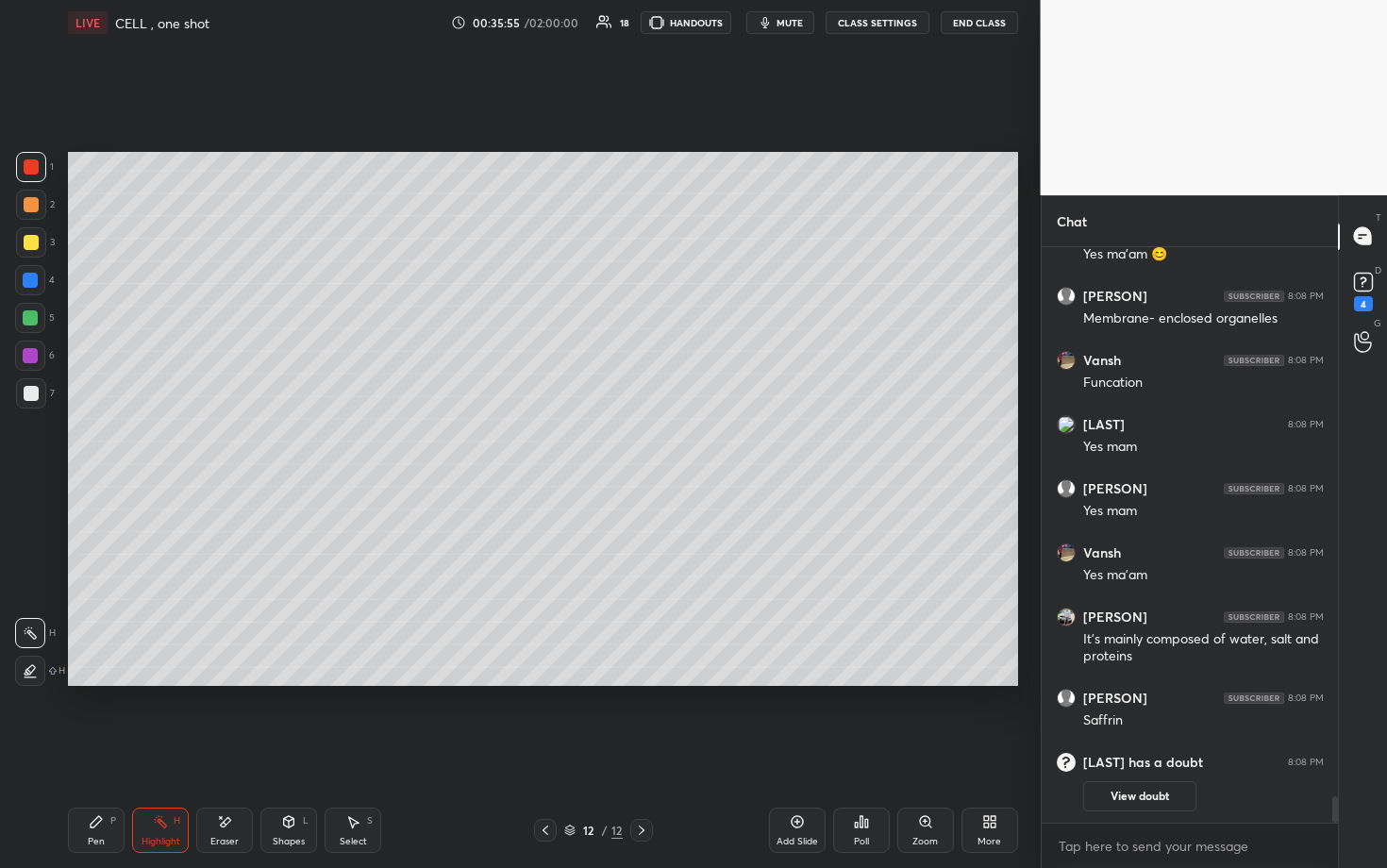 click 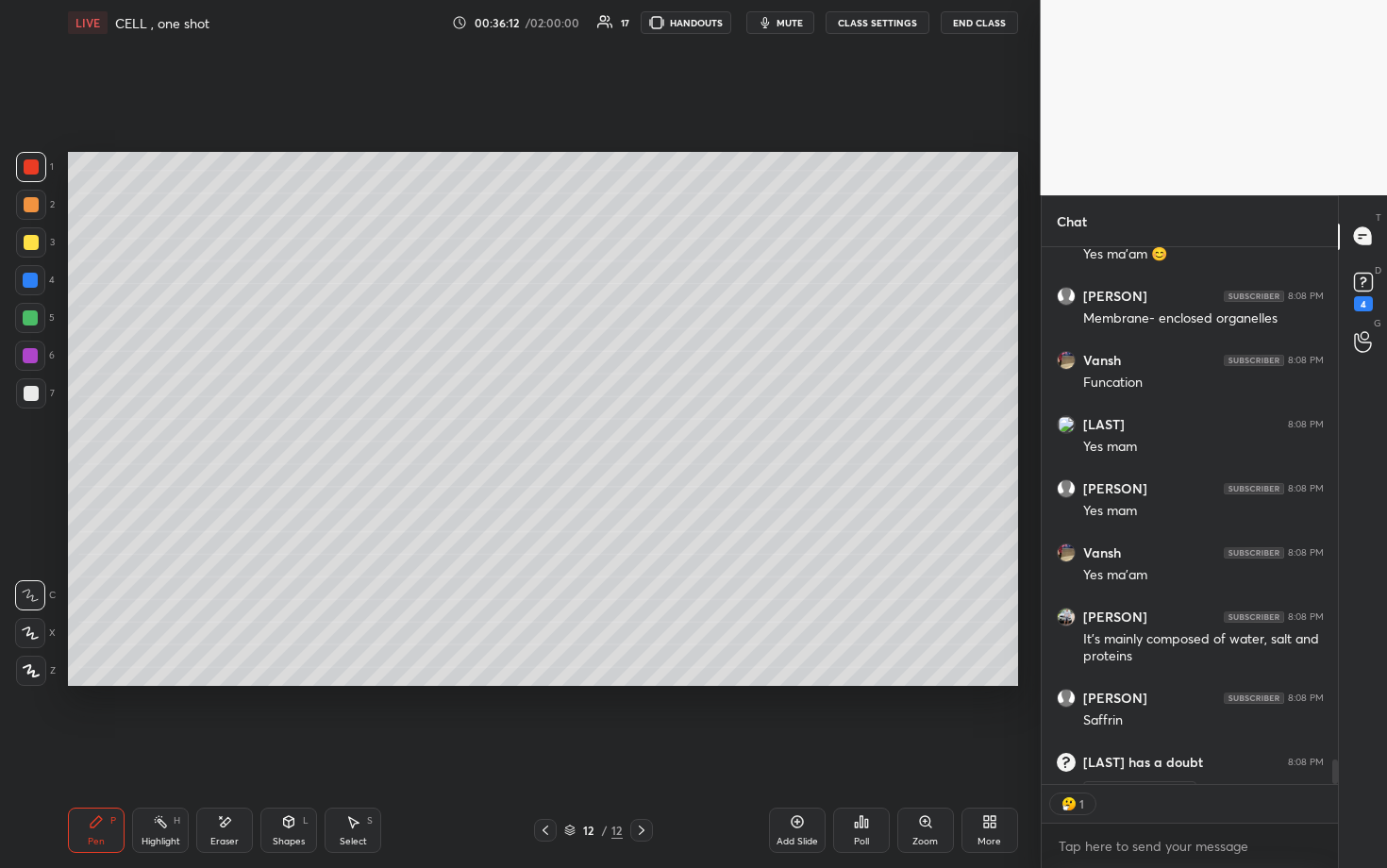 scroll, scrollTop: 531, scrollLeft: 291, axis: both 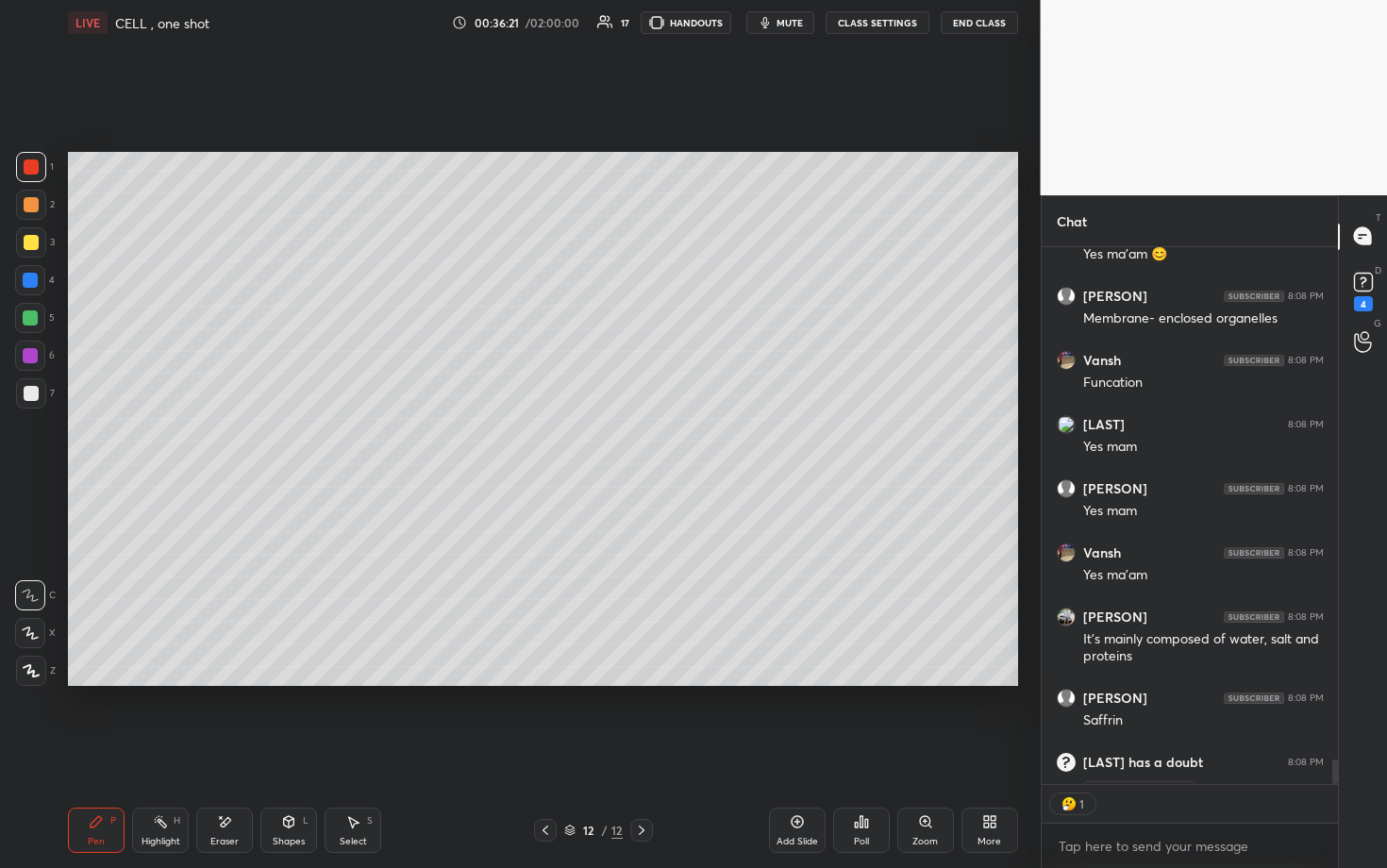 click 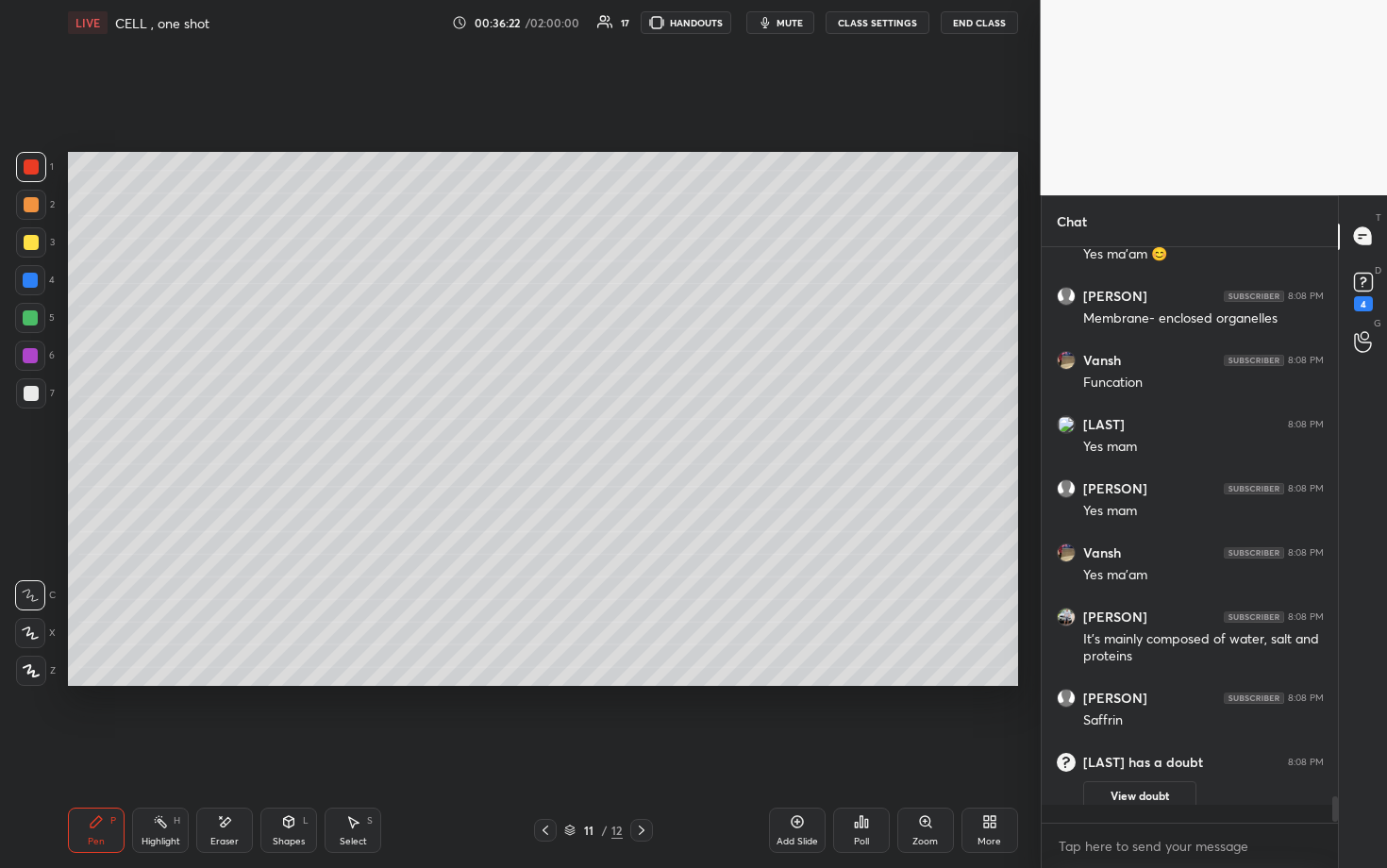 scroll, scrollTop: 6, scrollLeft: 7, axis: both 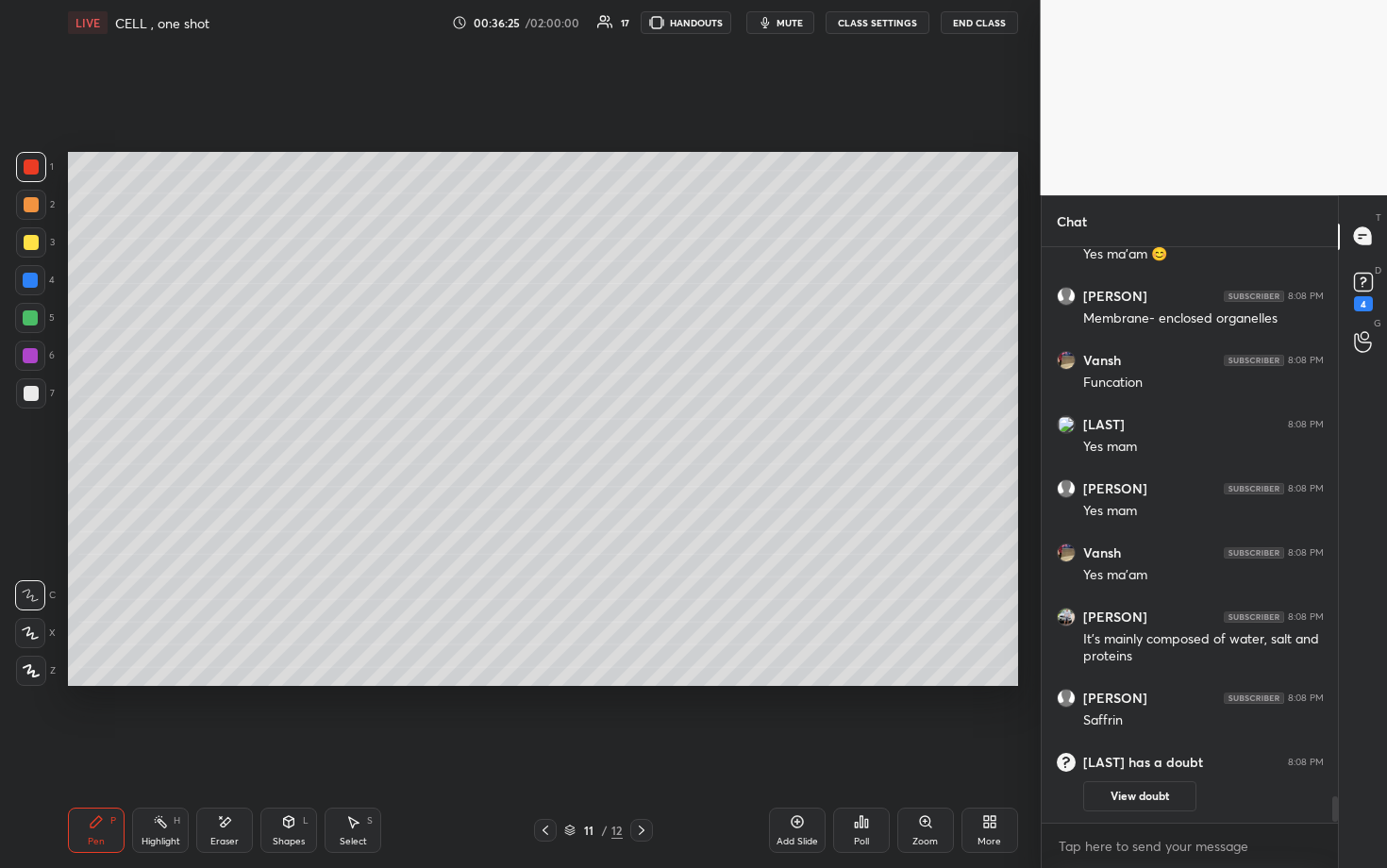 click 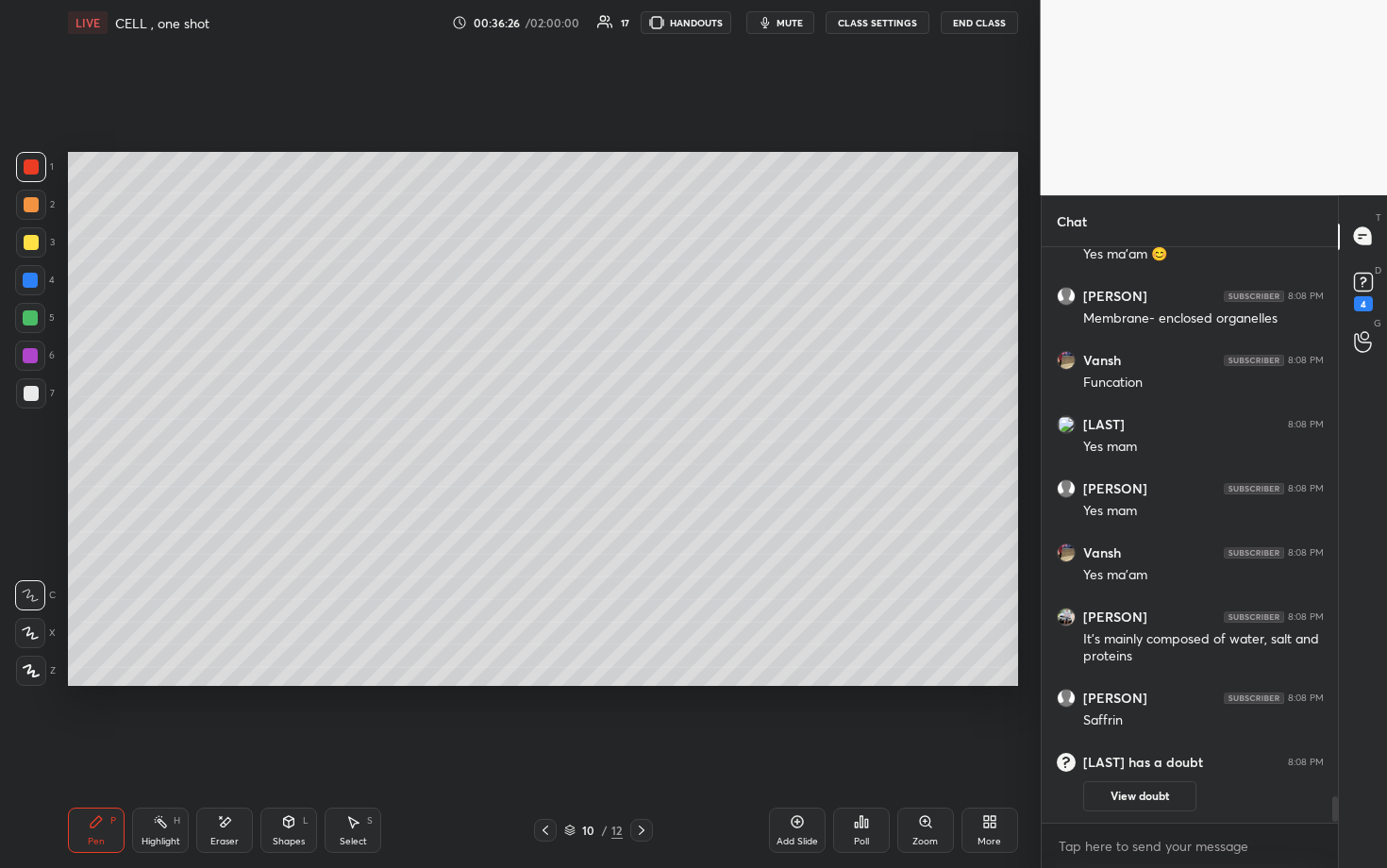 click 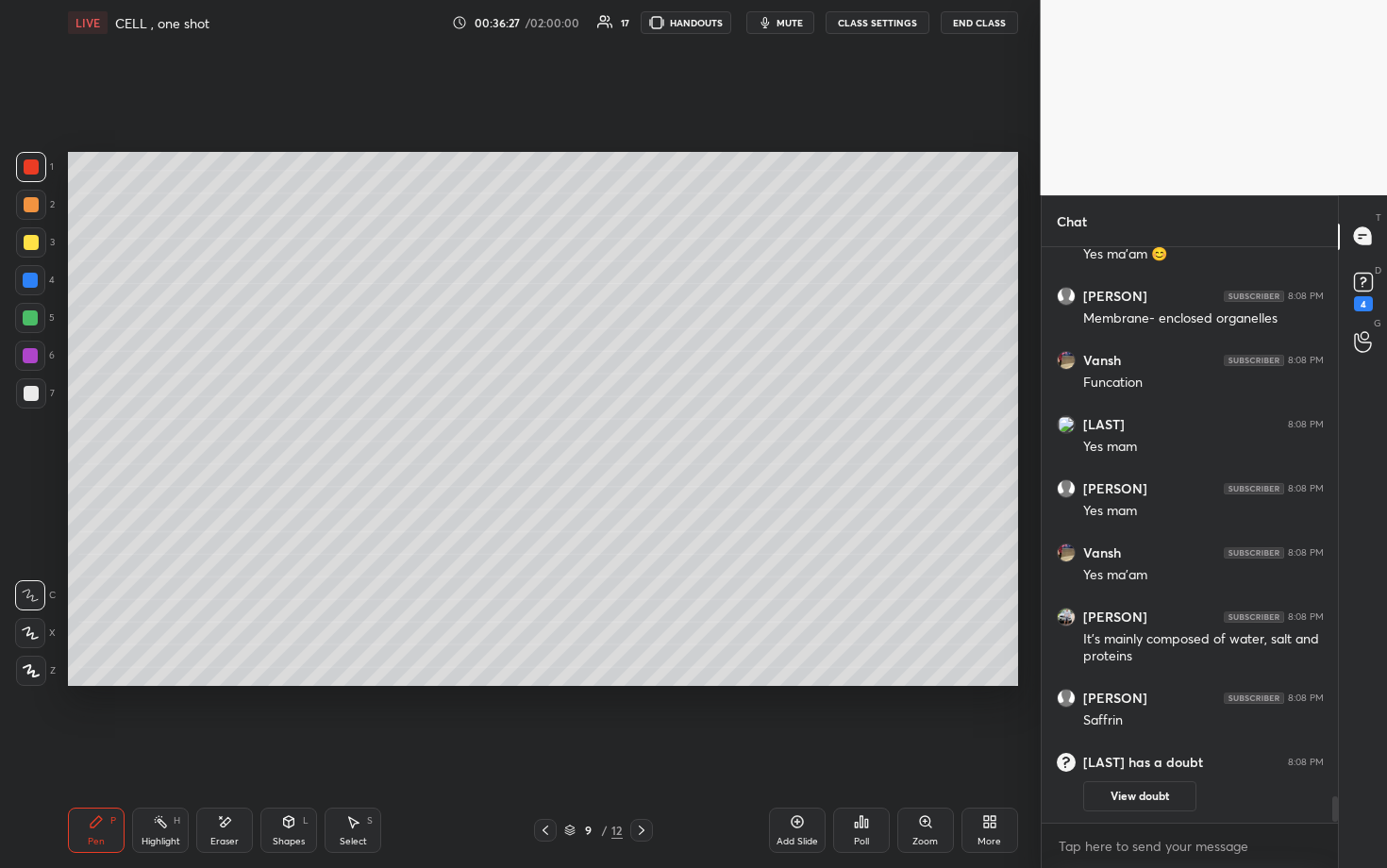 click 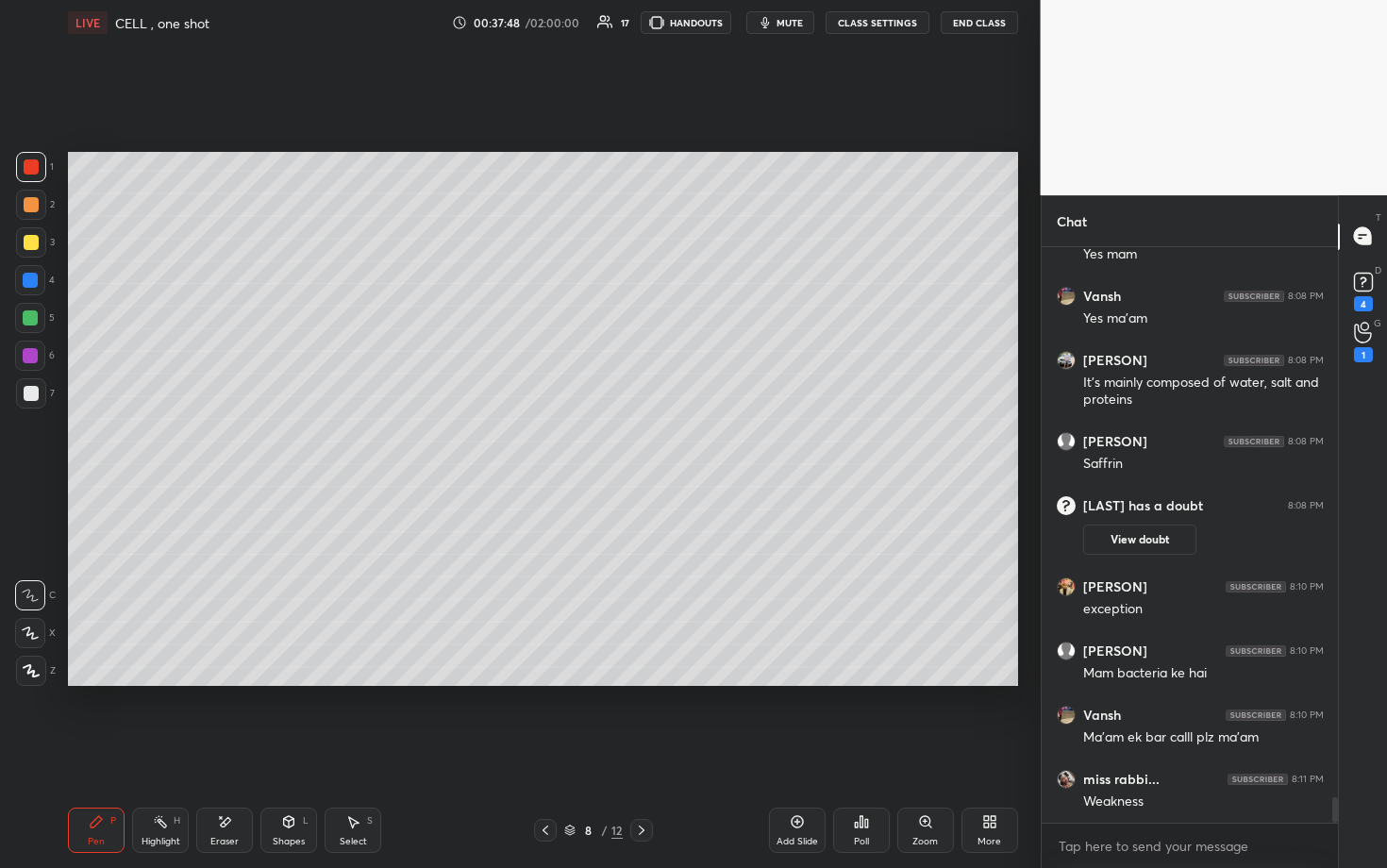 scroll, scrollTop: 12235, scrollLeft: 0, axis: vertical 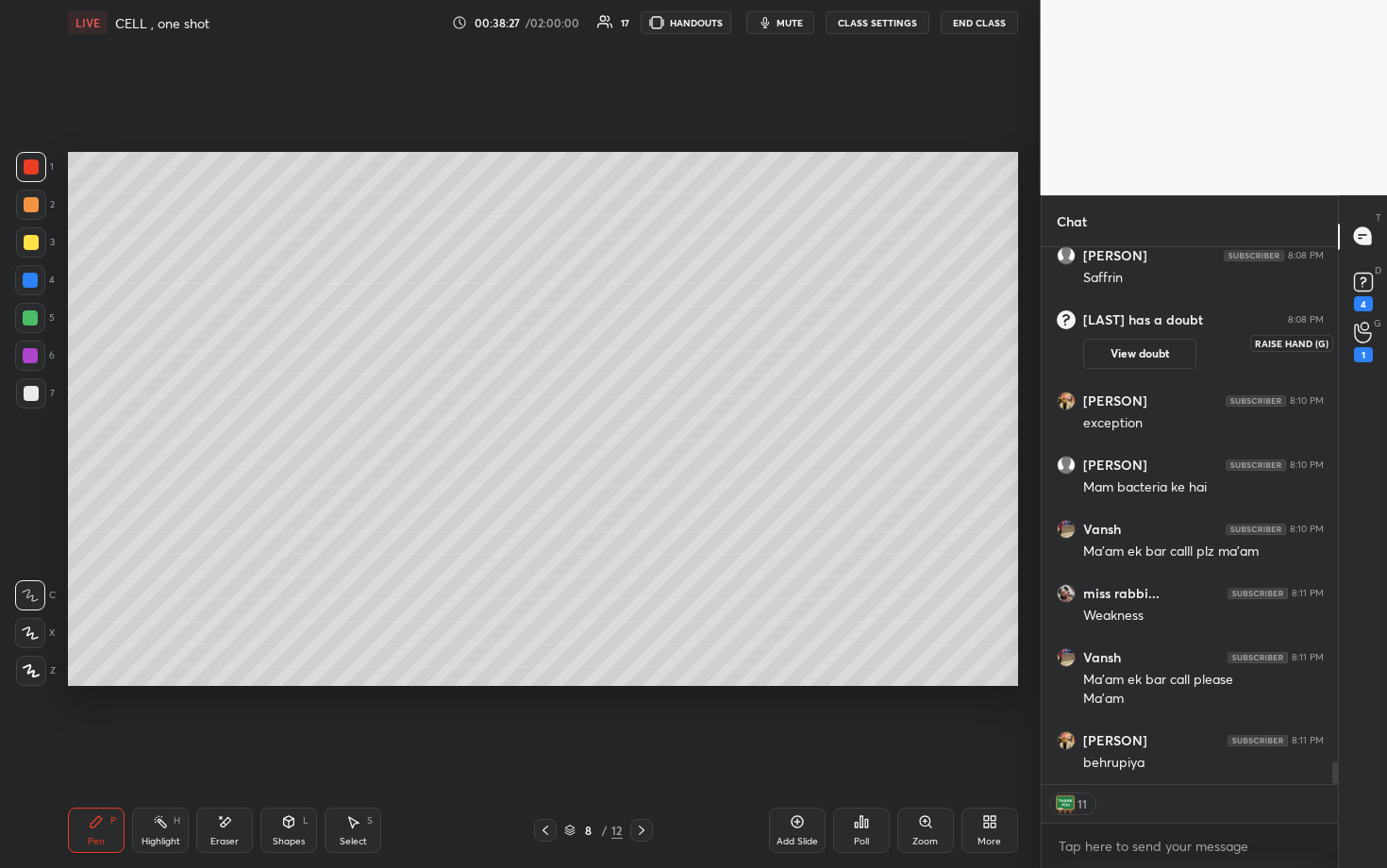 click 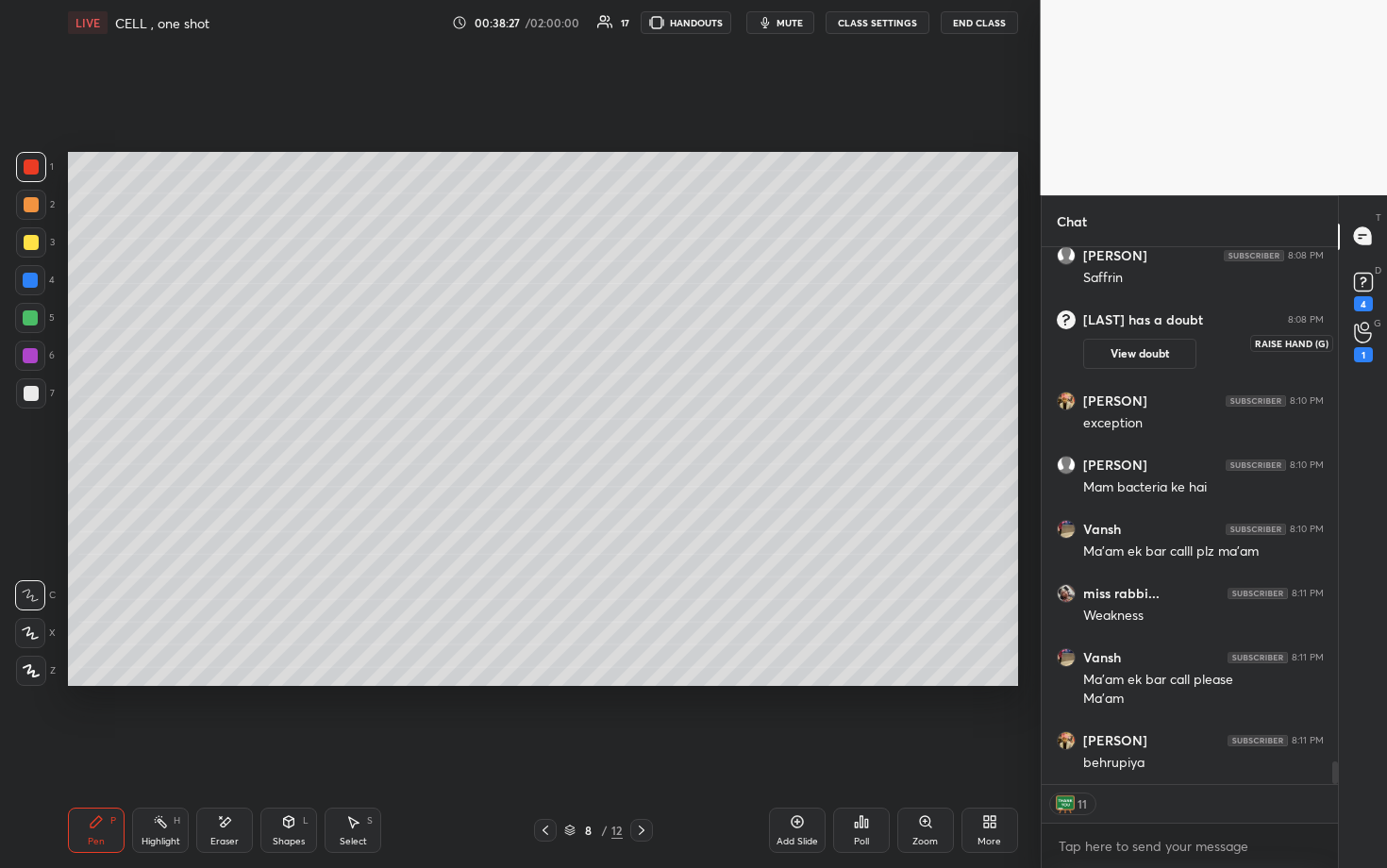 scroll, scrollTop: 609, scrollLeft: 291, axis: both 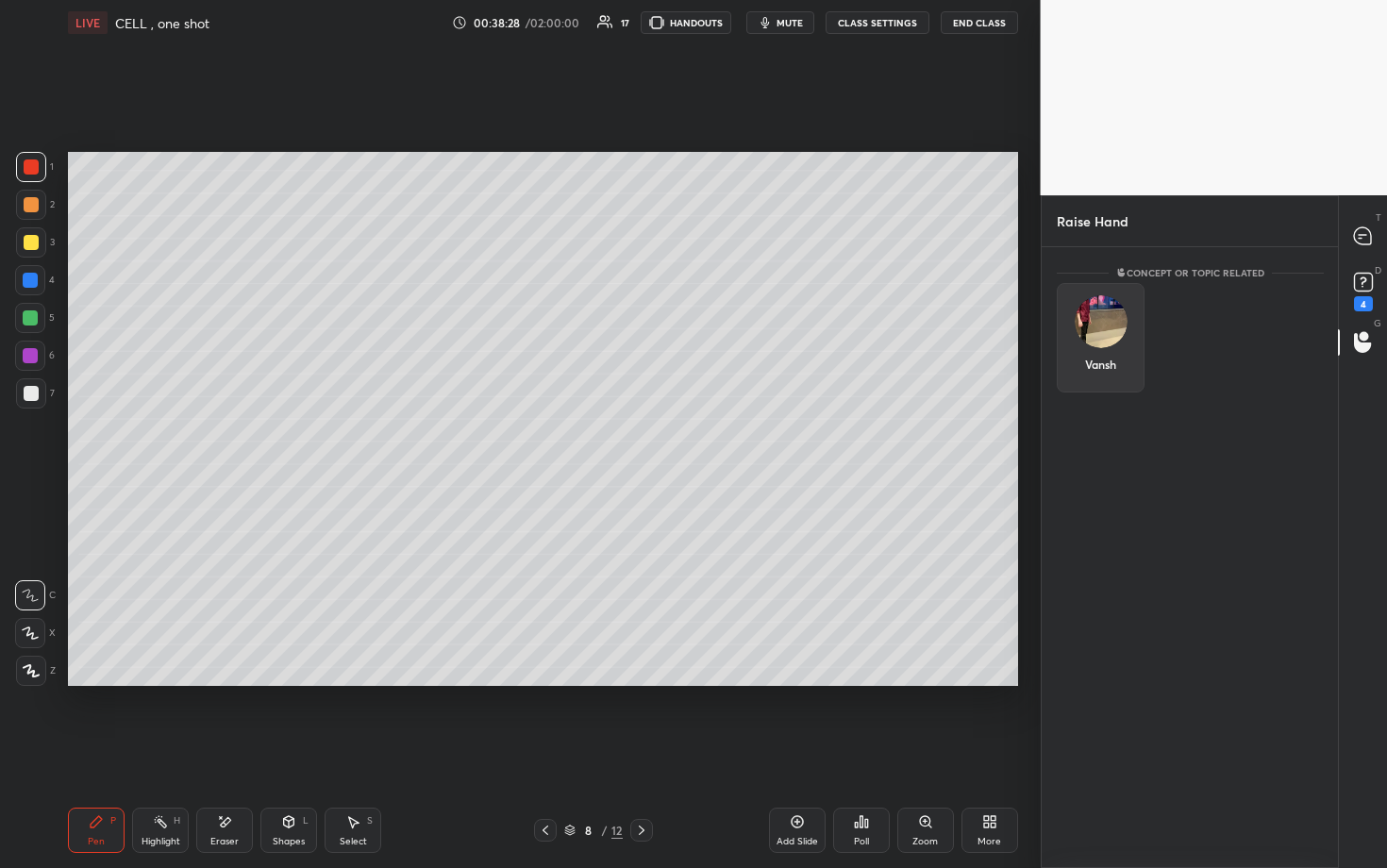 click on "Vansh" at bounding box center [1100, 338] 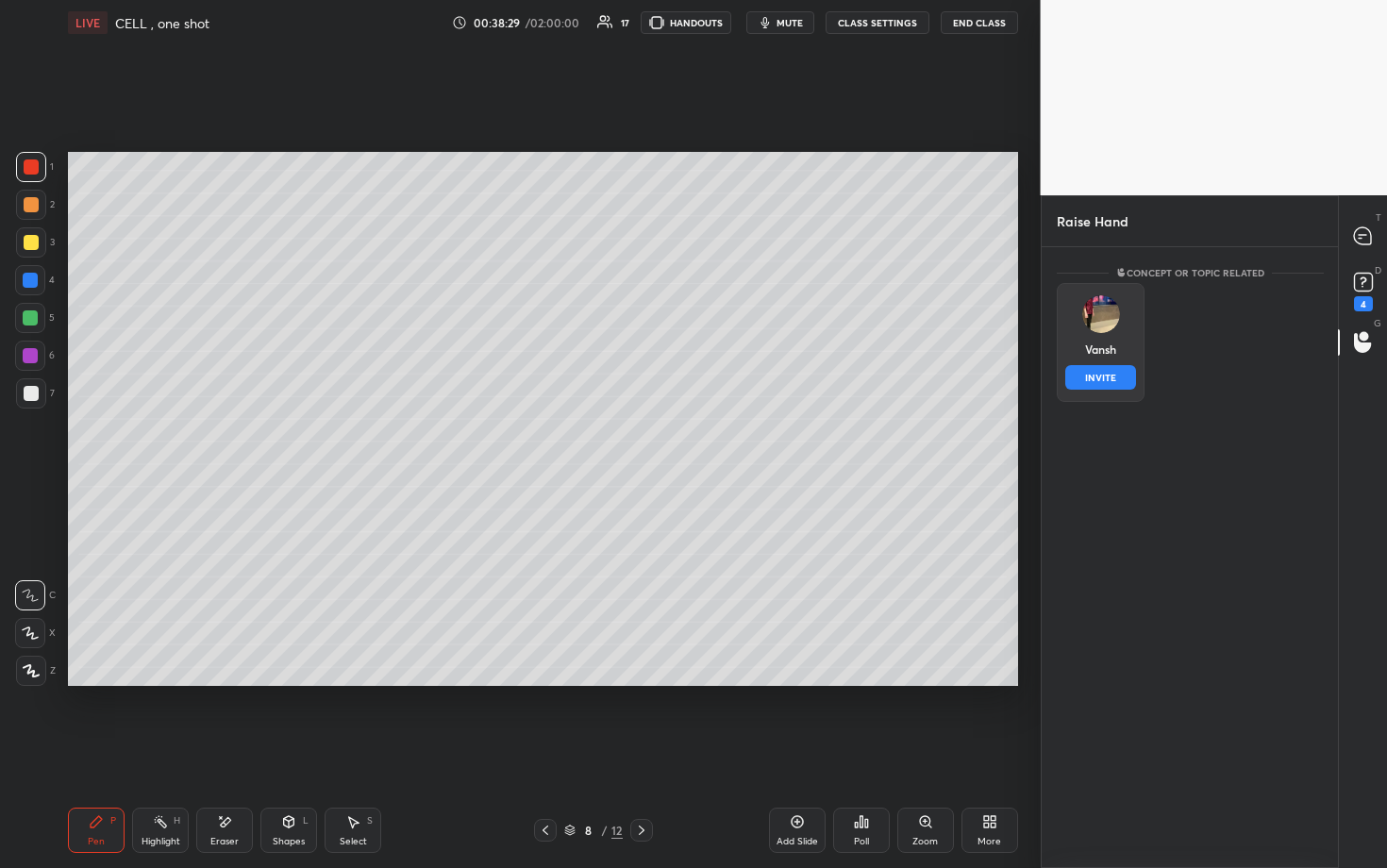 click on "INVITE" at bounding box center [1100, 377] 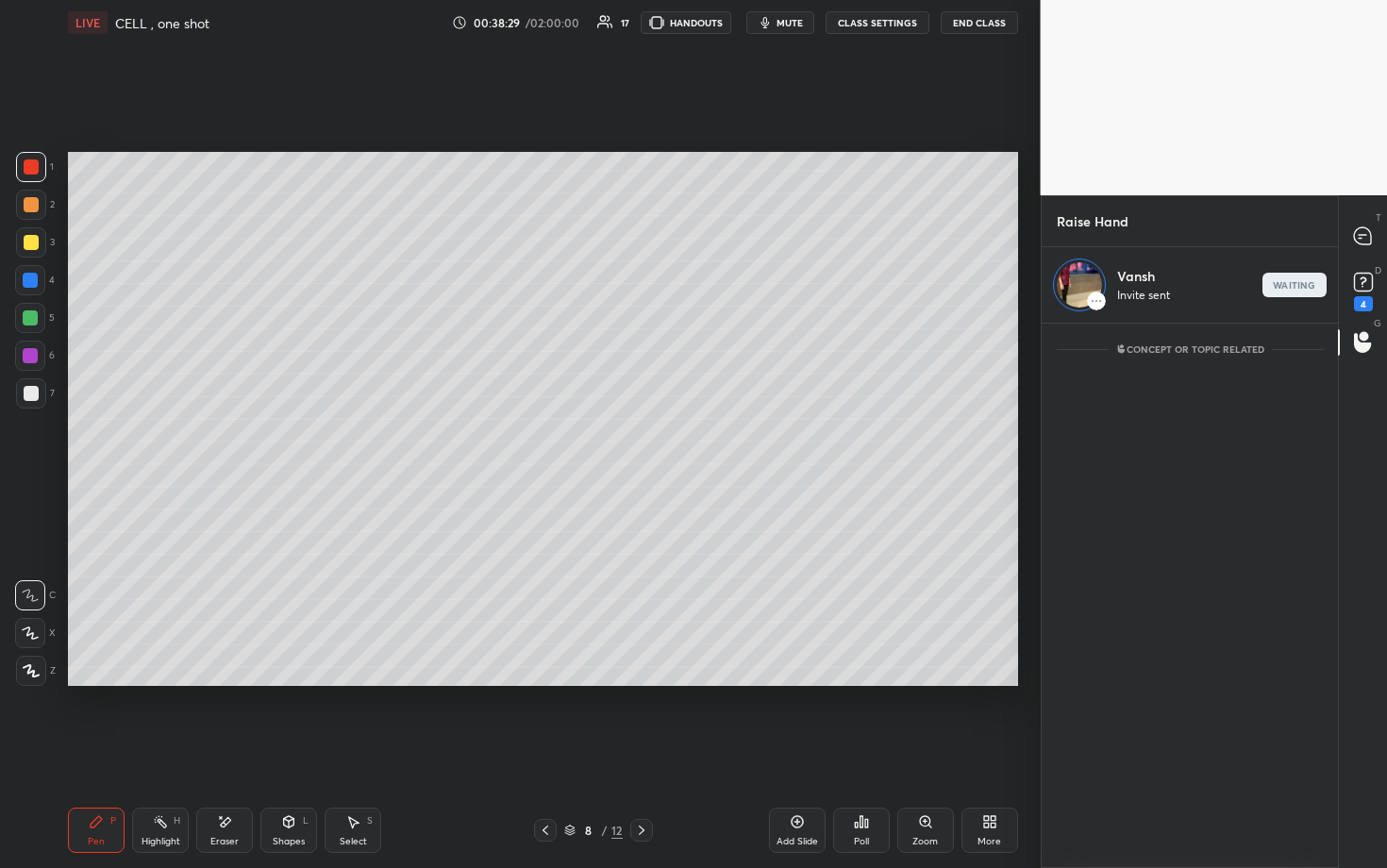 scroll, scrollTop: 533, scrollLeft: 291, axis: both 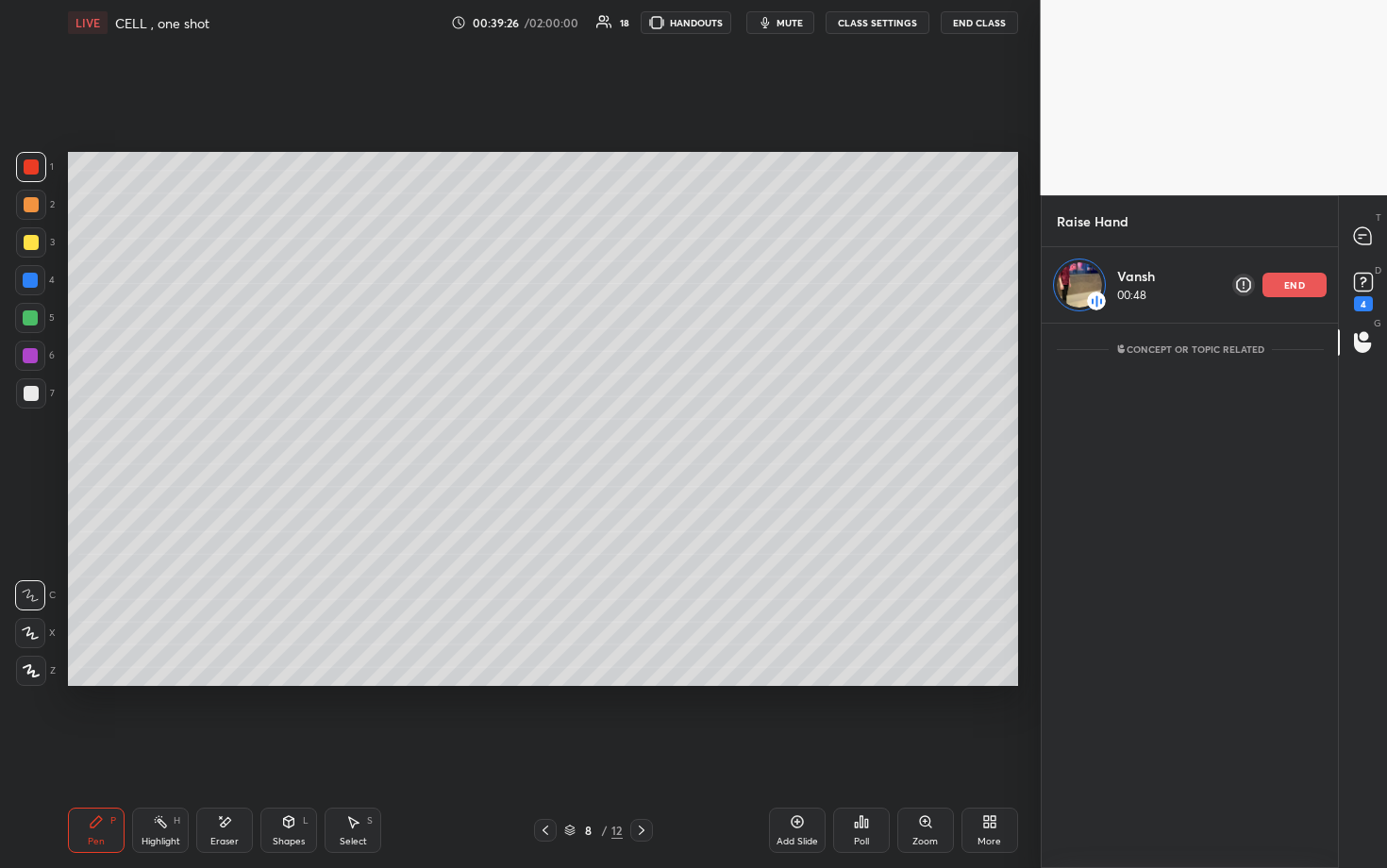 click on "end" at bounding box center (1295, 285) 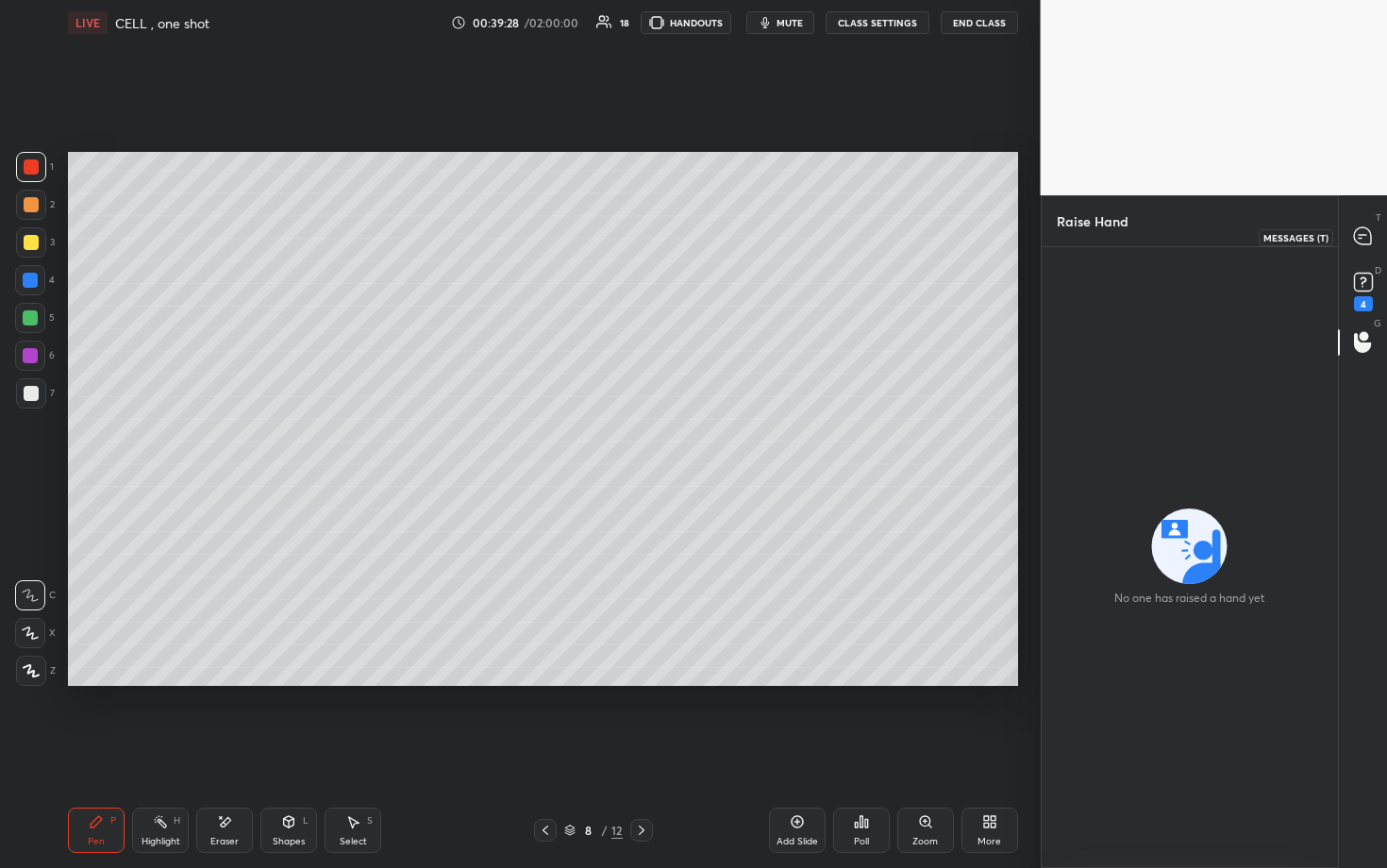 click 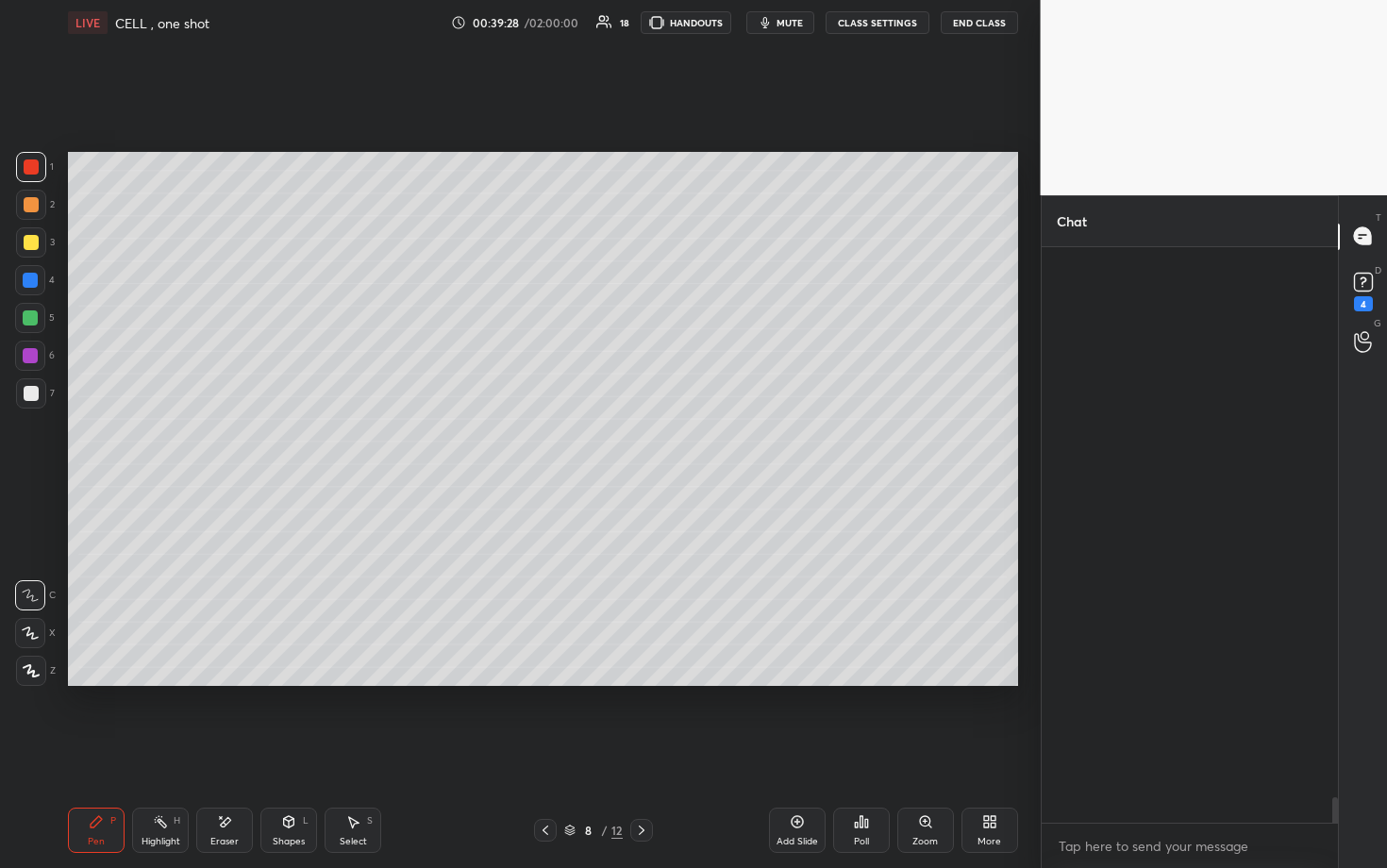 scroll, scrollTop: 12823, scrollLeft: 0, axis: vertical 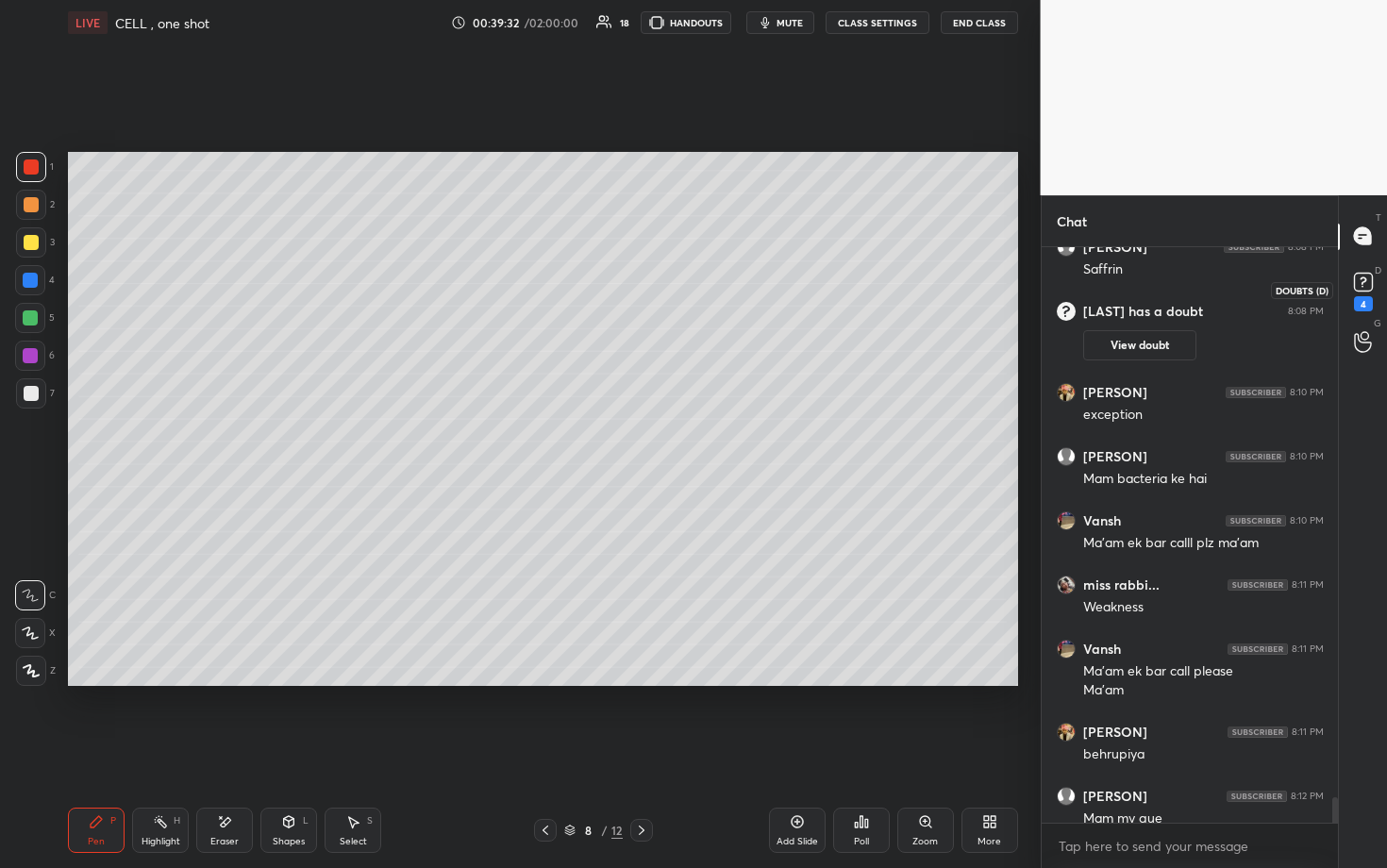click 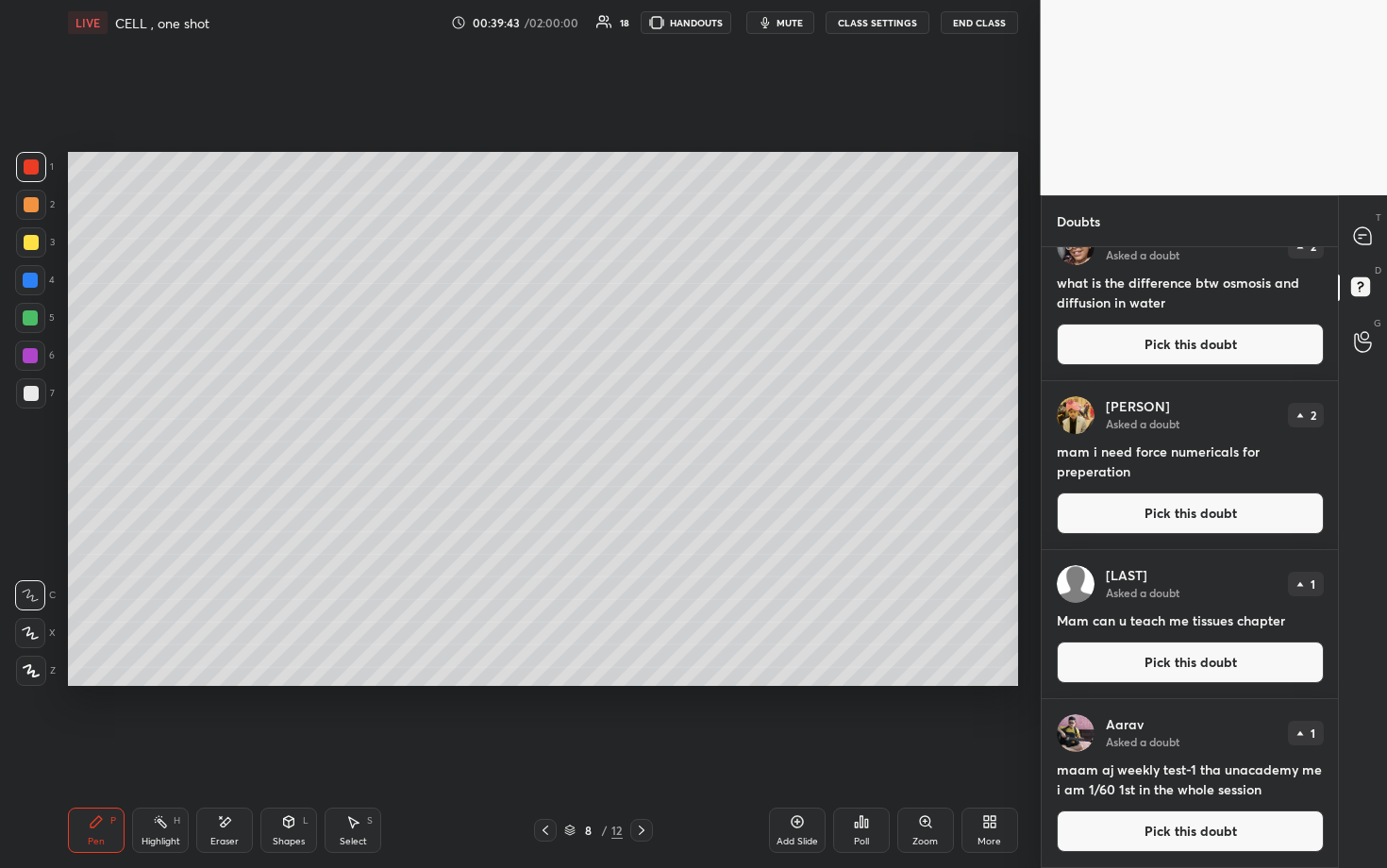 scroll, scrollTop: 369, scrollLeft: 0, axis: vertical 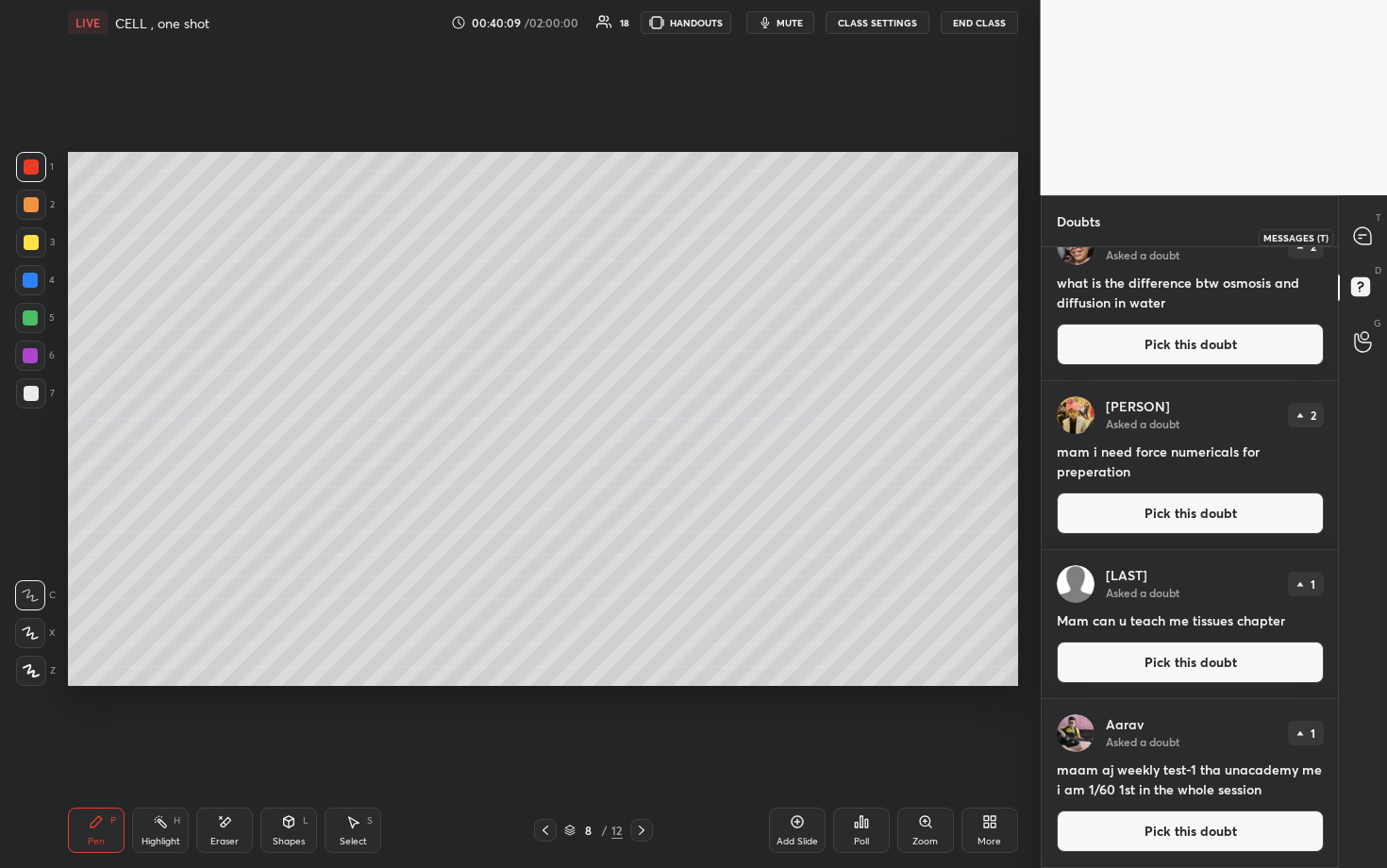 click 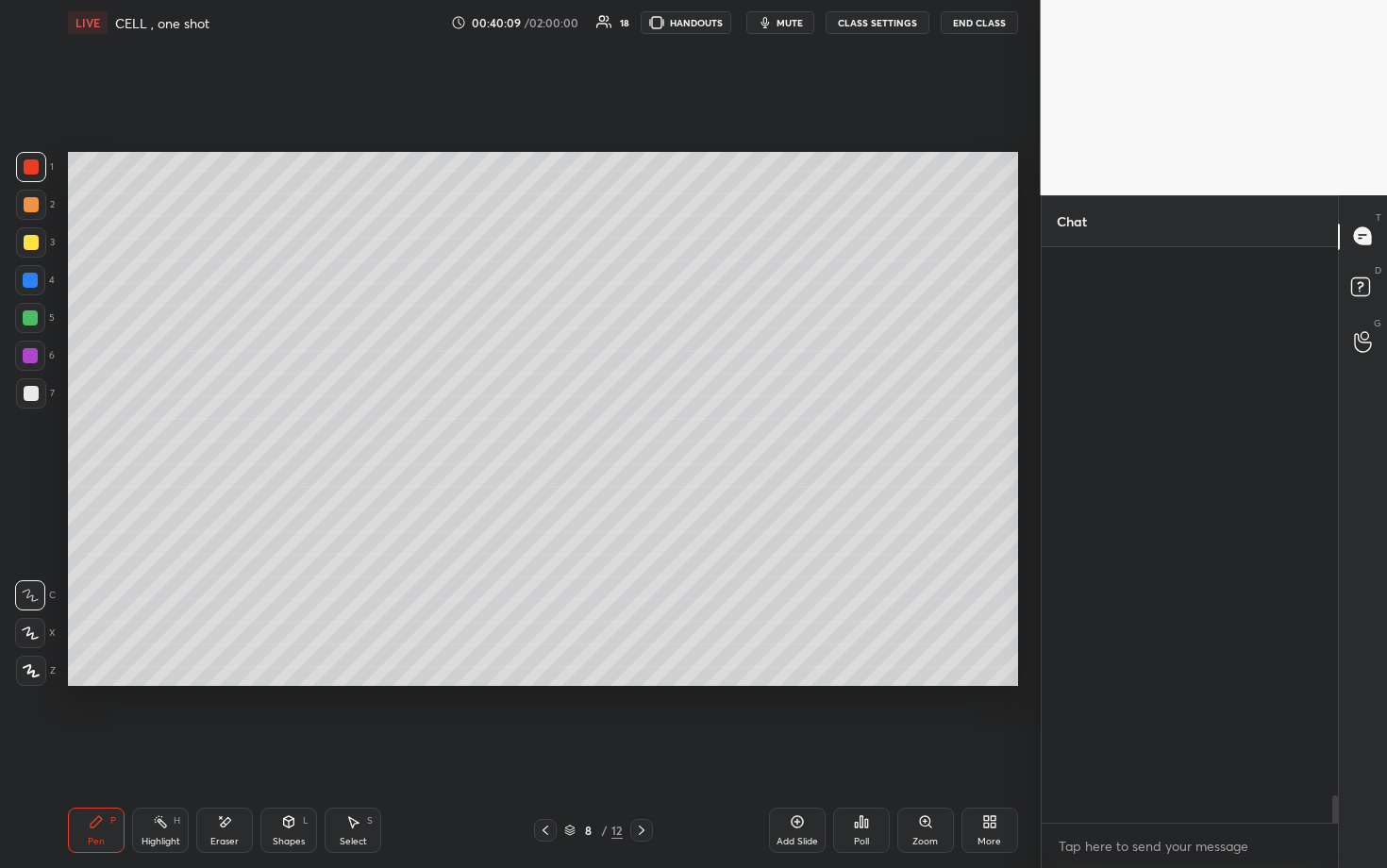 scroll, scrollTop: 12981, scrollLeft: 0, axis: vertical 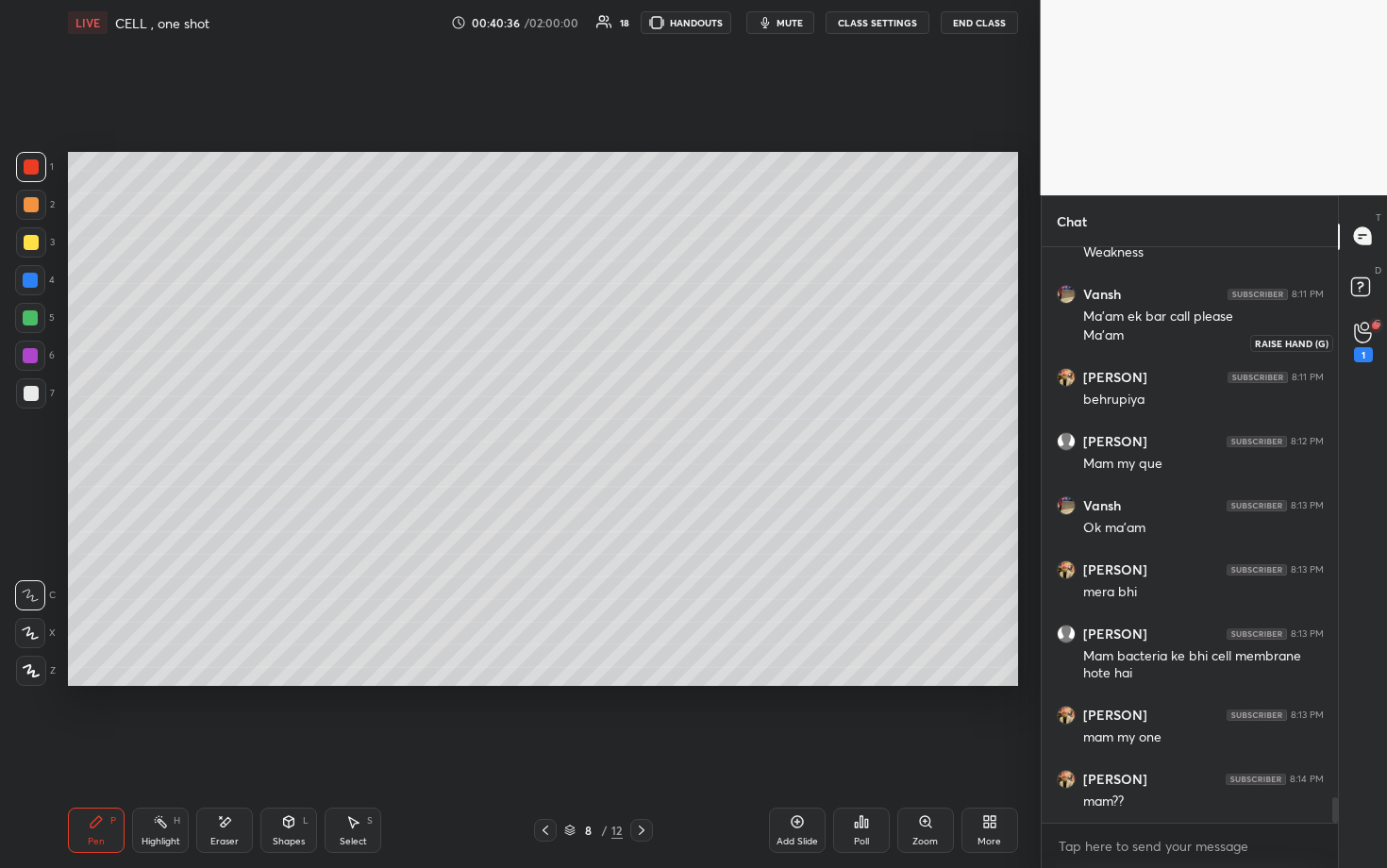 click 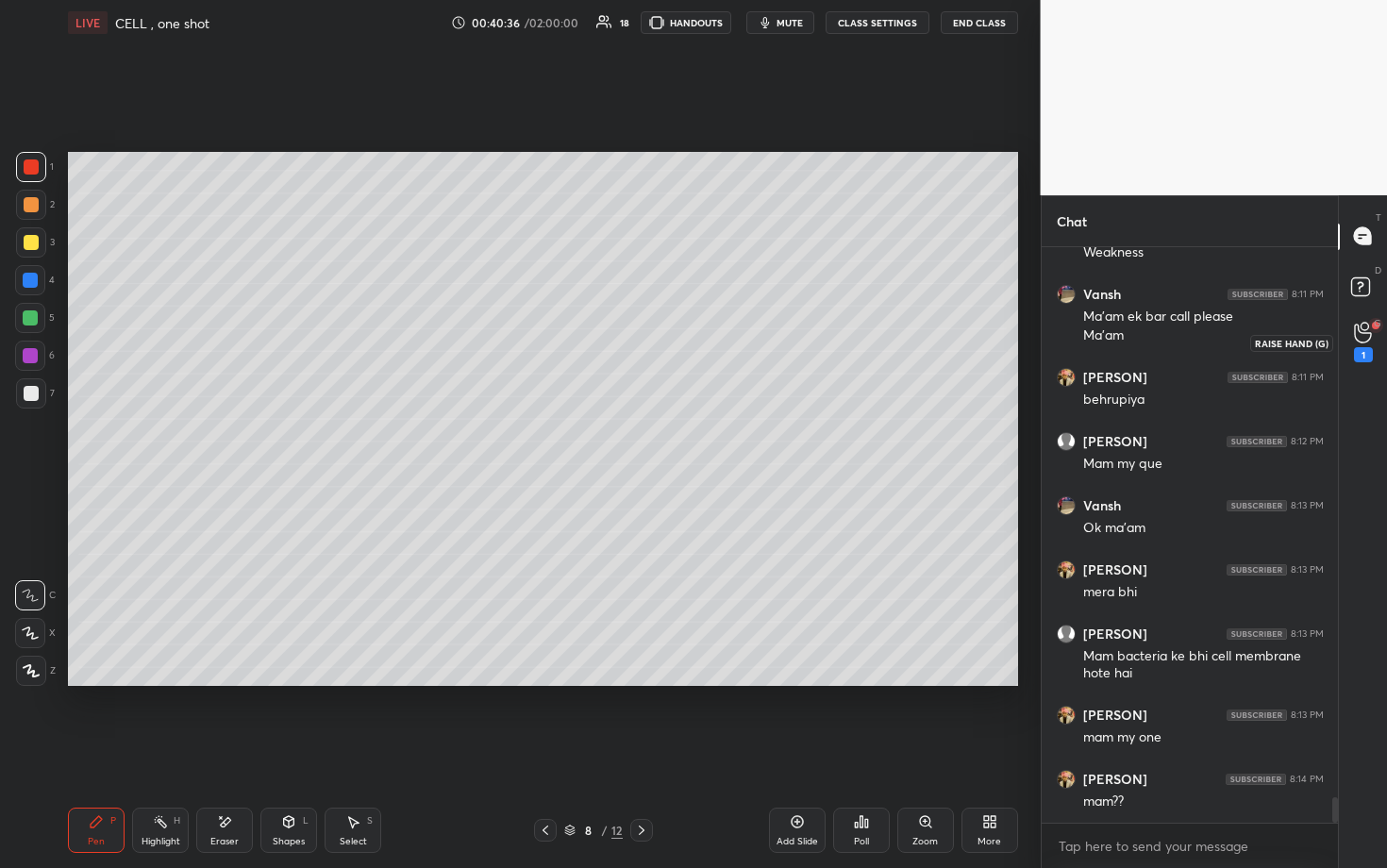 scroll, scrollTop: 6, scrollLeft: 7, axis: both 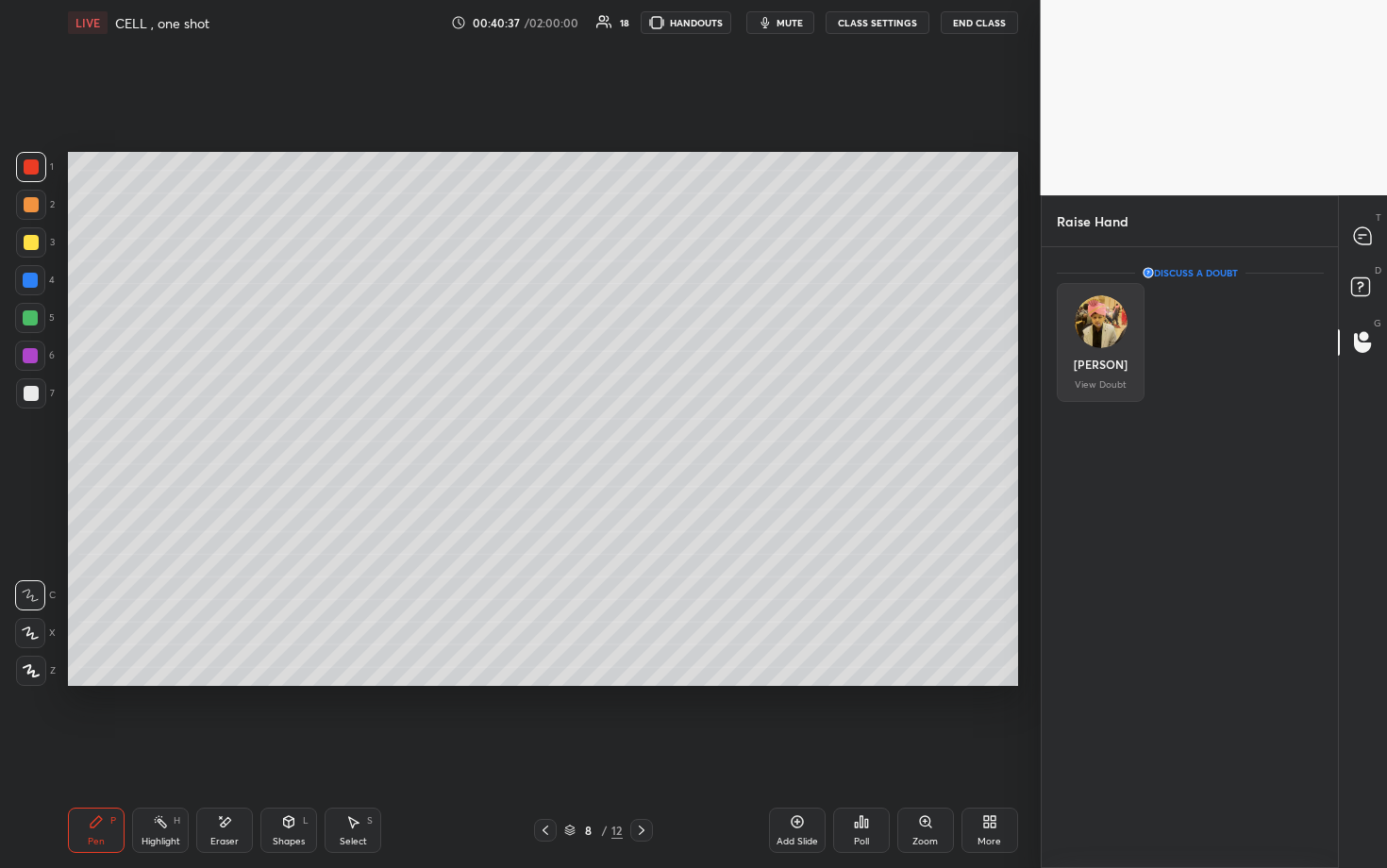 click at bounding box center [1100, 322] 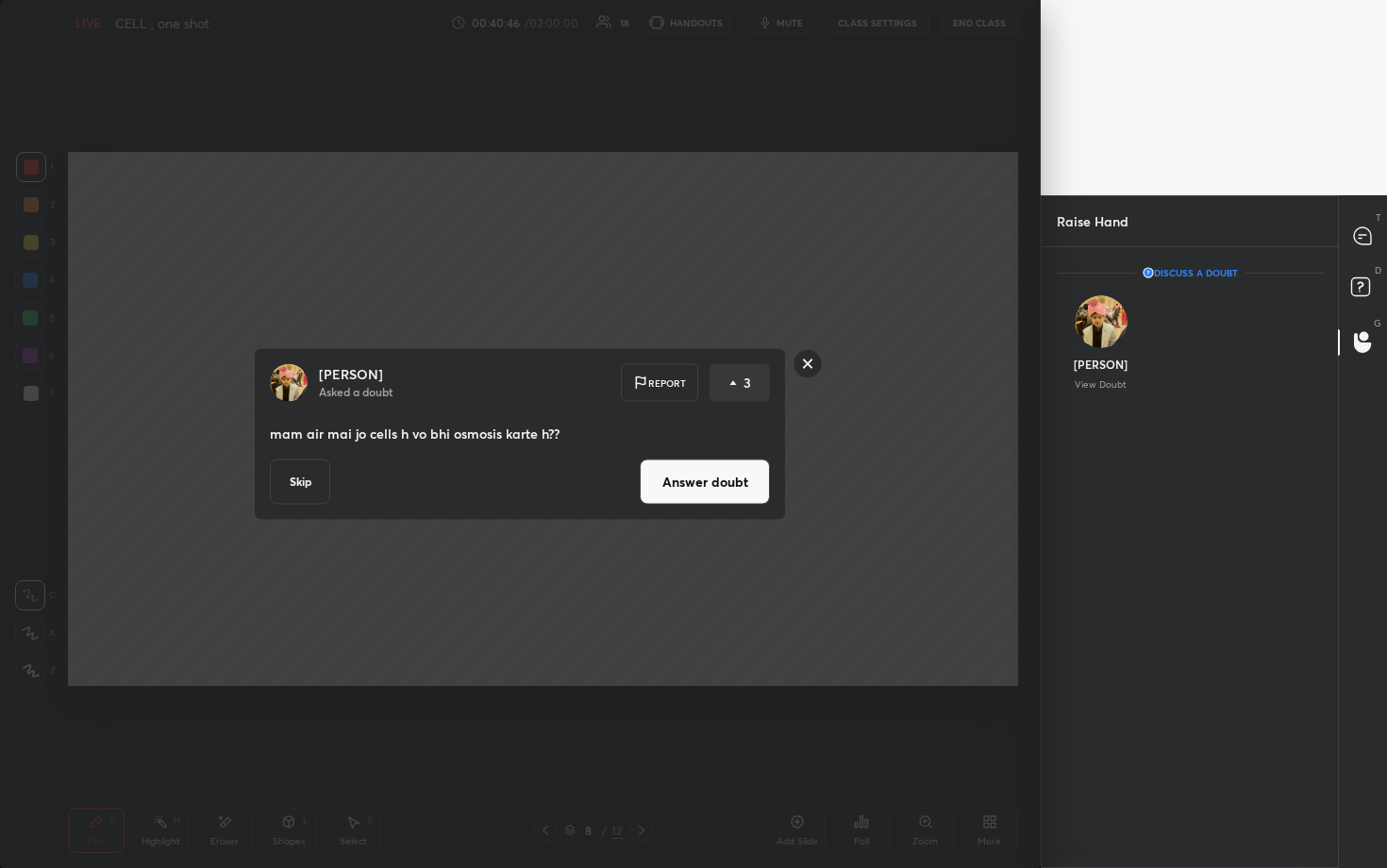 click 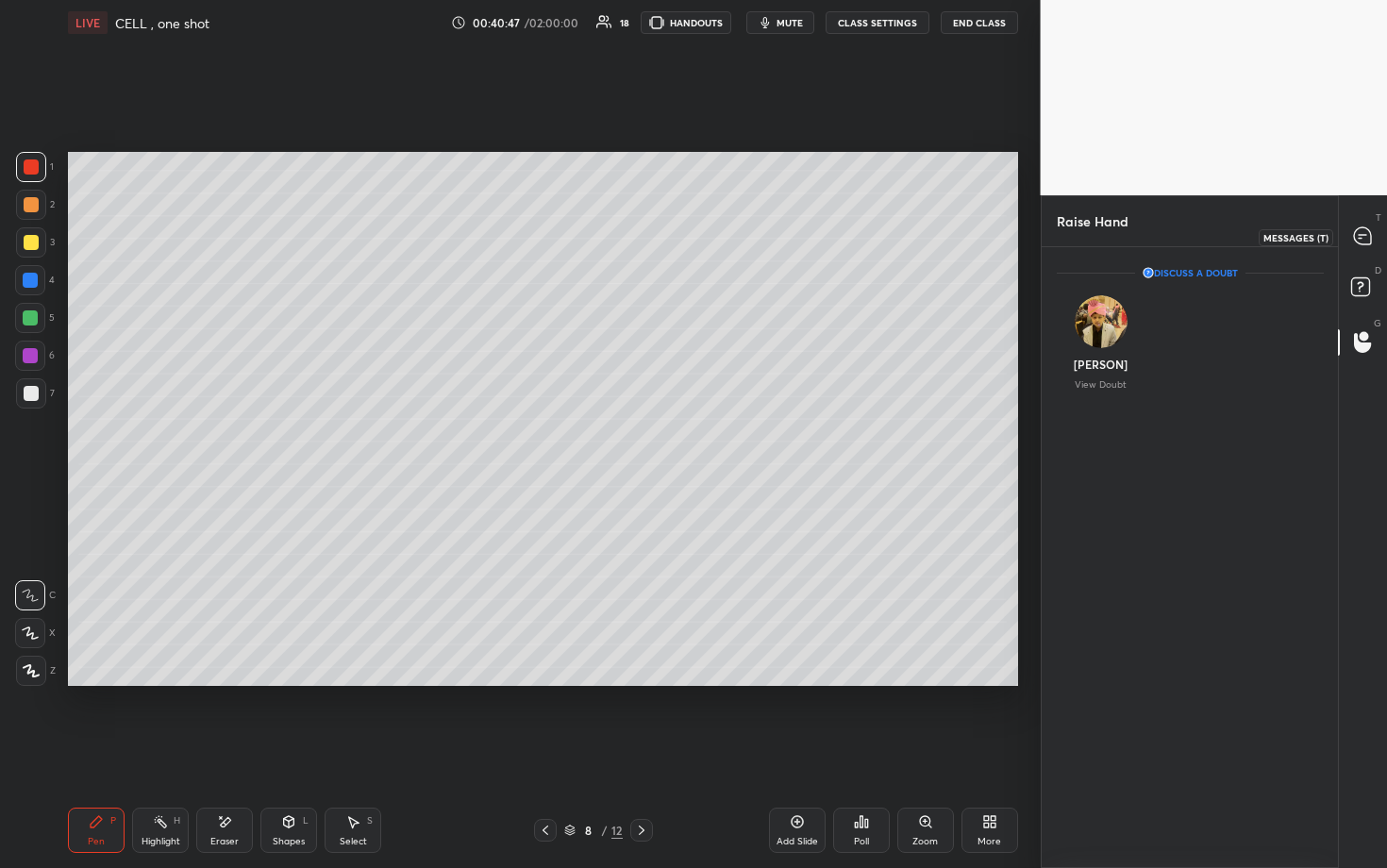 click 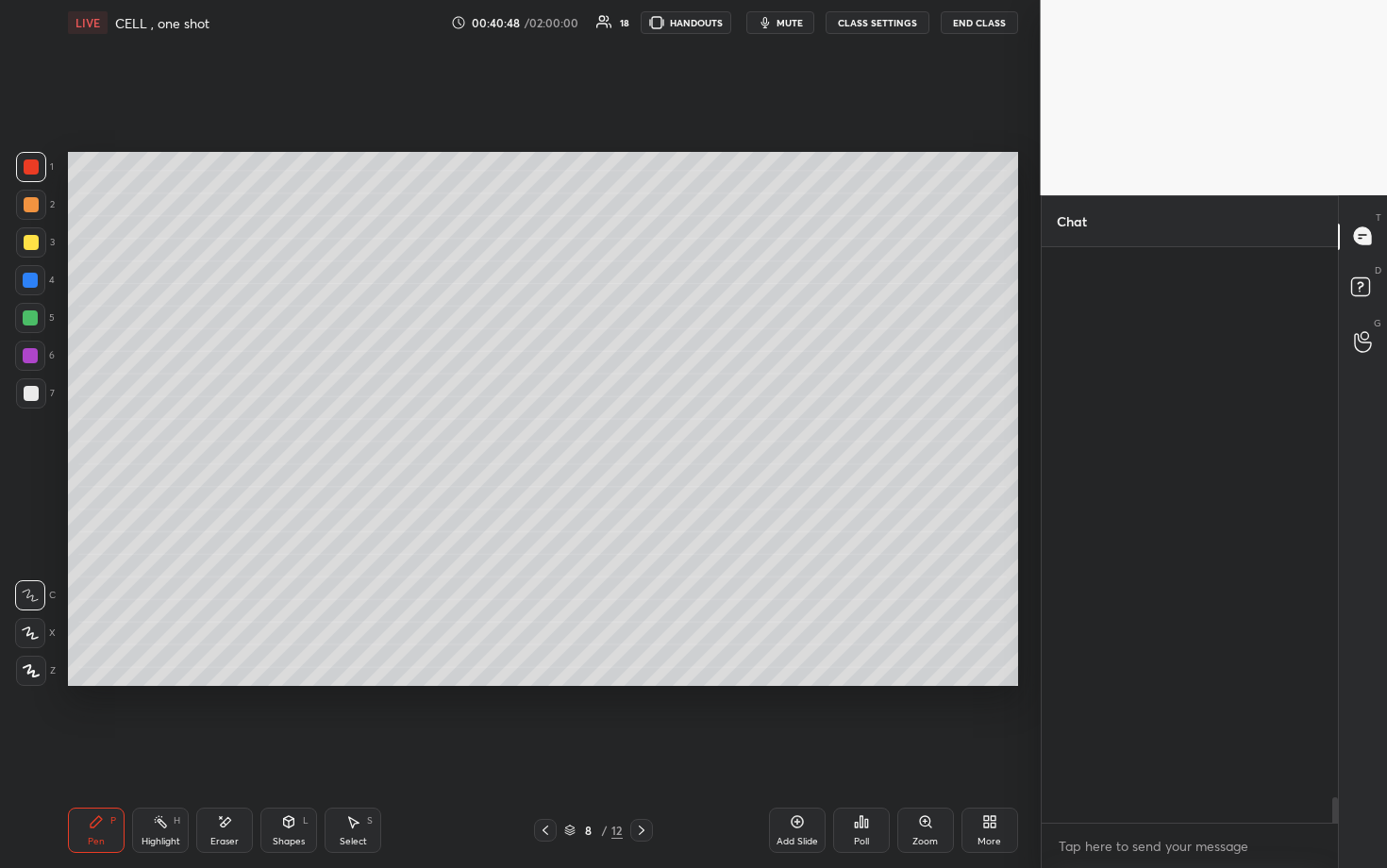 scroll, scrollTop: 0, scrollLeft: 0, axis: both 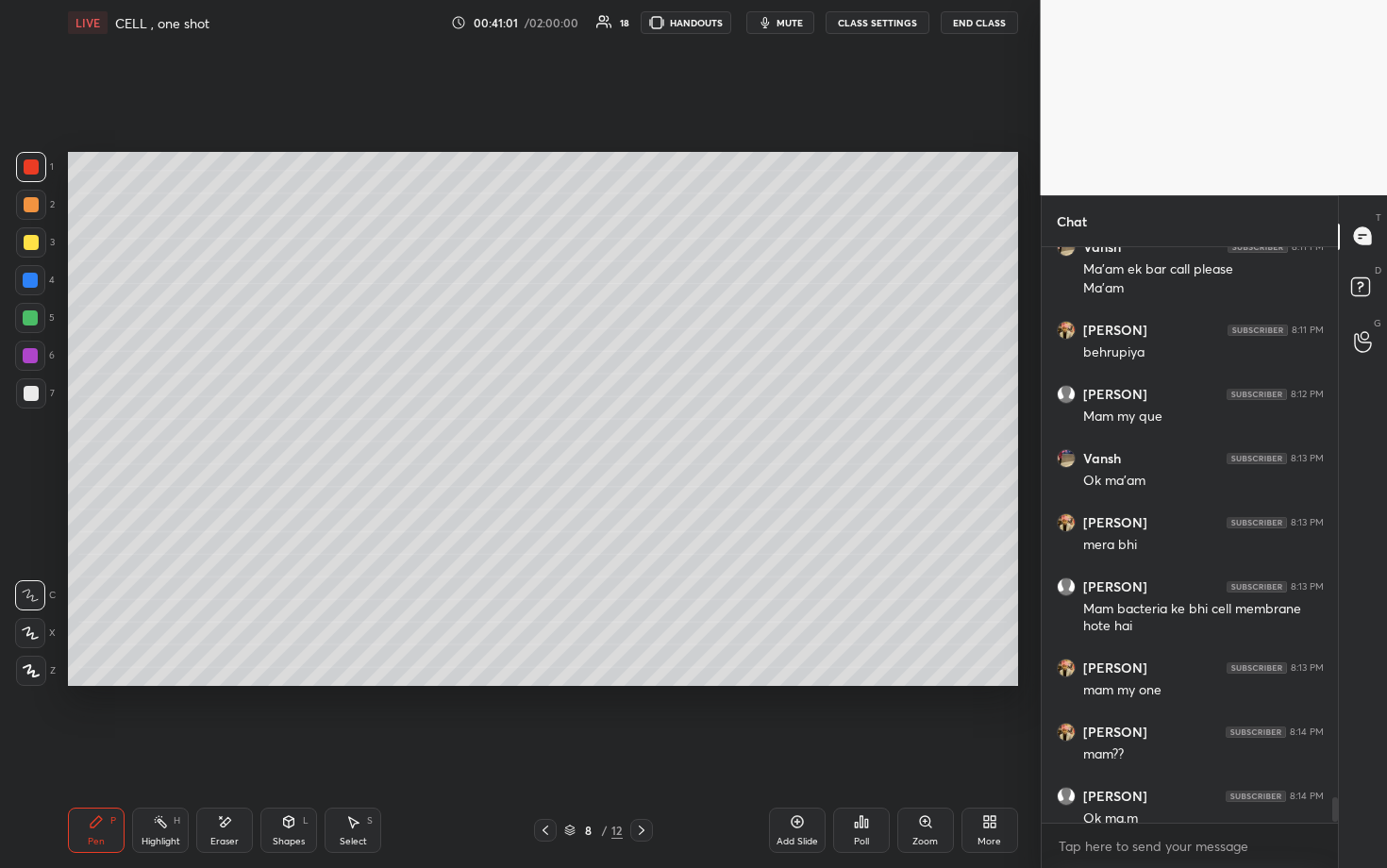 click on "Add Slide" at bounding box center (797, 830) 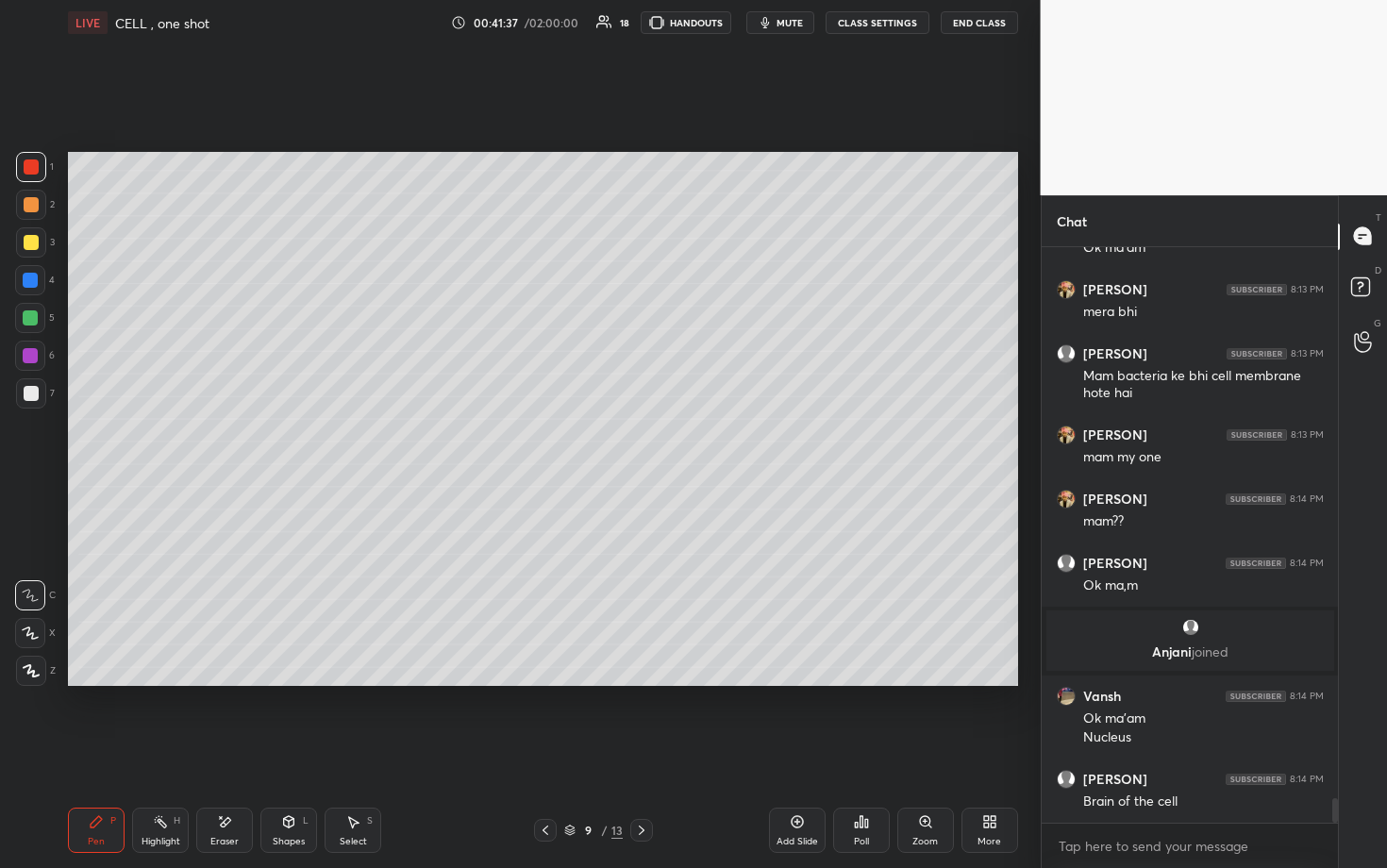 scroll, scrollTop: 12868, scrollLeft: 0, axis: vertical 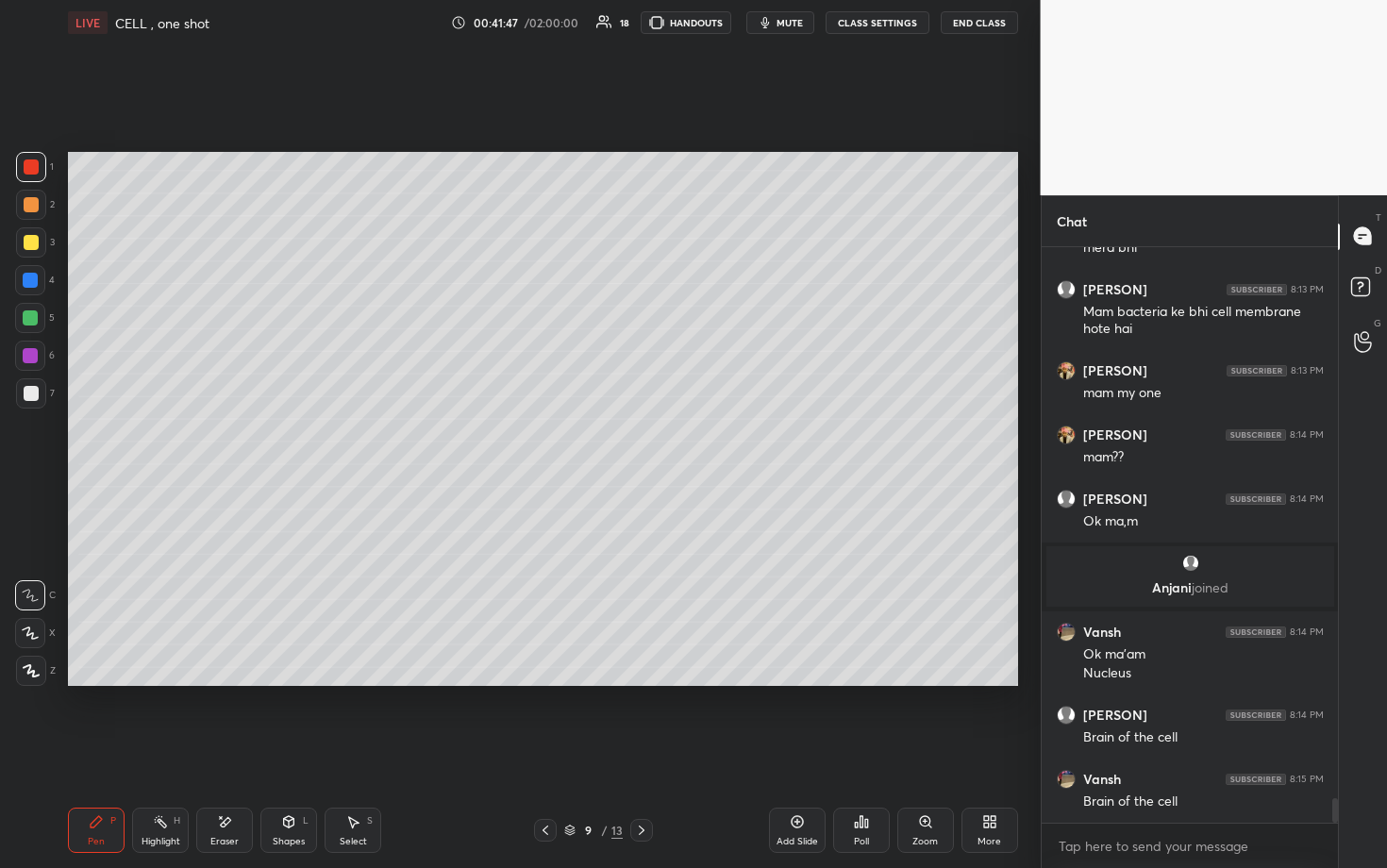 click at bounding box center (31, 393) 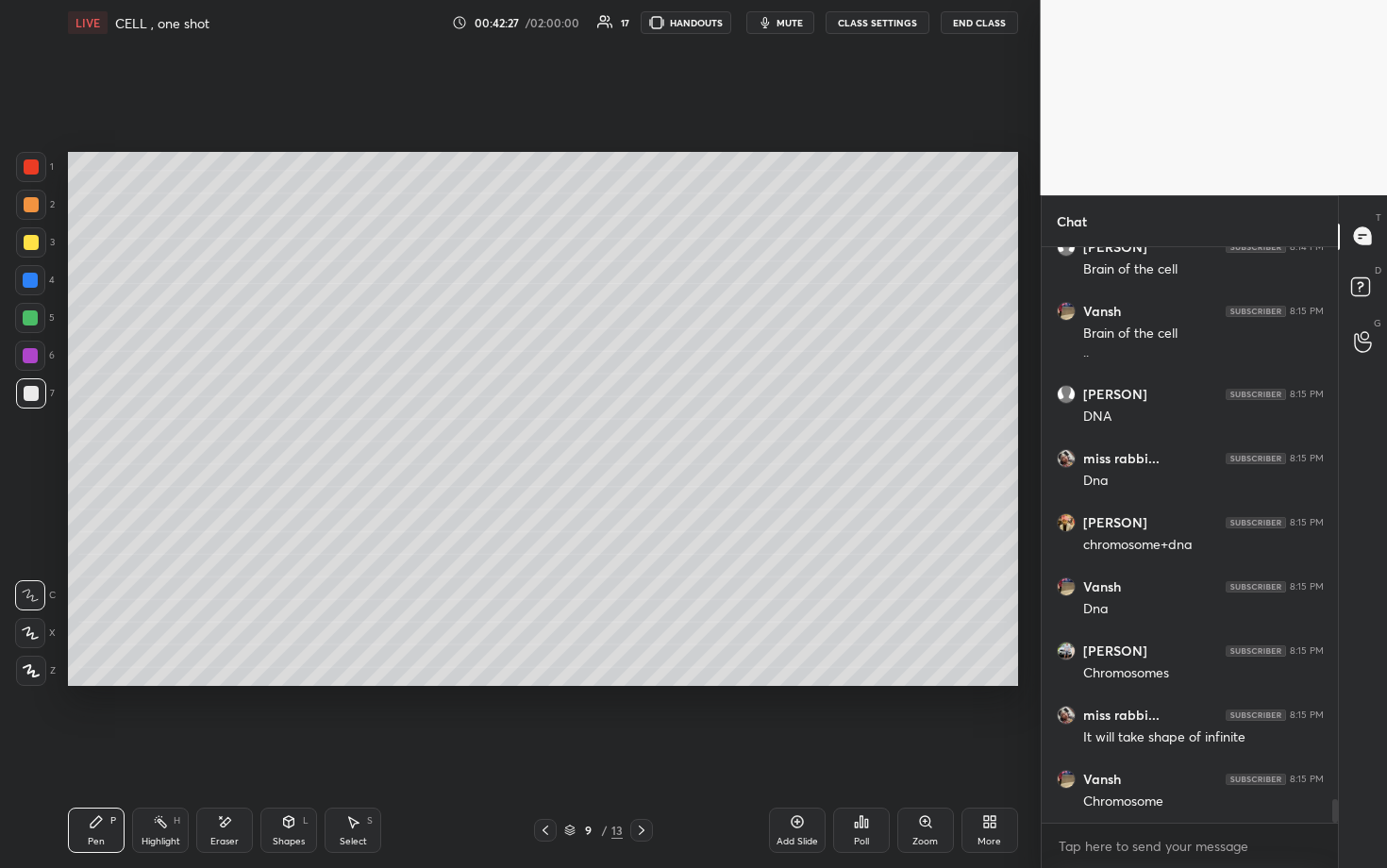 scroll, scrollTop: 13400, scrollLeft: 0, axis: vertical 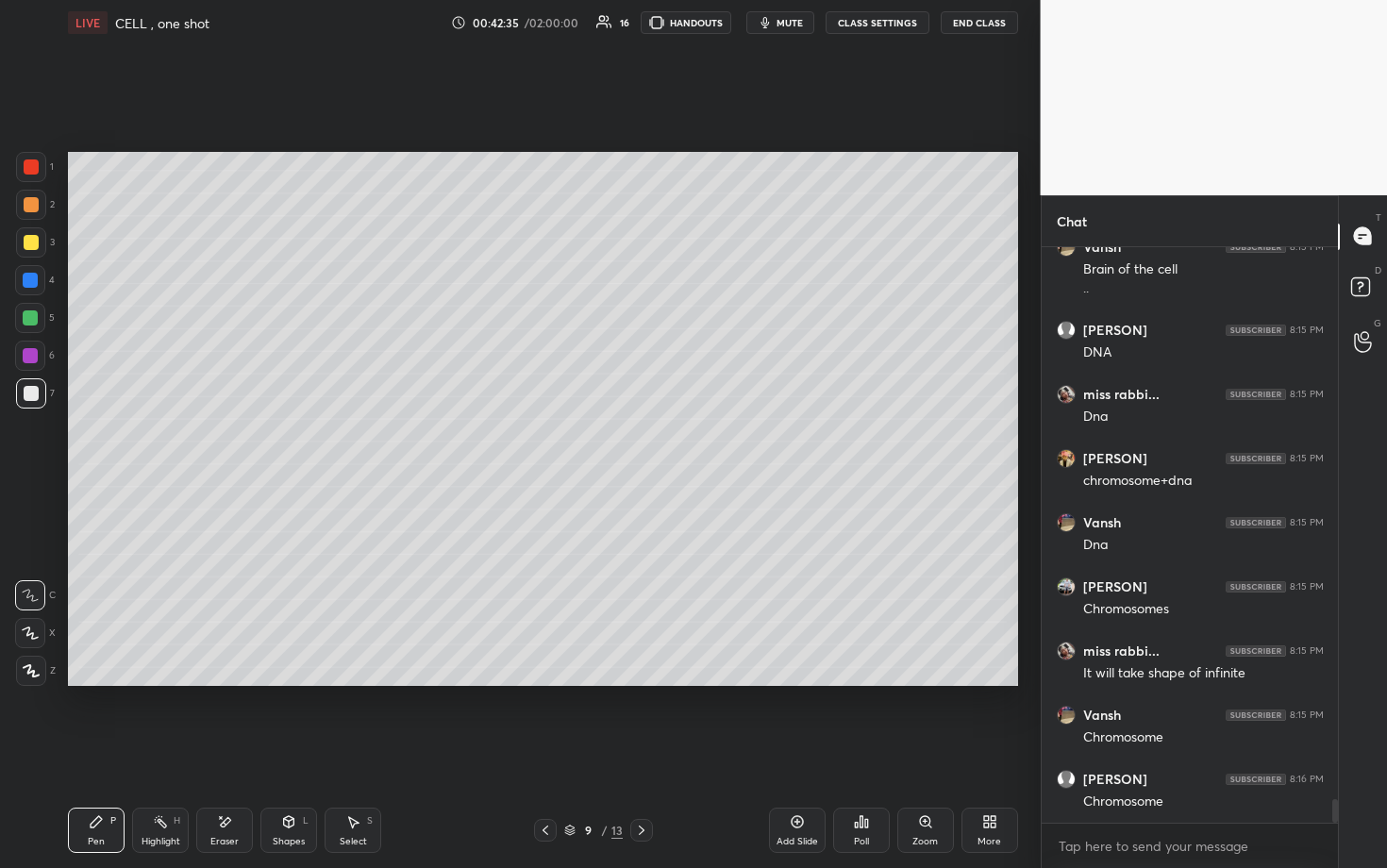 click at bounding box center [30, 356] 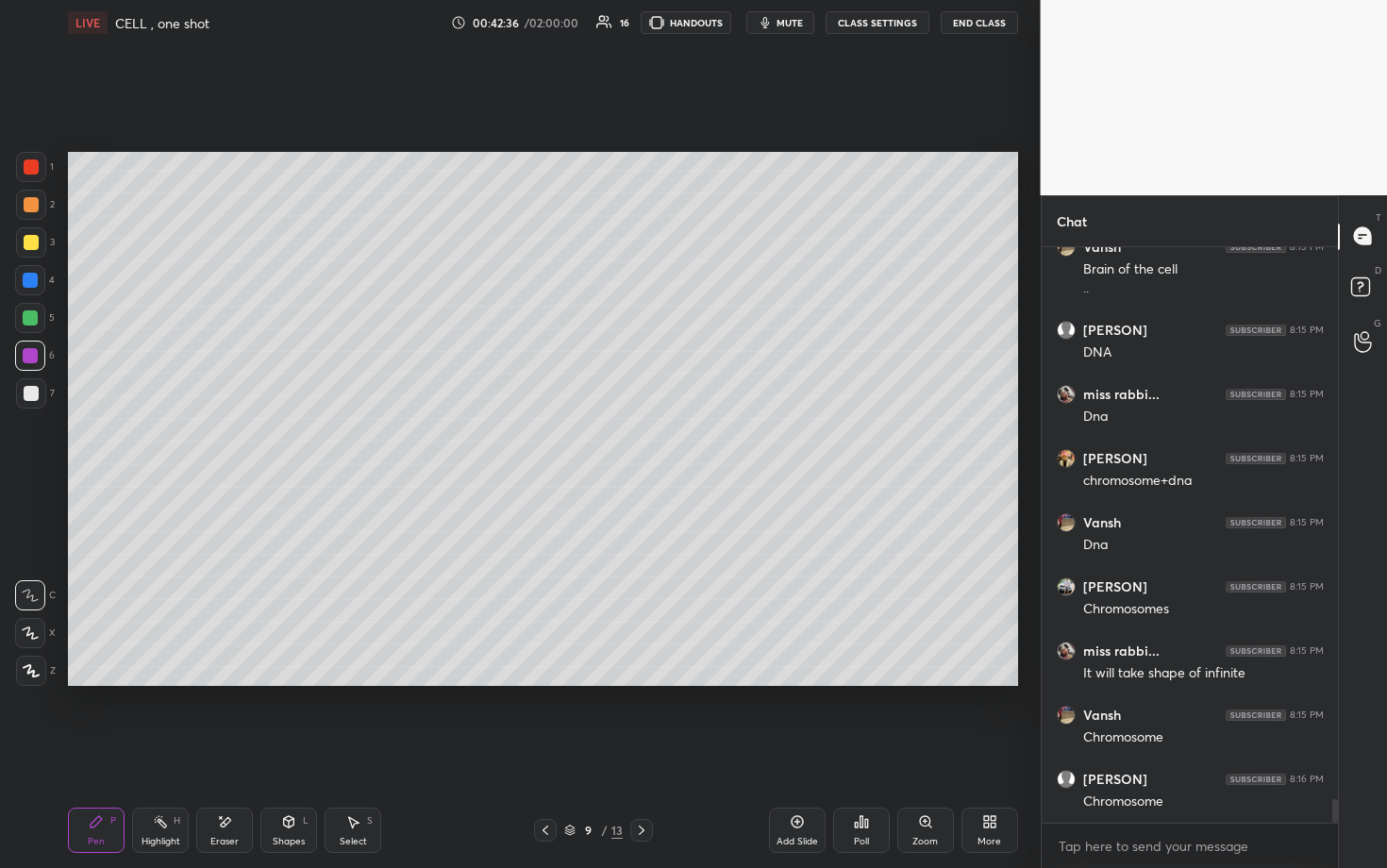 drag, startPoint x: 29, startPoint y: 310, endPoint x: 63, endPoint y: 346, distance: 49.51767 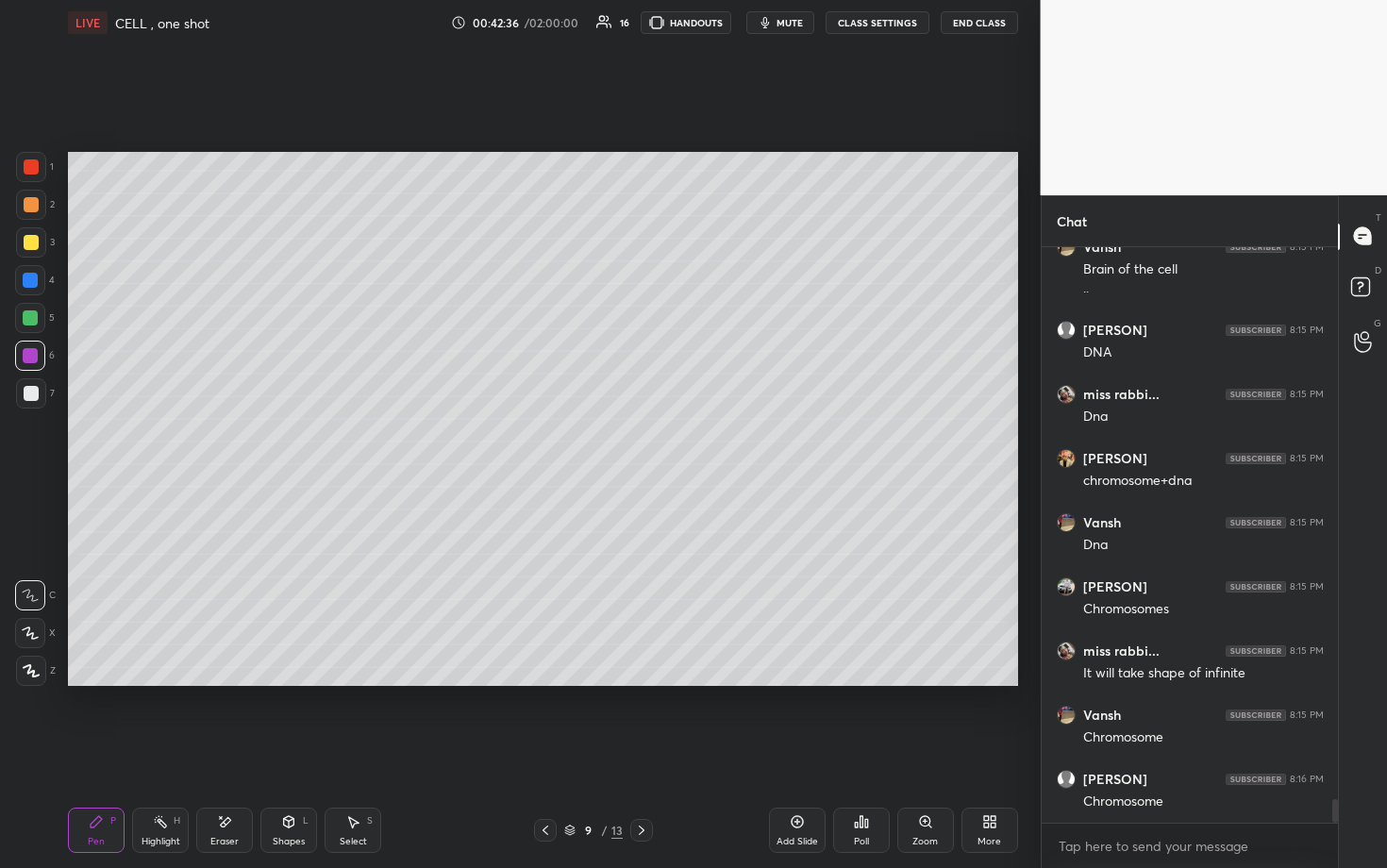 click at bounding box center [30, 318] 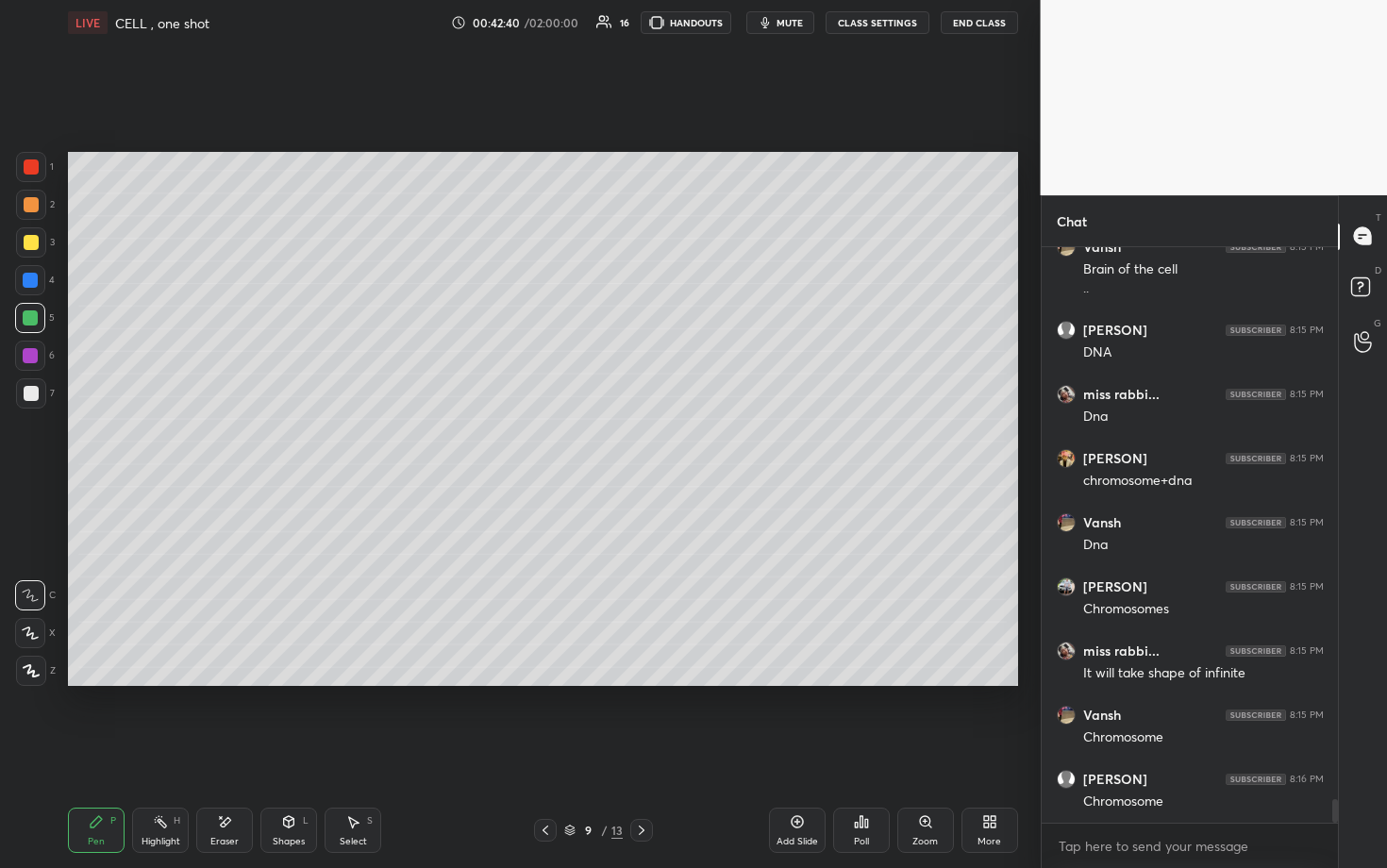 drag, startPoint x: 36, startPoint y: 357, endPoint x: 51, endPoint y: 363, distance: 16.155494 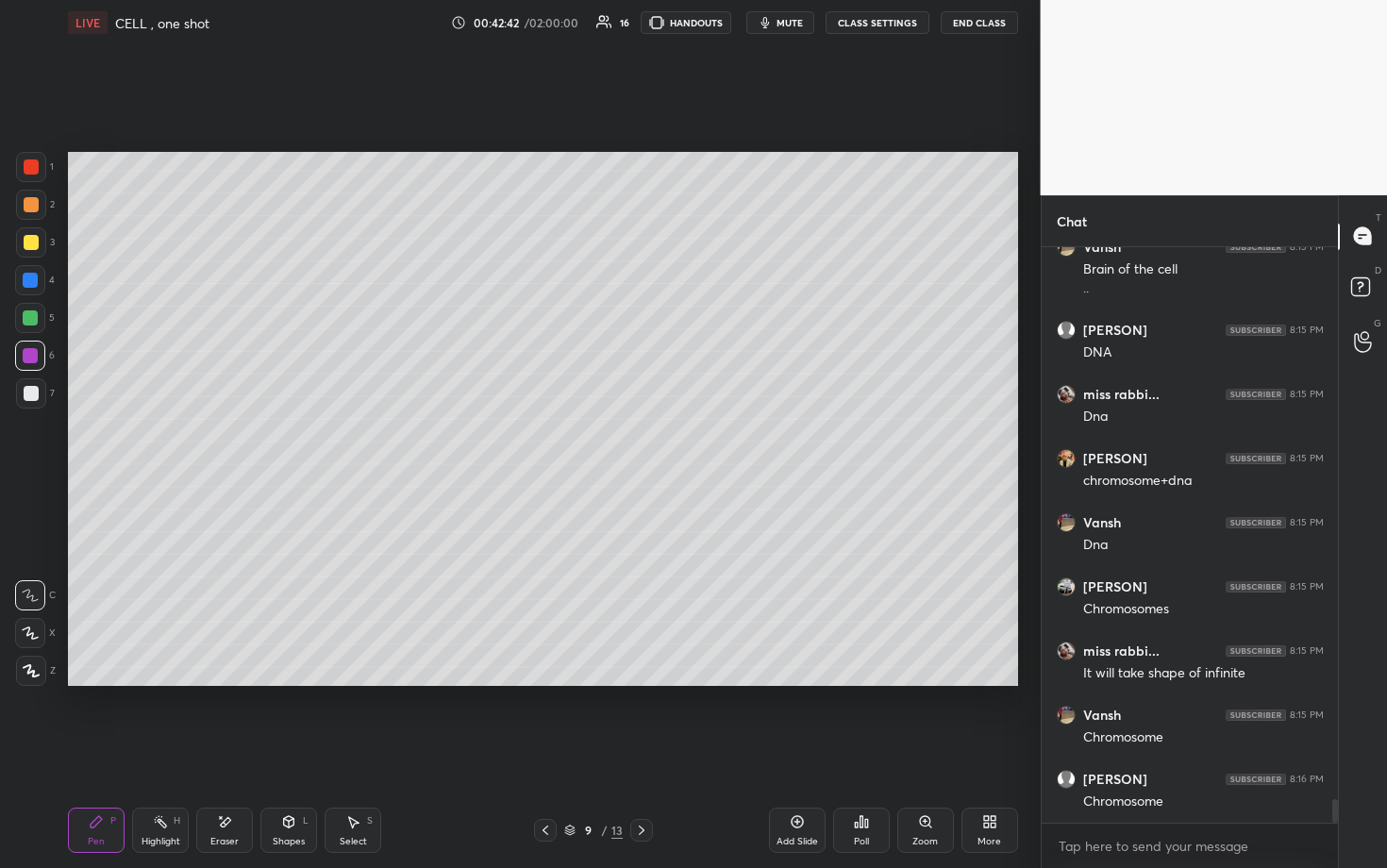 click at bounding box center (30, 318) 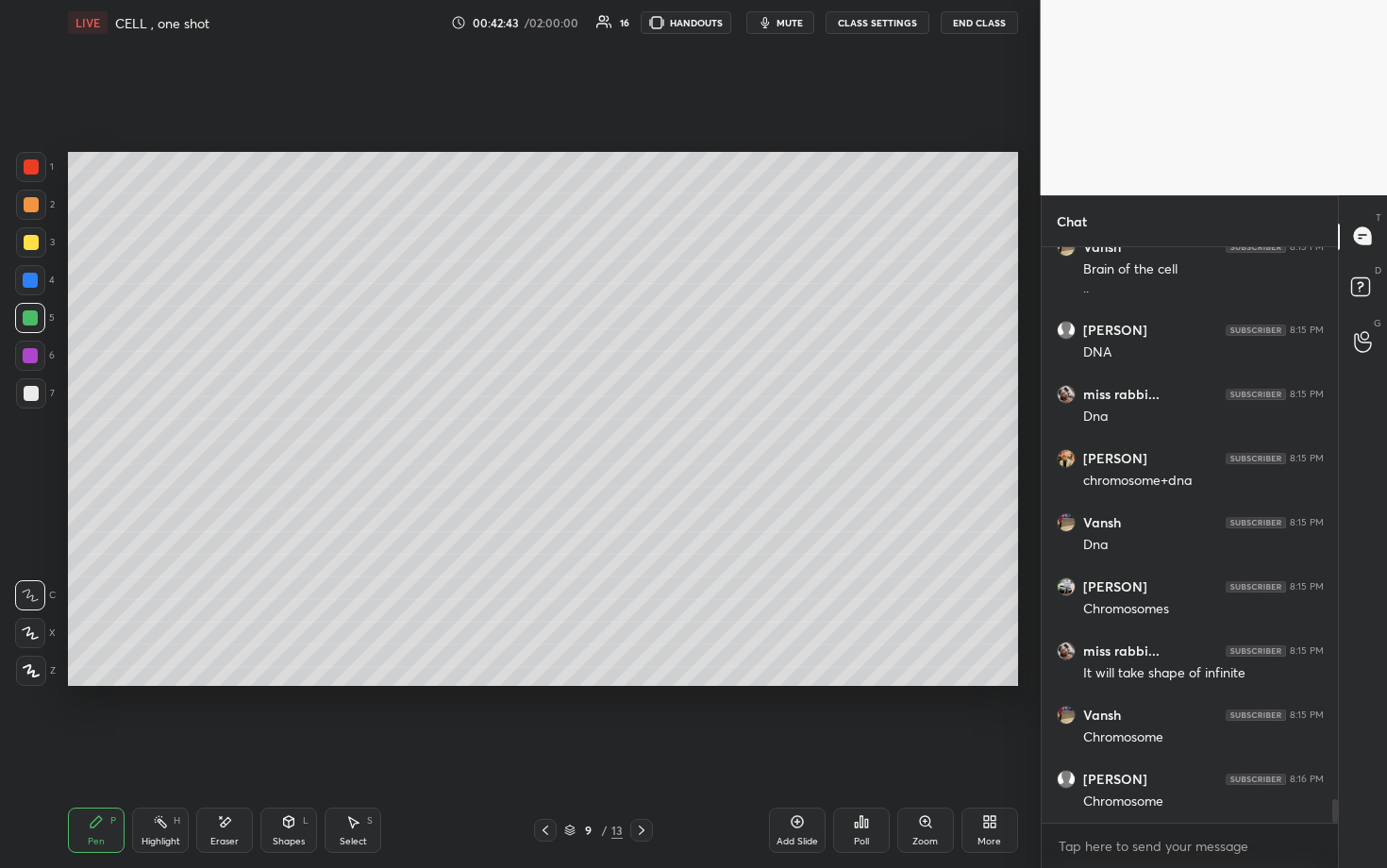 scroll, scrollTop: 13464, scrollLeft: 0, axis: vertical 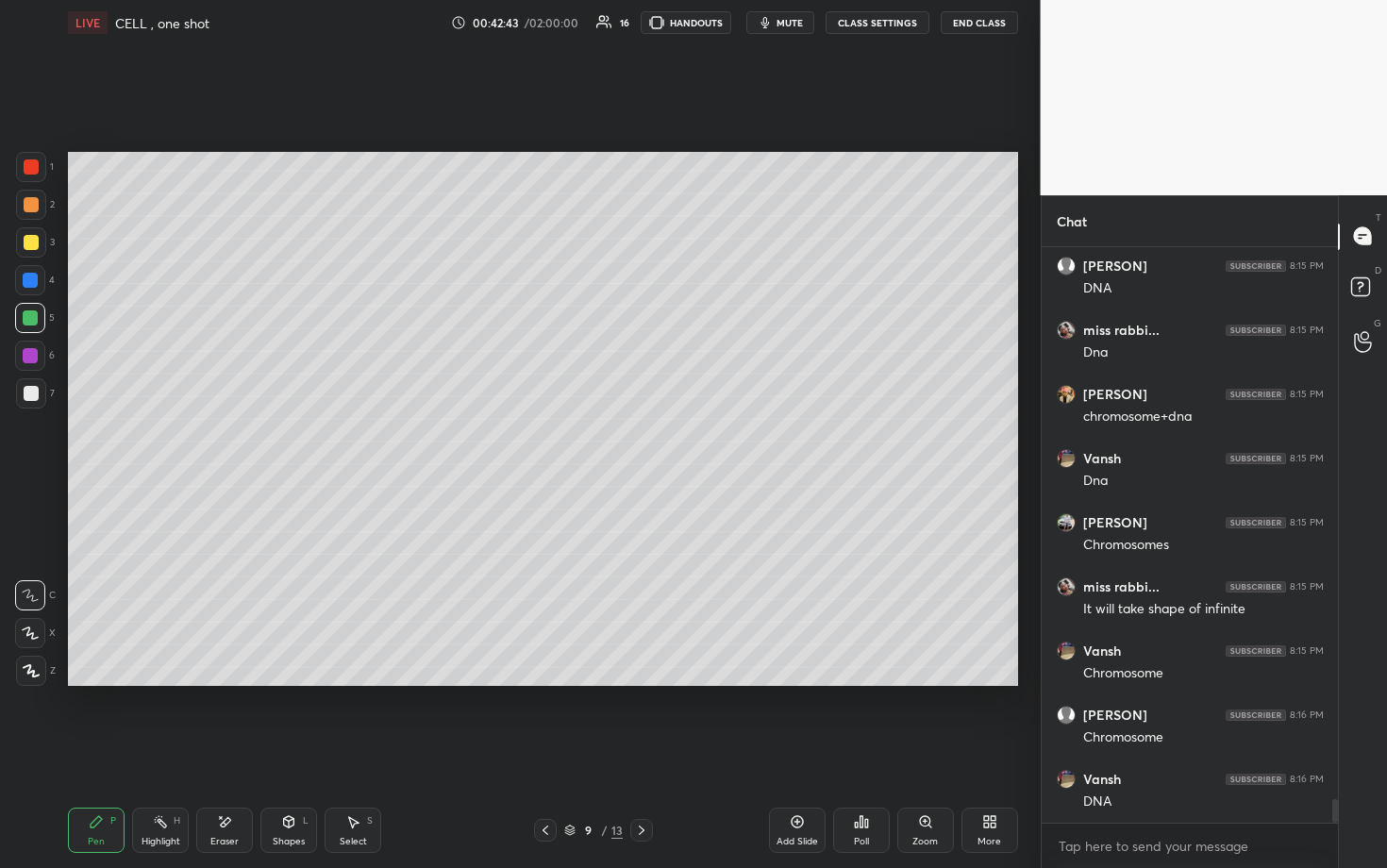 click on "6" at bounding box center [35, 356] 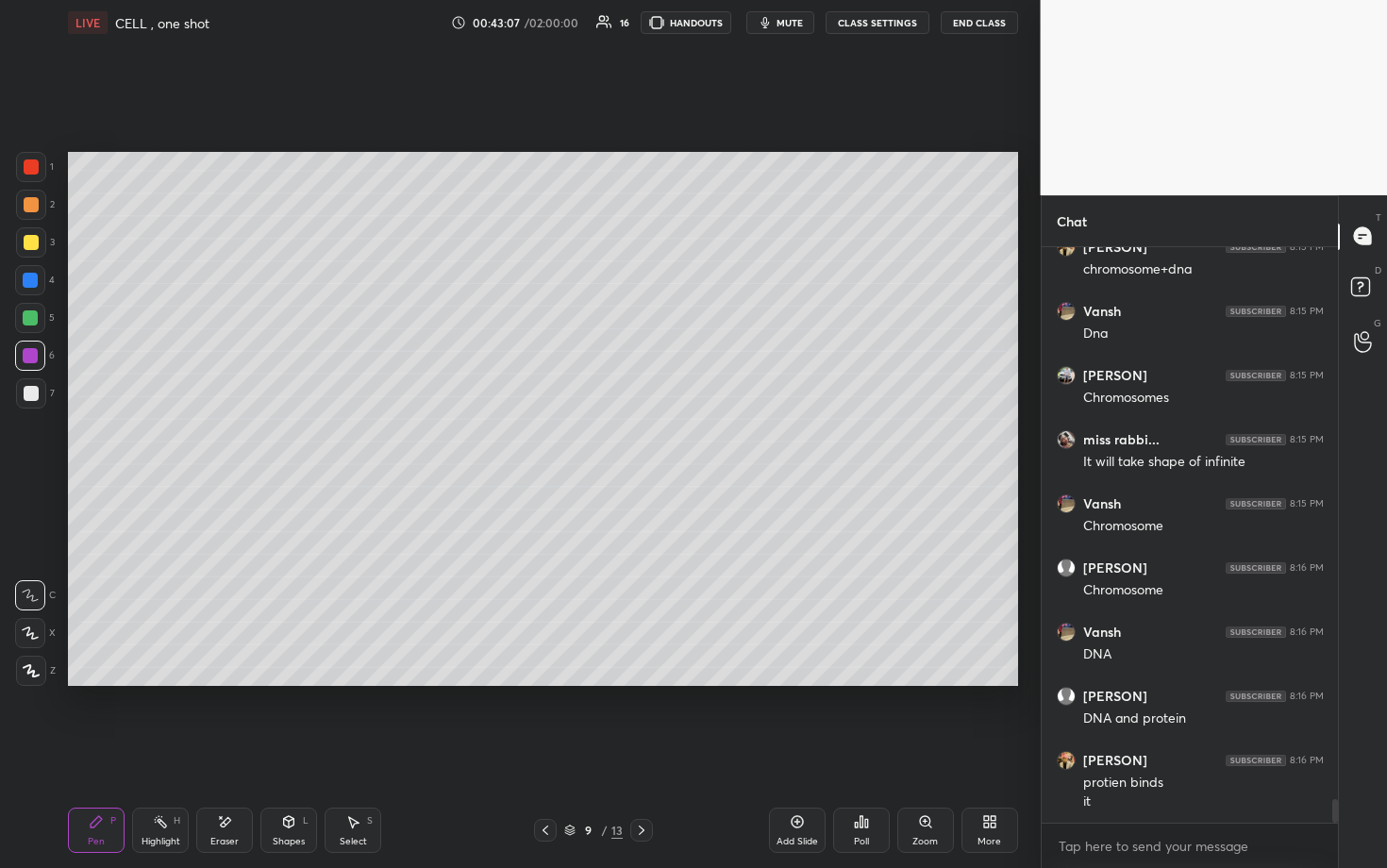 scroll, scrollTop: 13676, scrollLeft: 0, axis: vertical 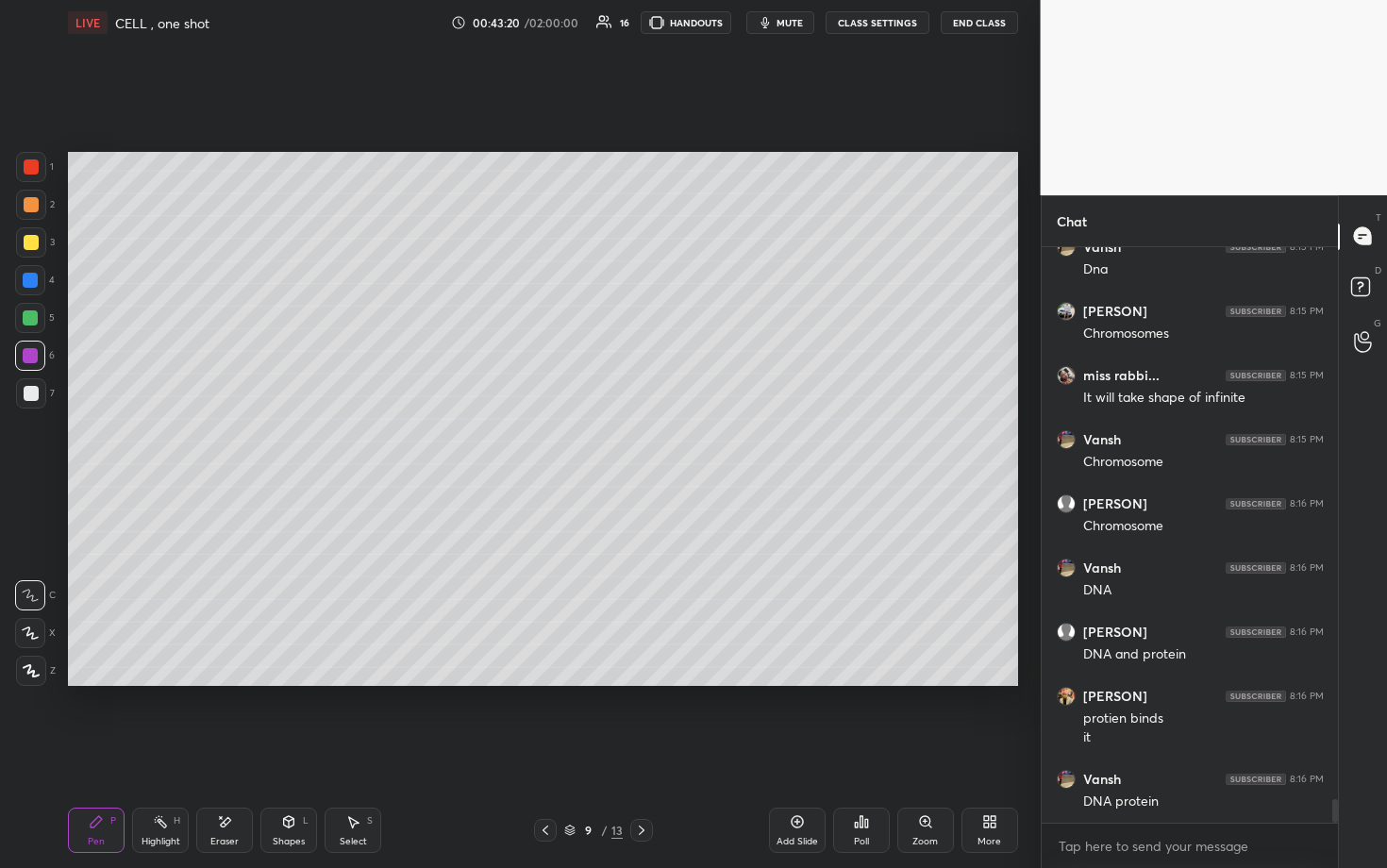 drag, startPoint x: 27, startPoint y: 320, endPoint x: 56, endPoint y: 343, distance: 37.013511 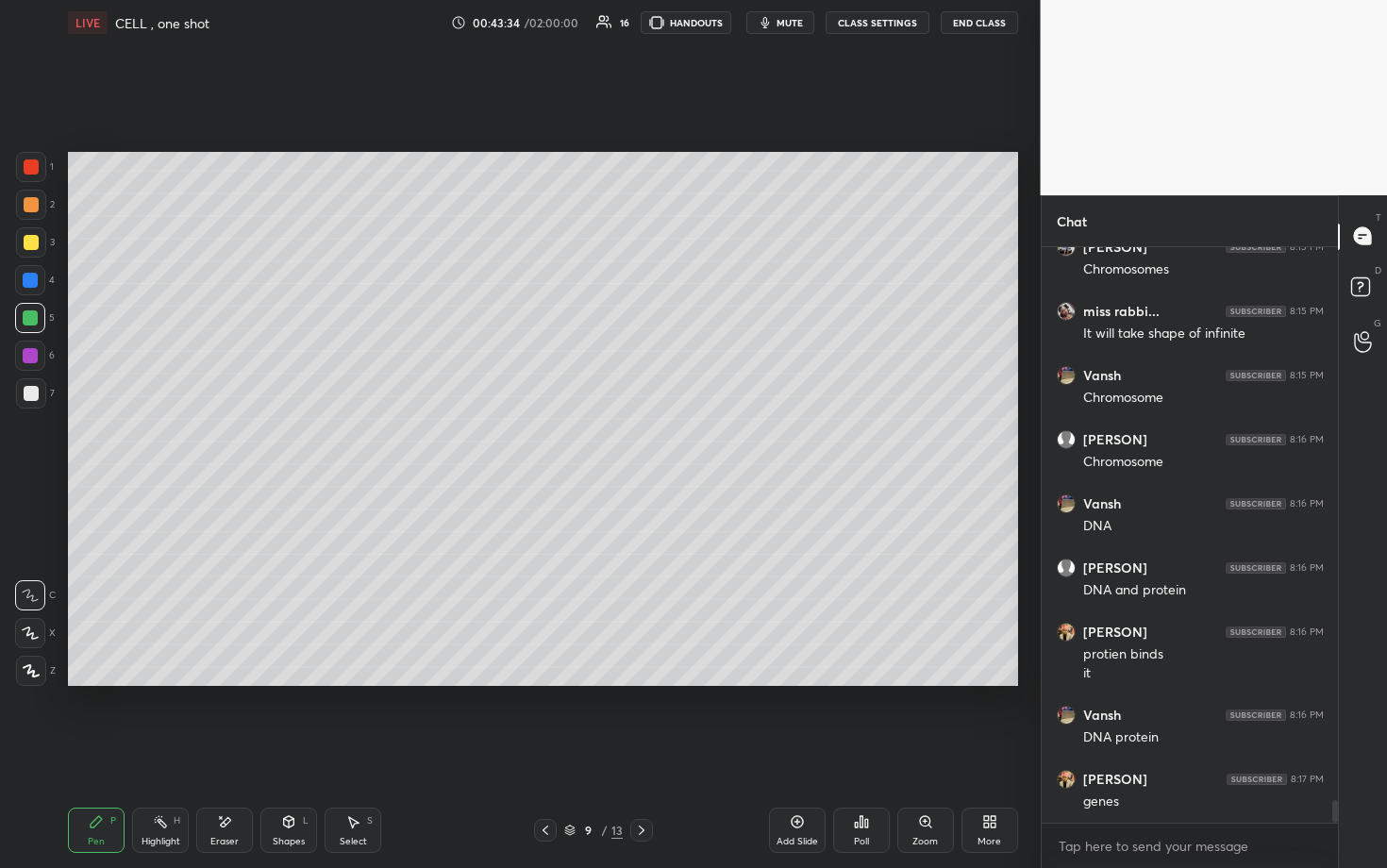 scroll, scrollTop: 13821, scrollLeft: 0, axis: vertical 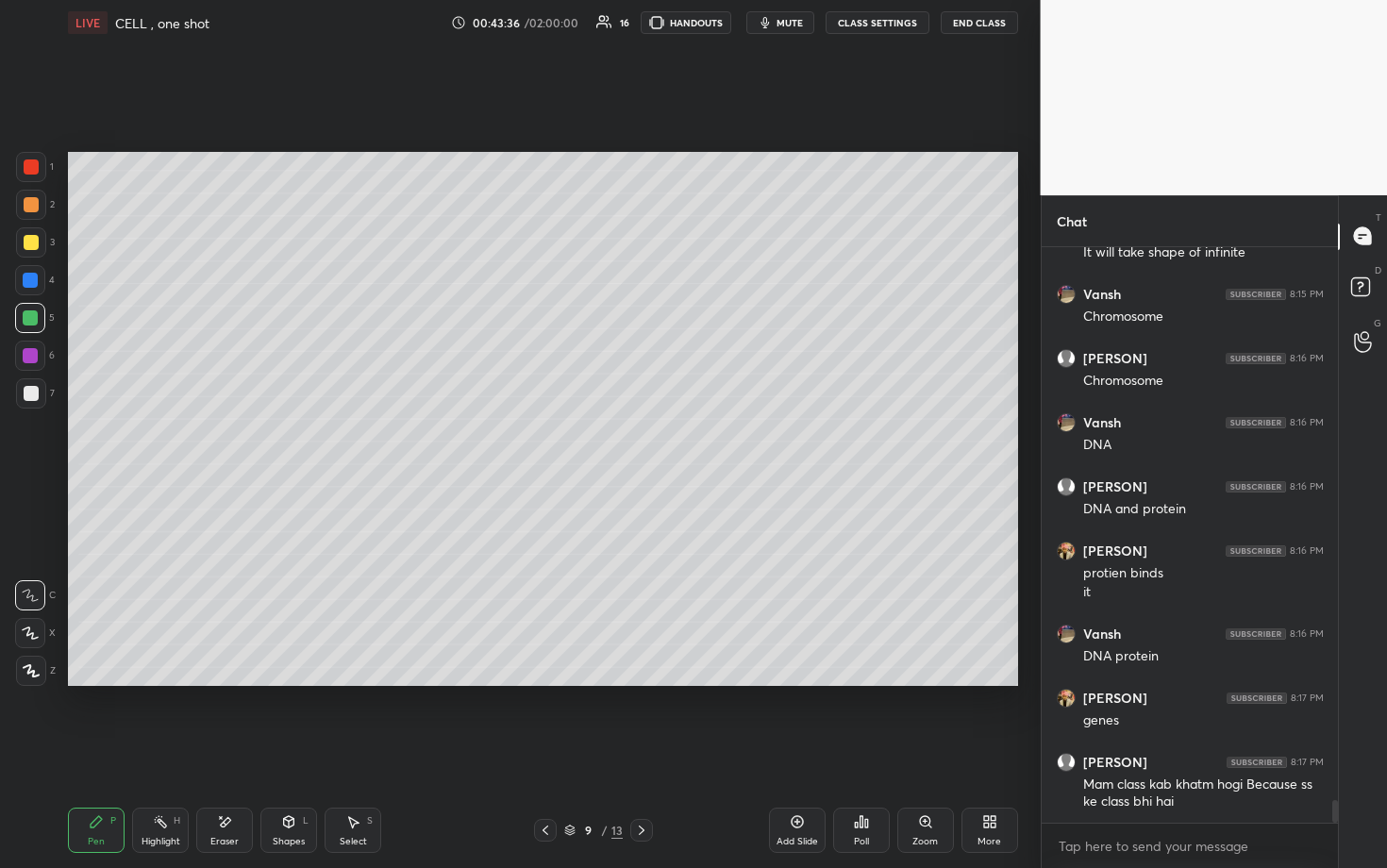 drag, startPoint x: 165, startPoint y: 822, endPoint x: 226, endPoint y: 798, distance: 65.55151 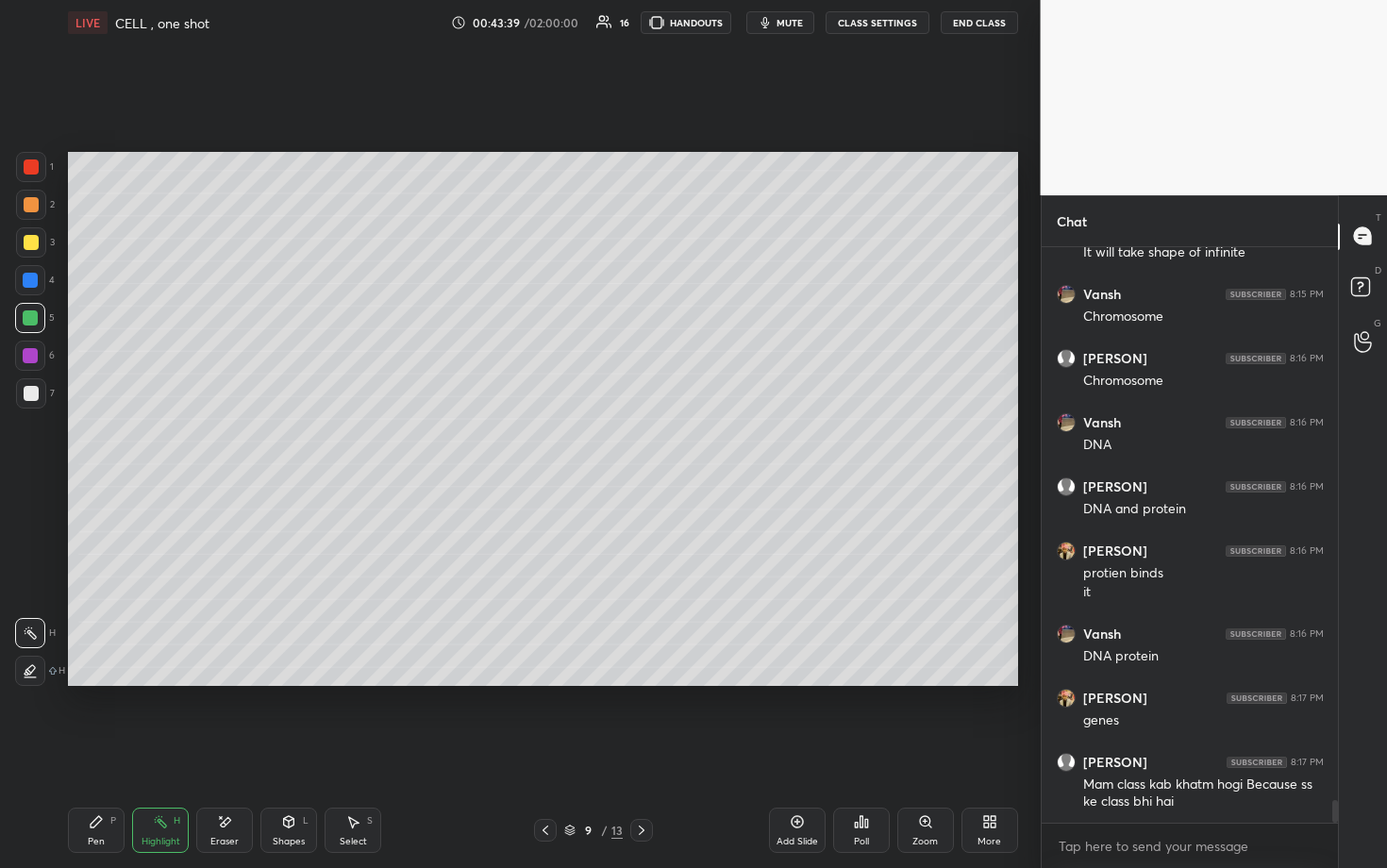 scroll, scrollTop: 531, scrollLeft: 291, axis: both 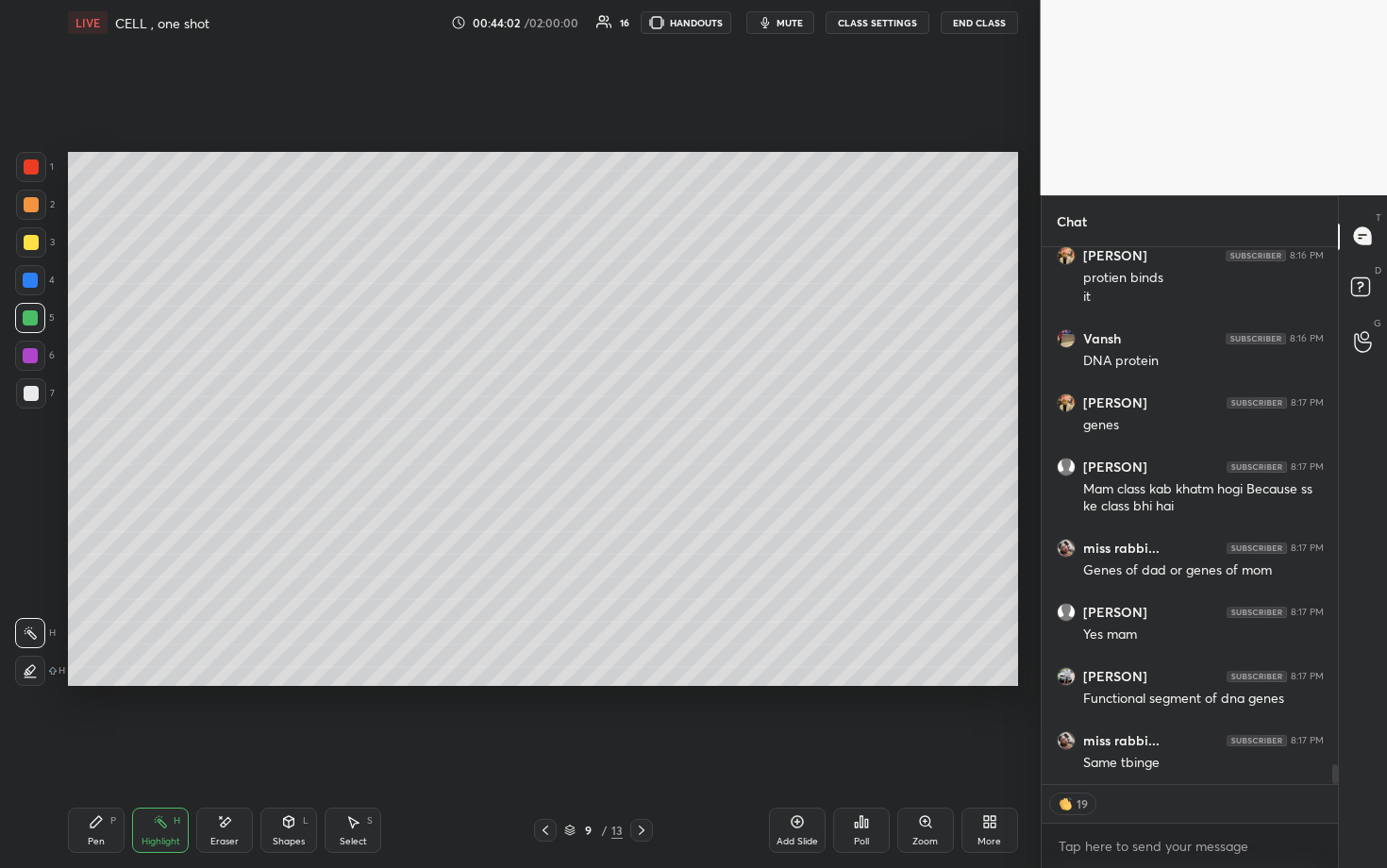 type on "x" 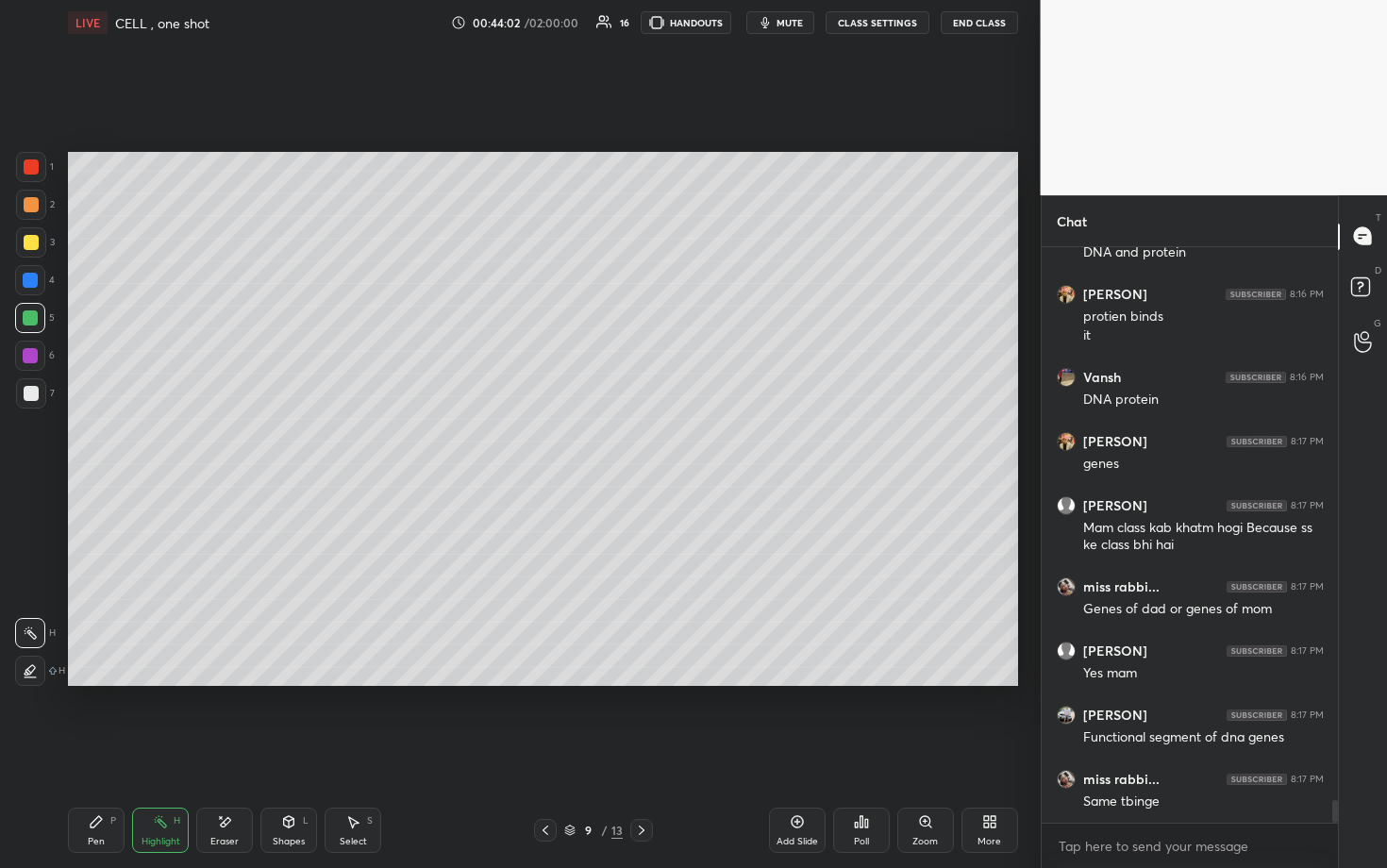 scroll, scrollTop: 6, scrollLeft: 7, axis: both 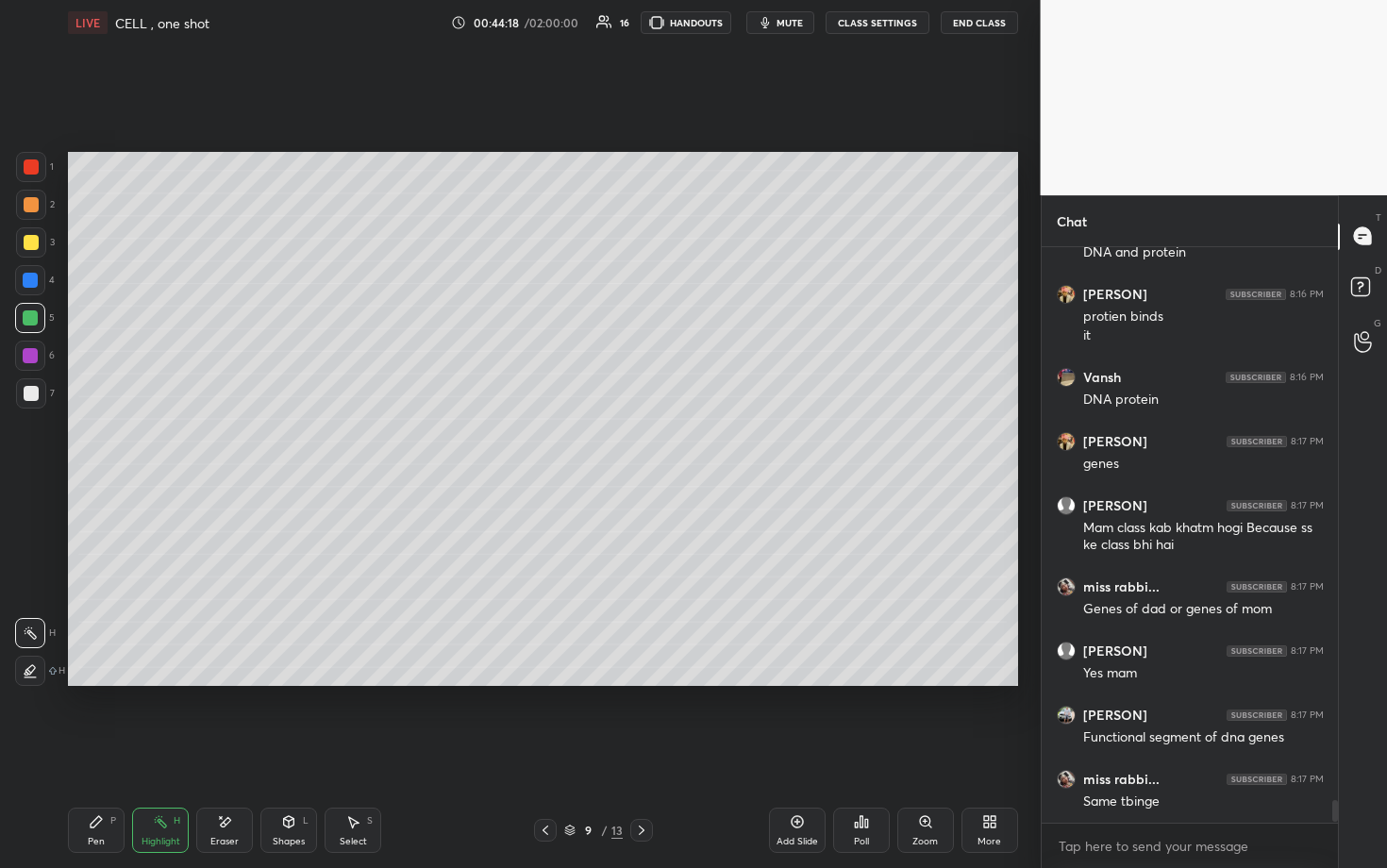 click on "Pen P" at bounding box center [96, 830] 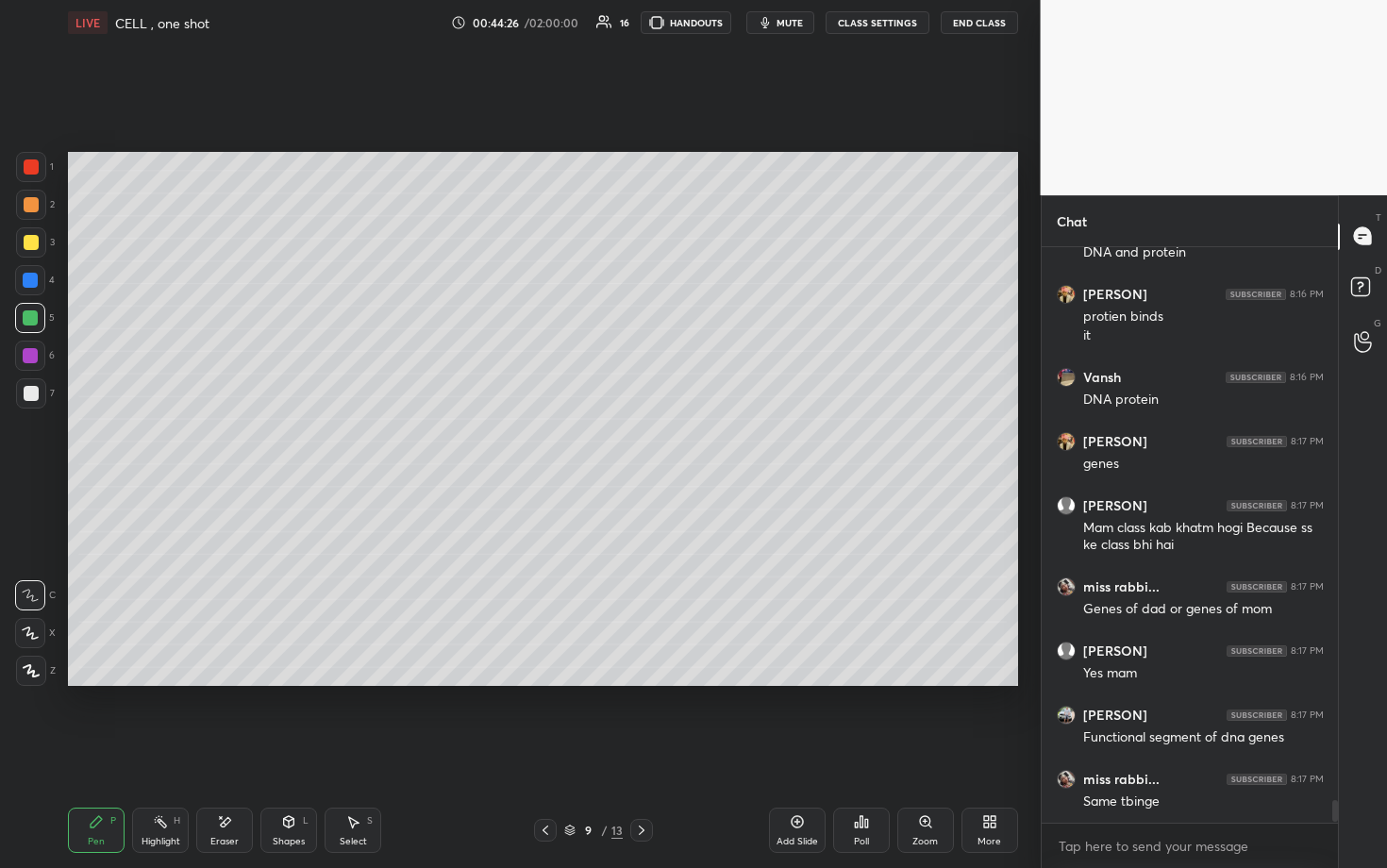 click at bounding box center (31, 242) 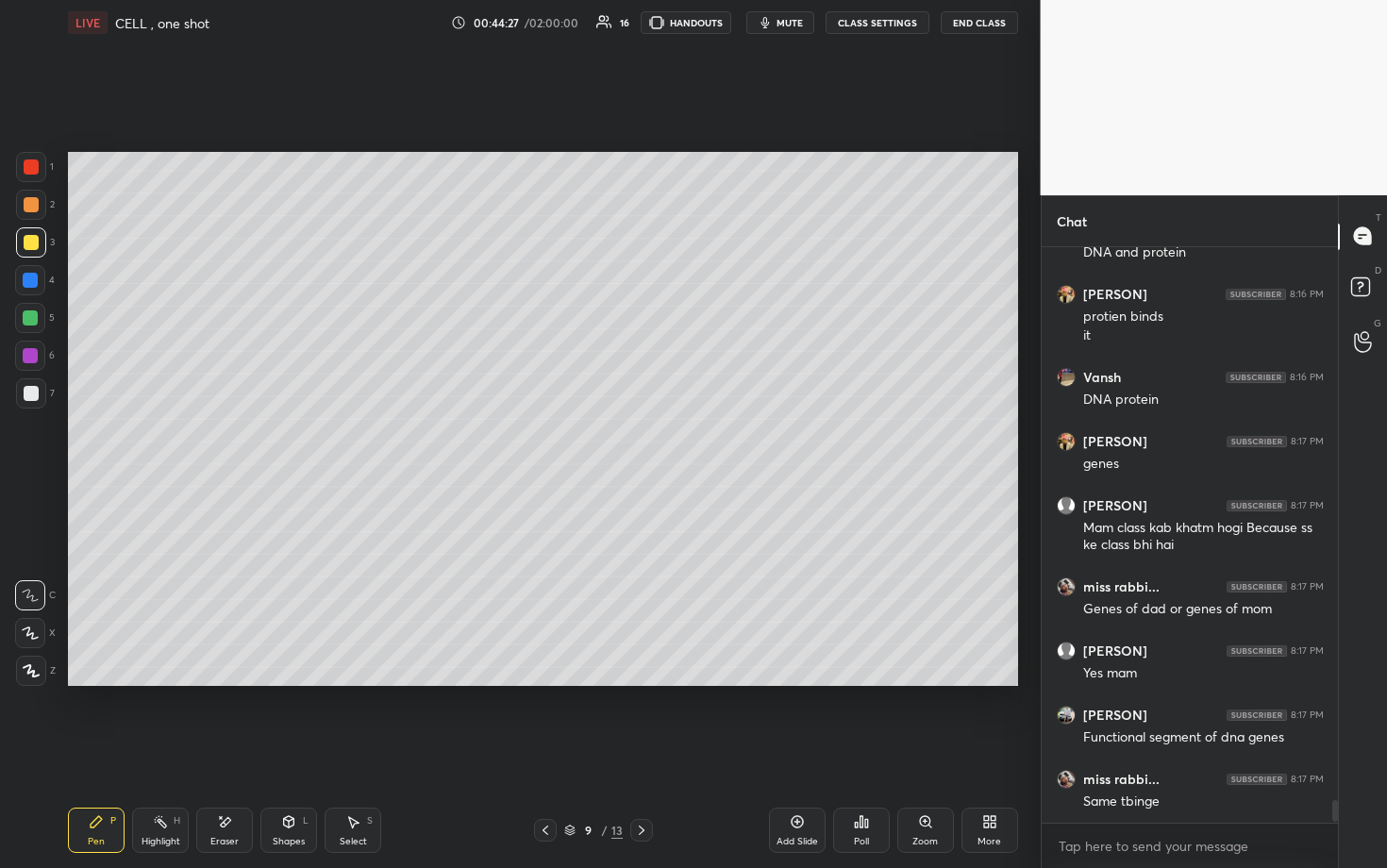 drag, startPoint x: 39, startPoint y: 201, endPoint x: 46, endPoint y: 179, distance: 23.086793 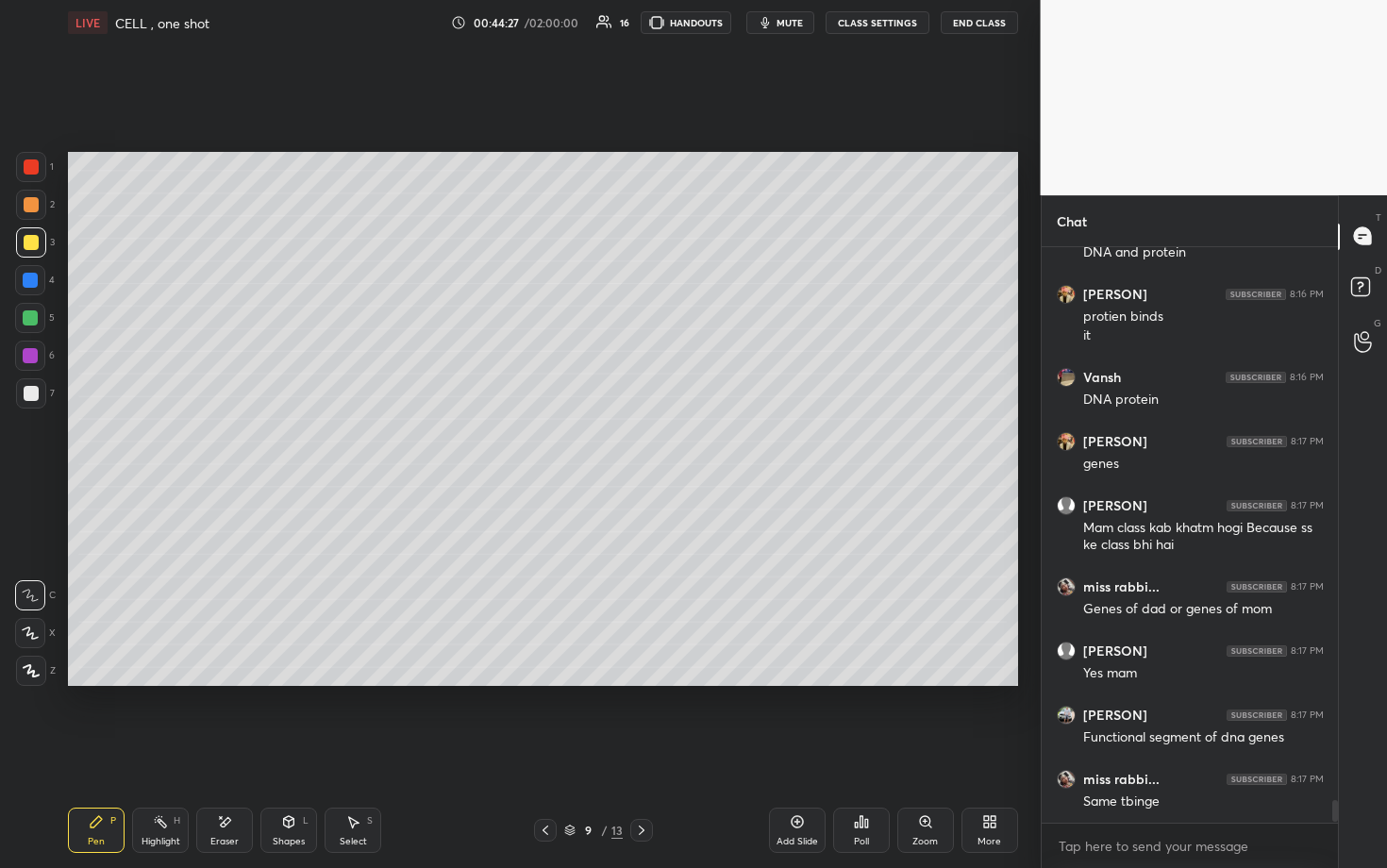click at bounding box center [31, 167] 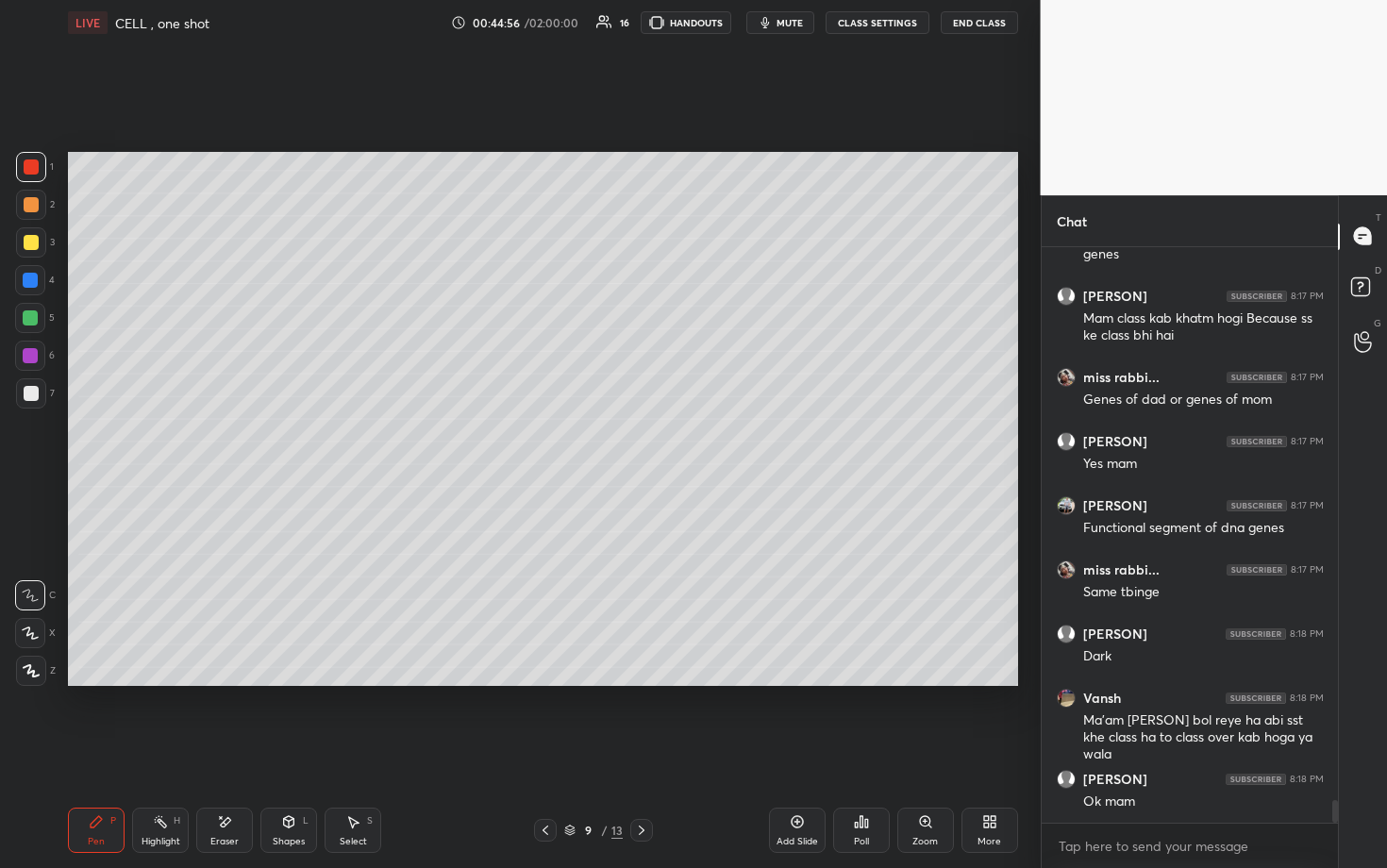 scroll, scrollTop: 14351, scrollLeft: 0, axis: vertical 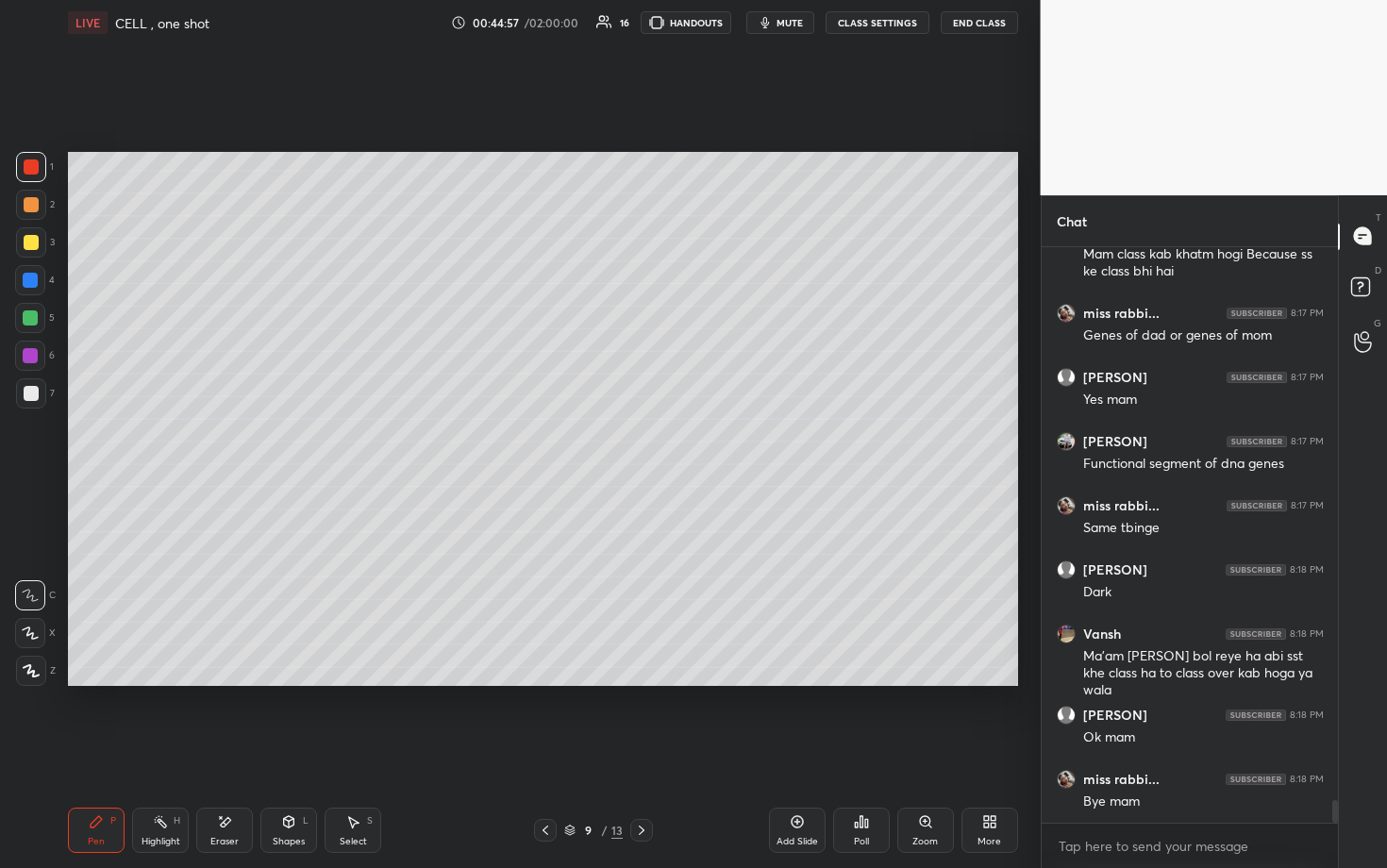click 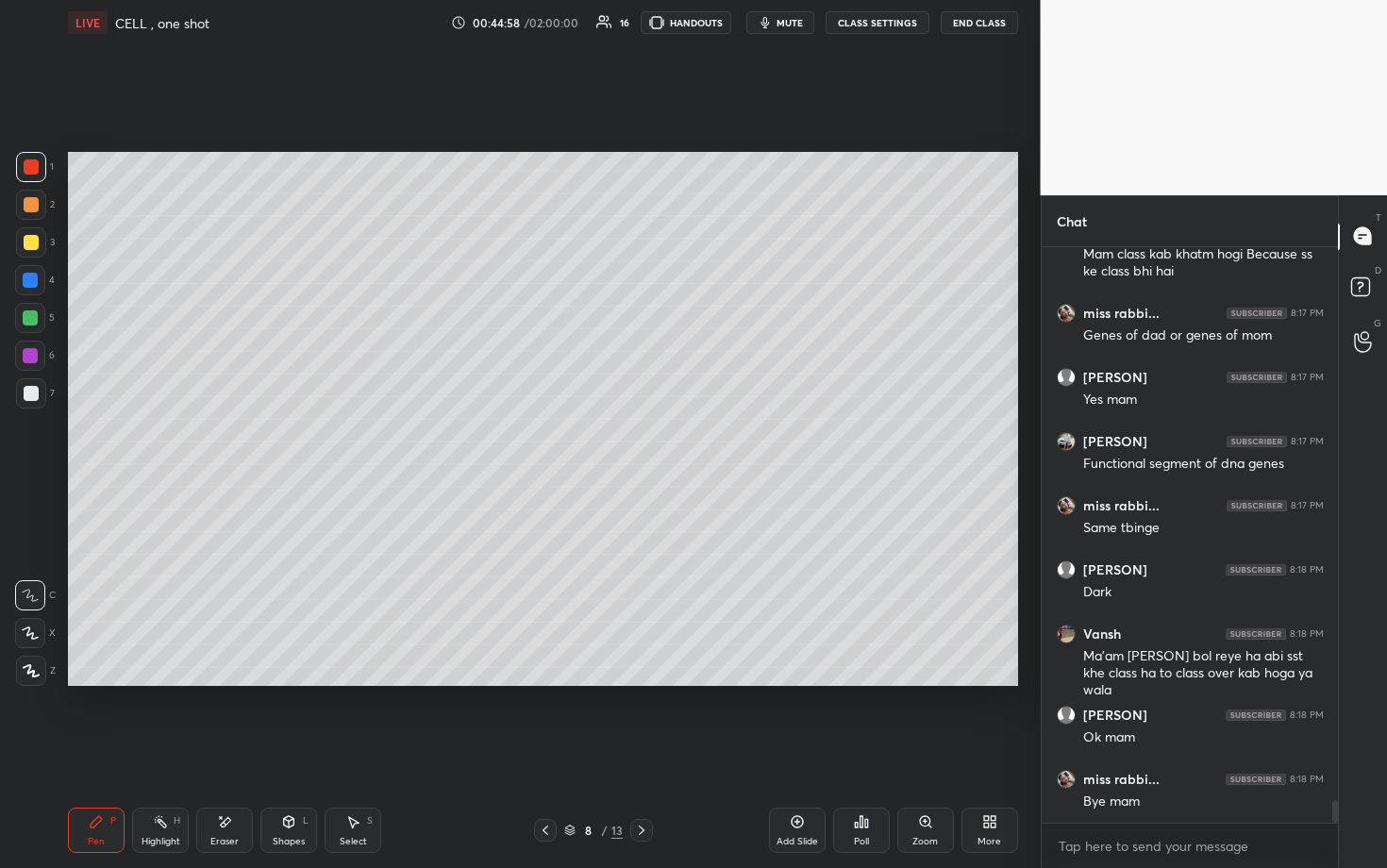 drag, startPoint x: 553, startPoint y: 825, endPoint x: 570, endPoint y: 822, distance: 17.262677 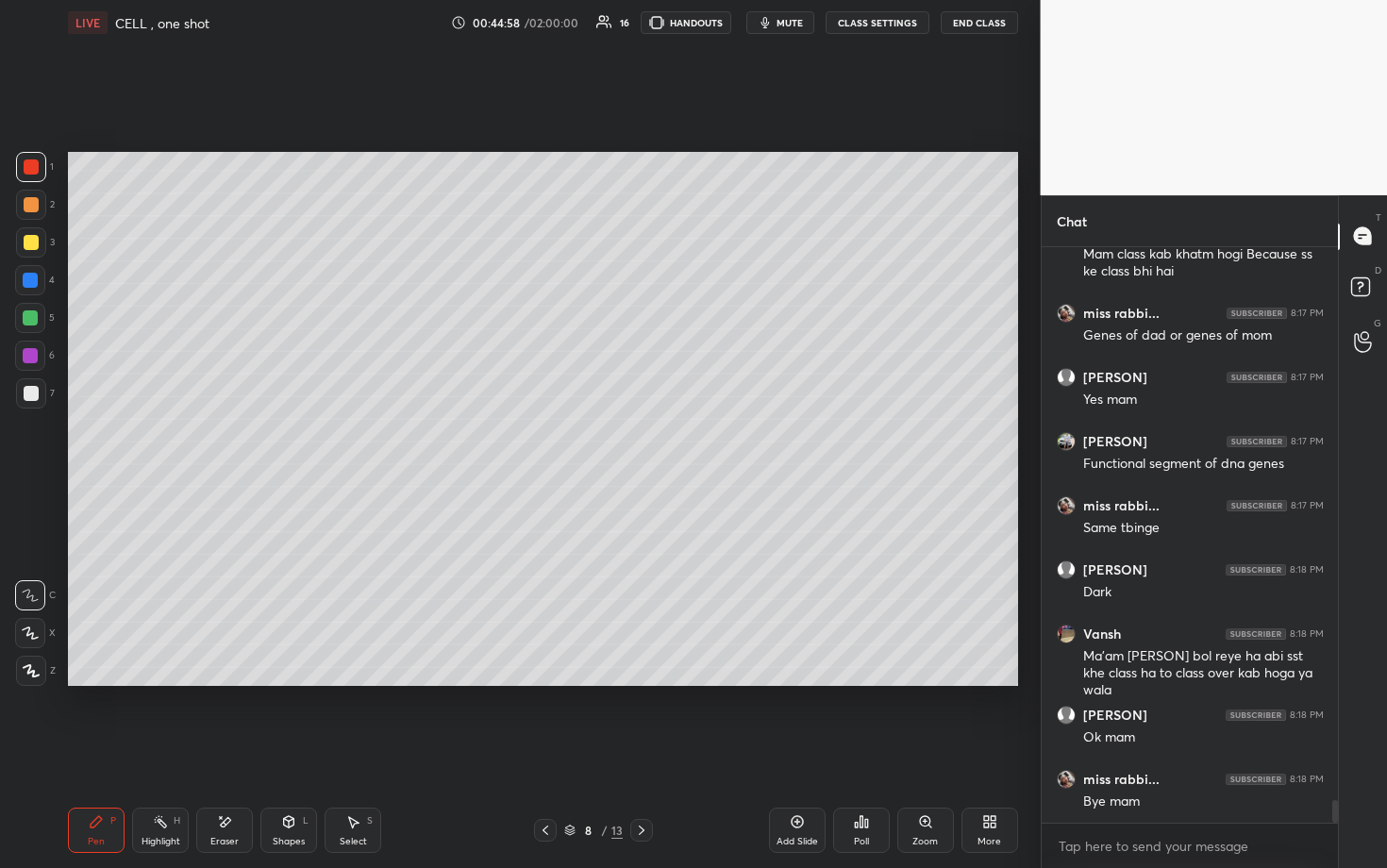 click at bounding box center (545, 830) 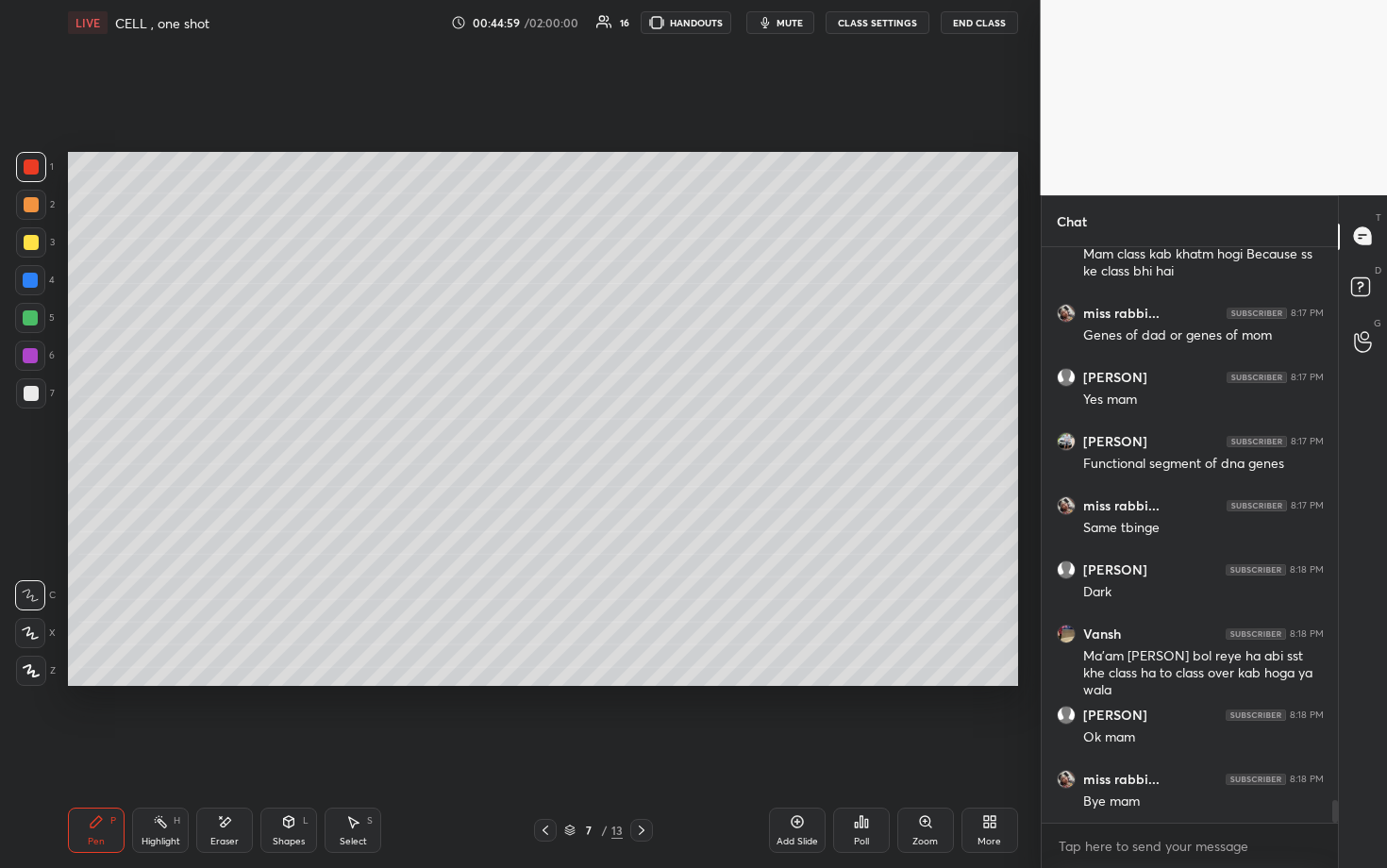 click 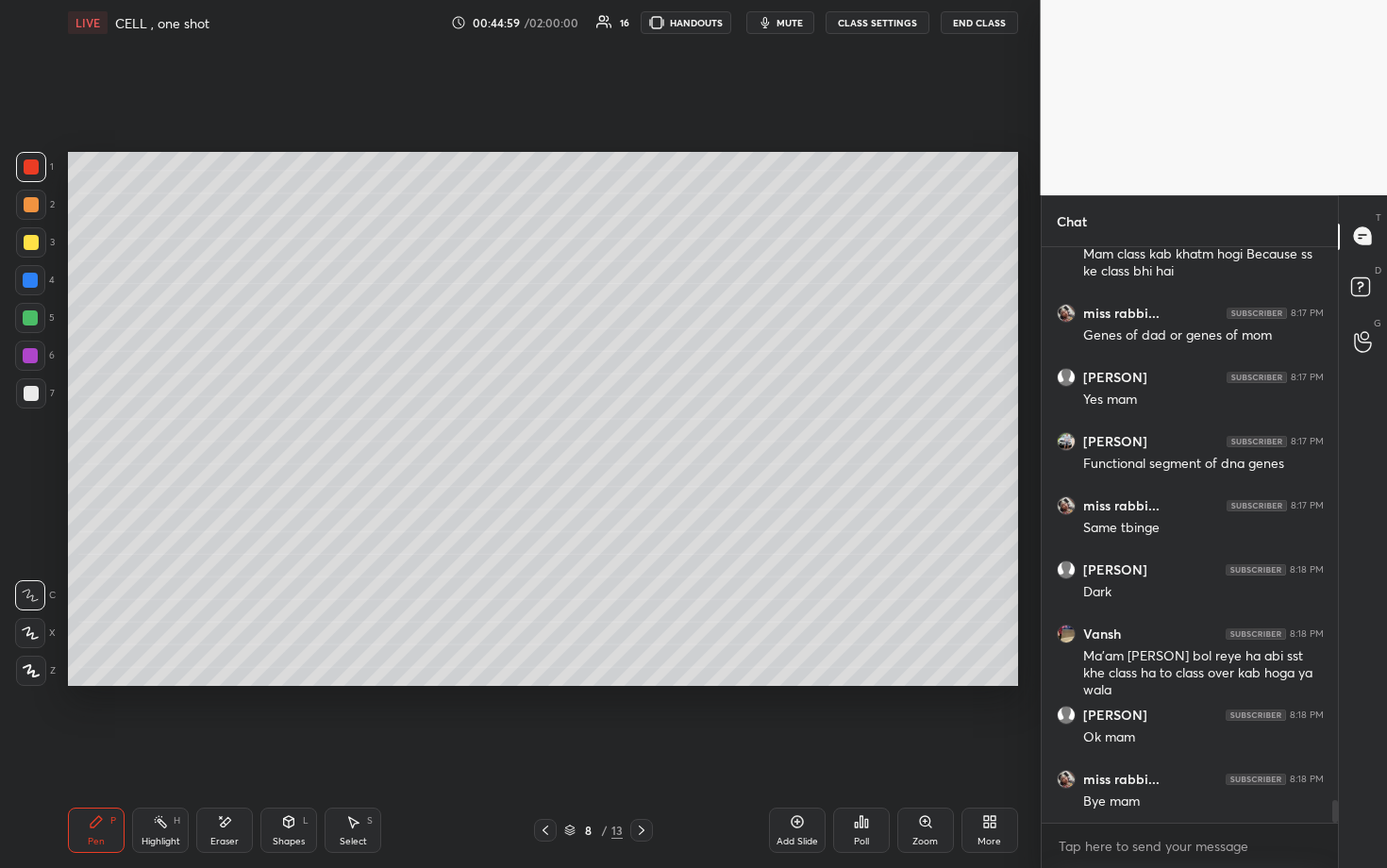 click 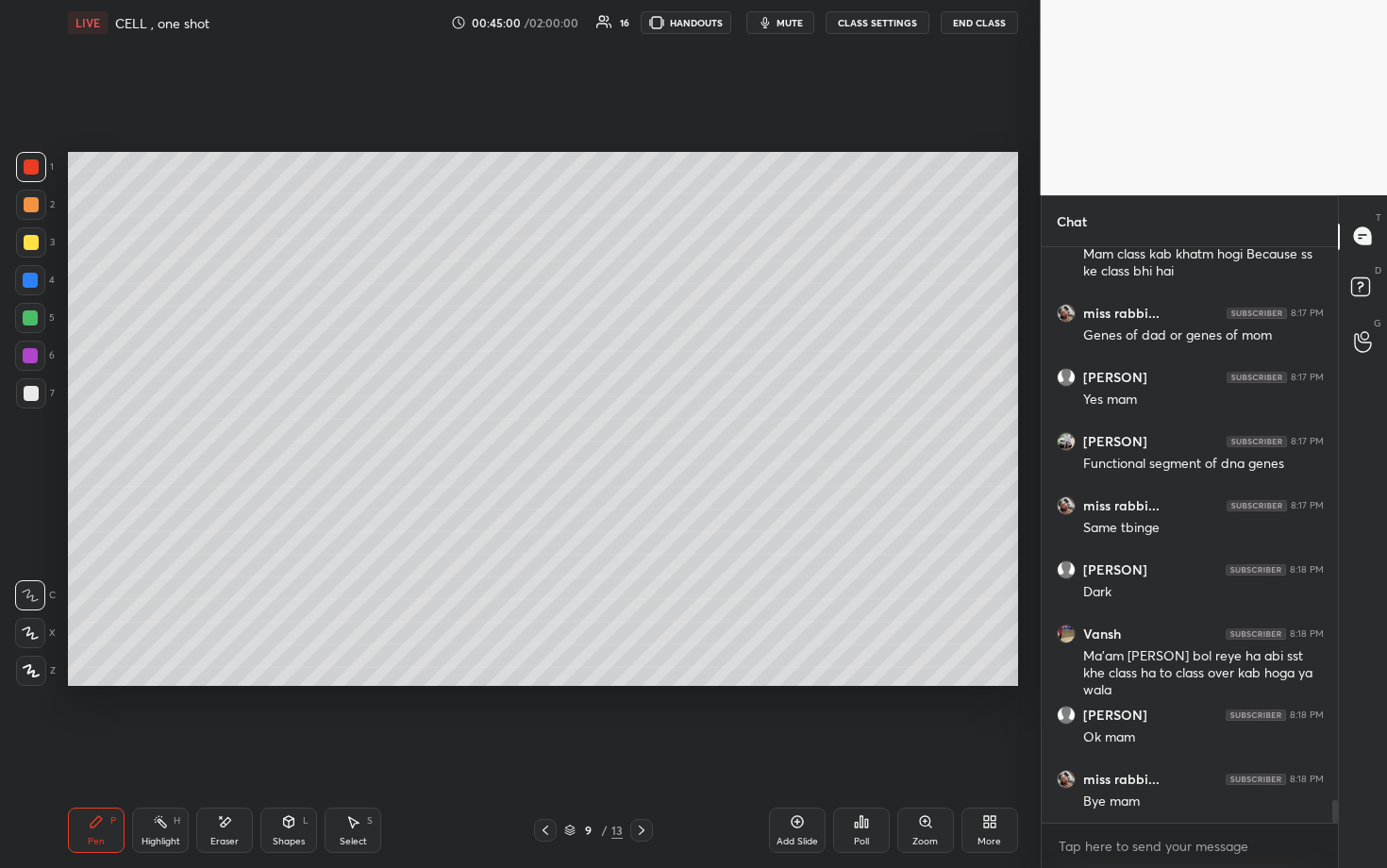 click 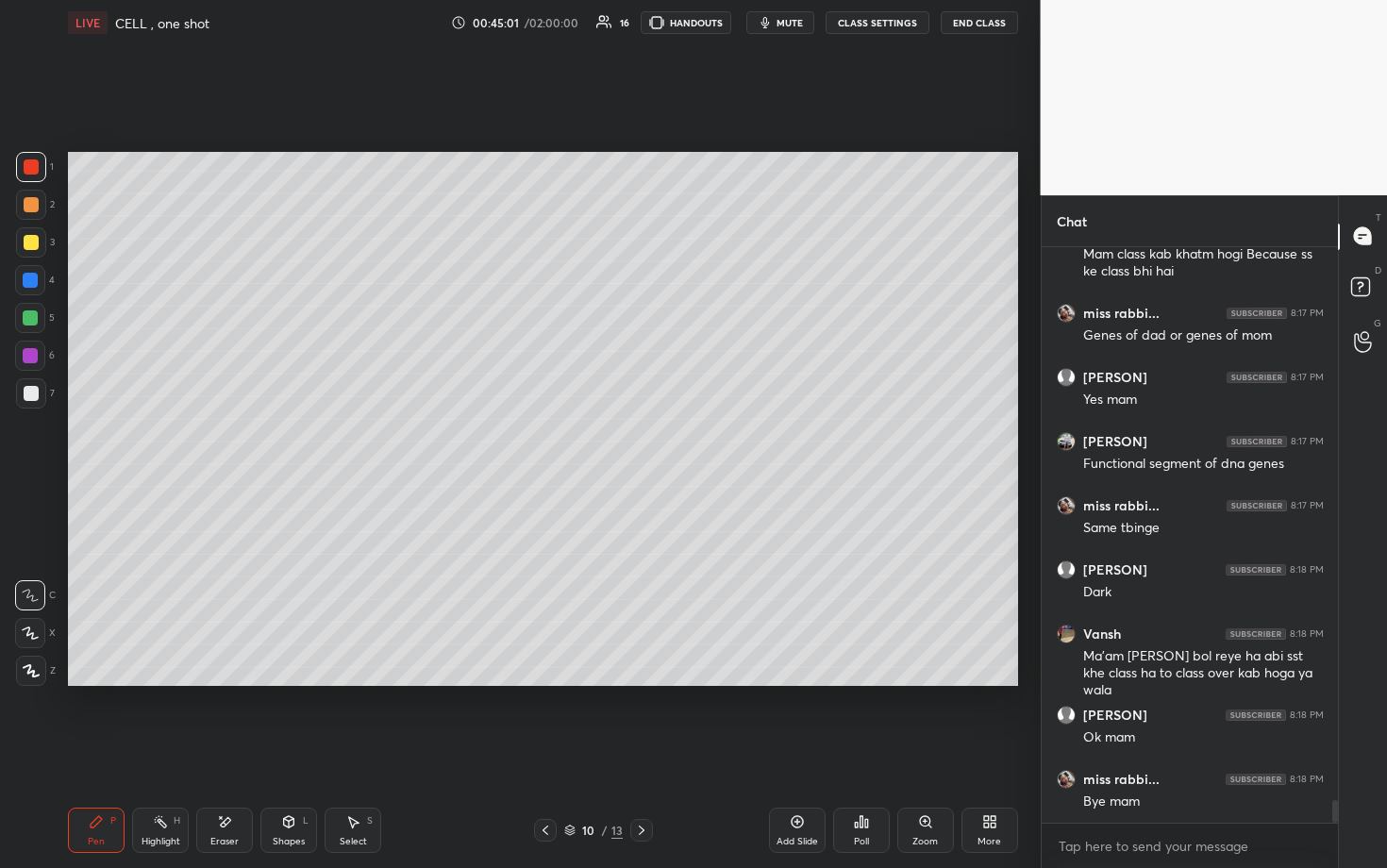 click 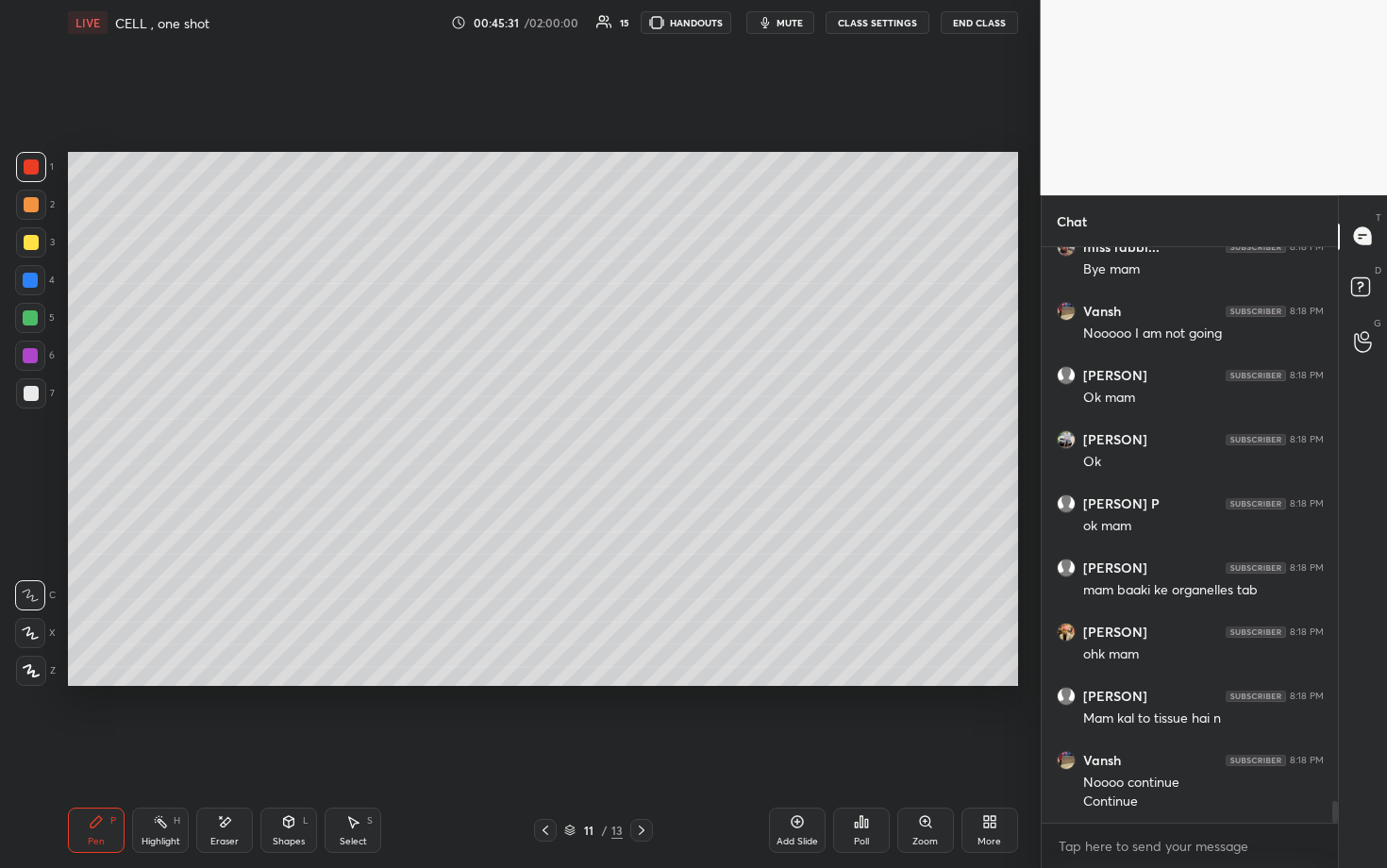 scroll, scrollTop: 14948, scrollLeft: 0, axis: vertical 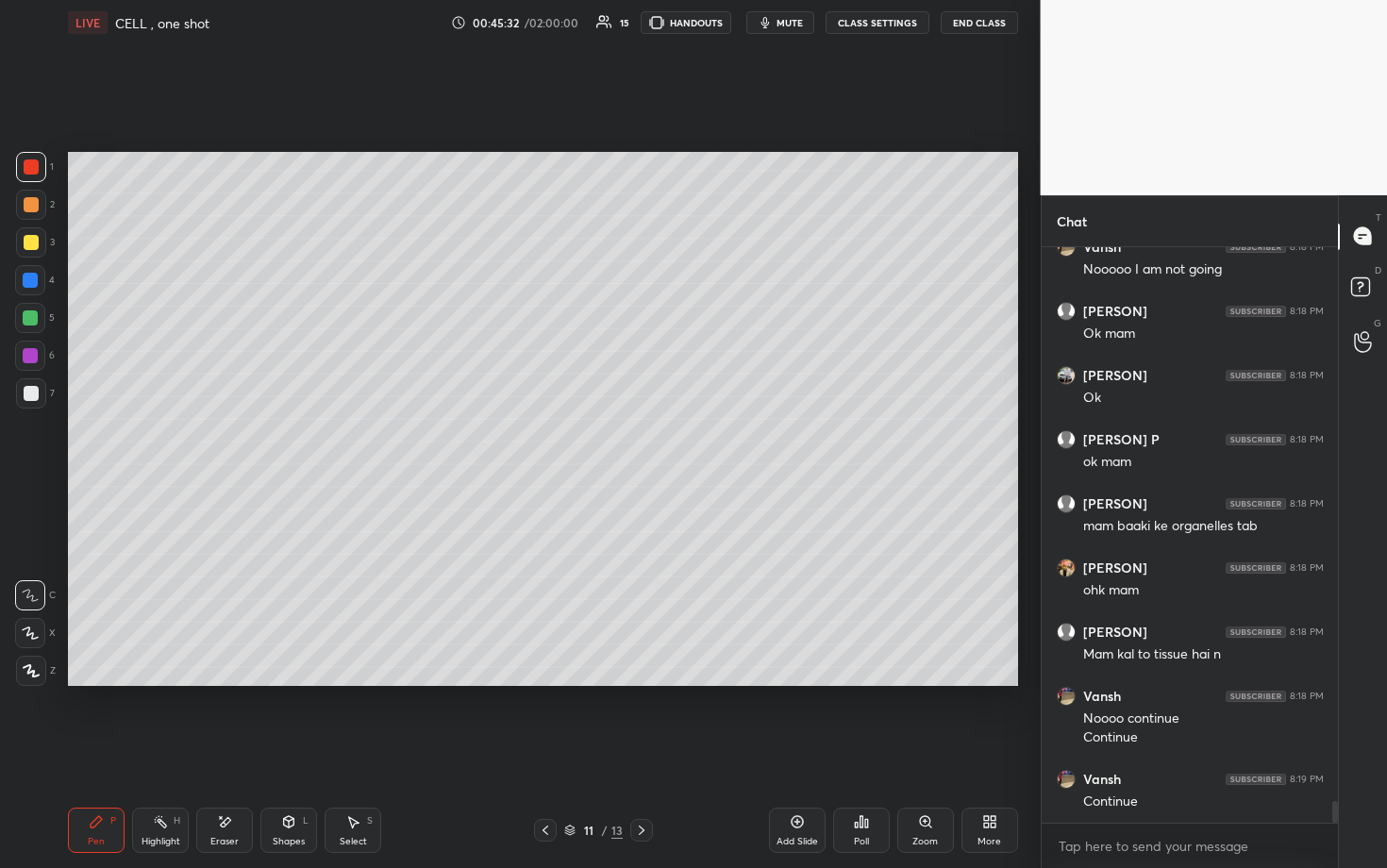 click on "End Class" at bounding box center (979, 23) 